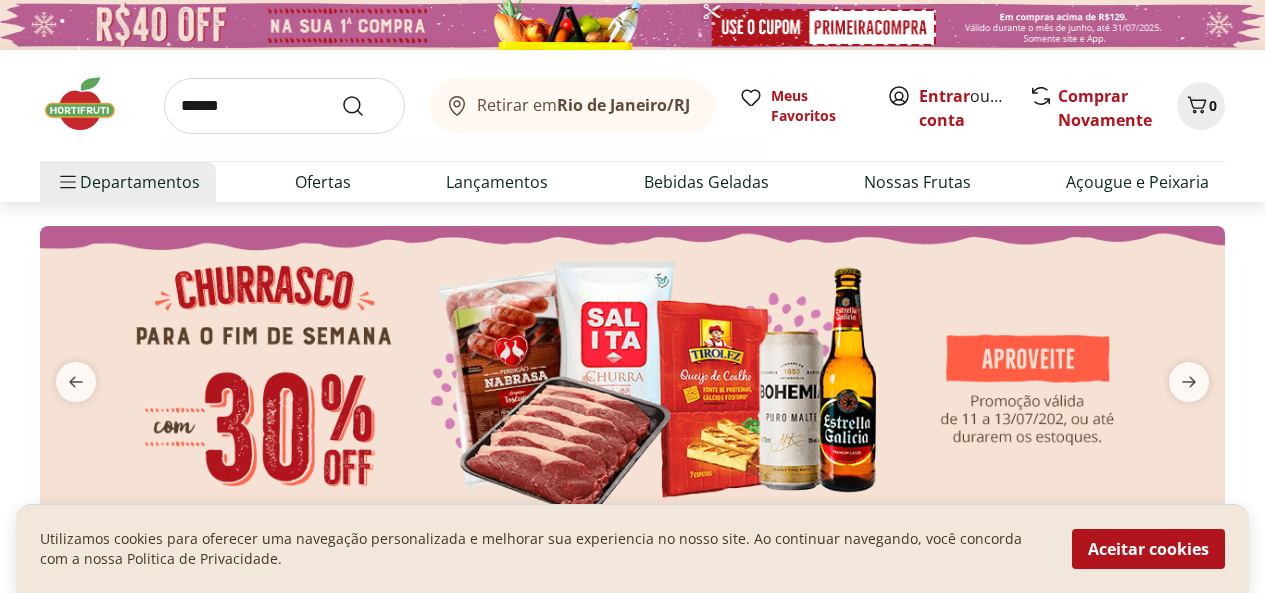 scroll, scrollTop: 0, scrollLeft: 0, axis: both 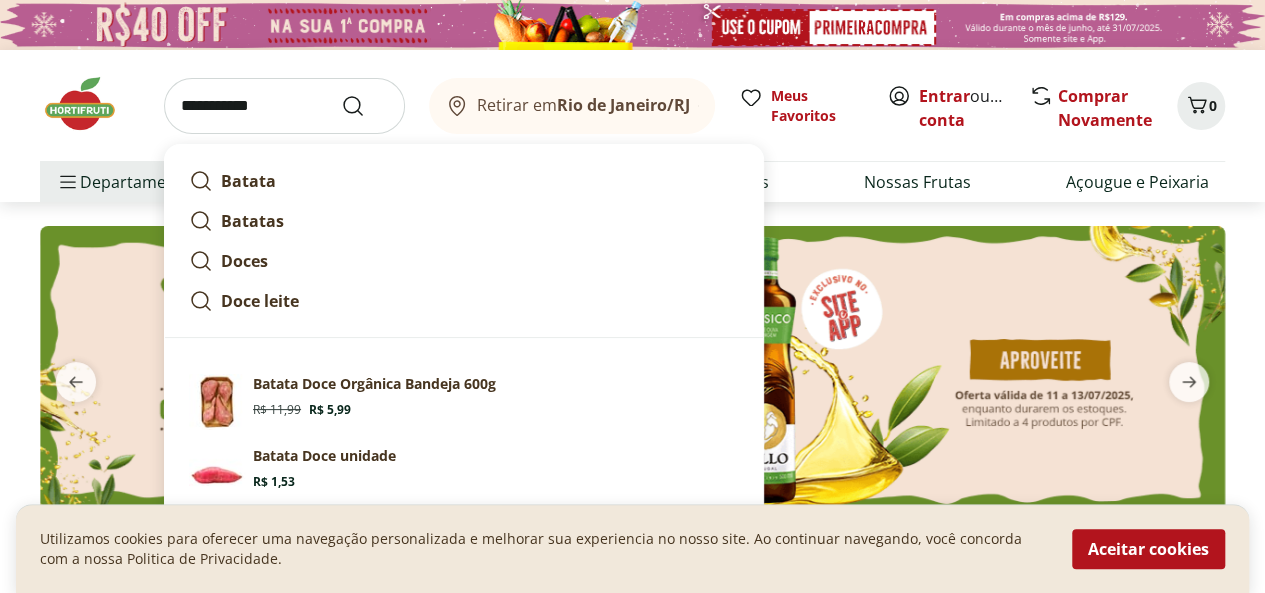 type on "**********" 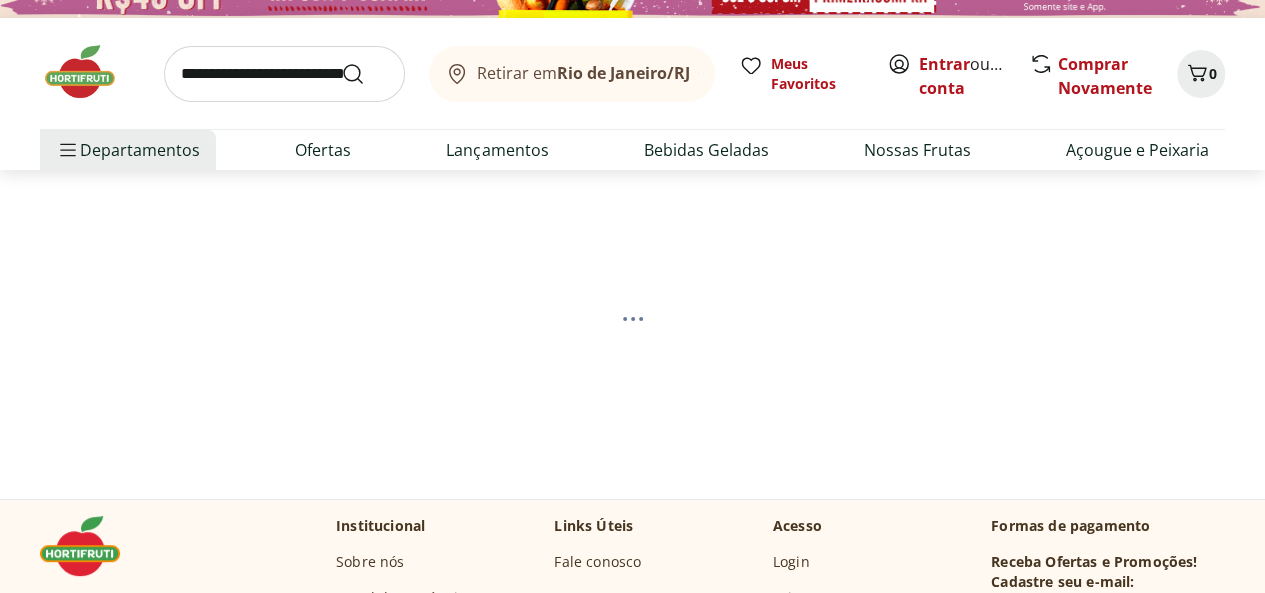 scroll, scrollTop: 37, scrollLeft: 0, axis: vertical 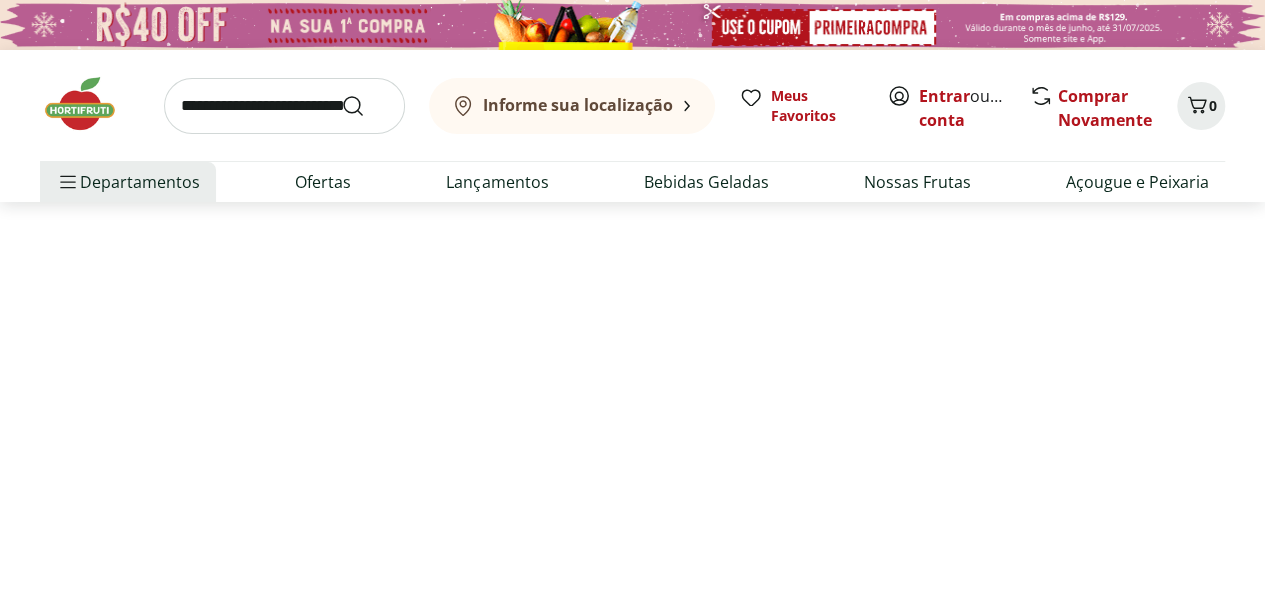 select on "**********" 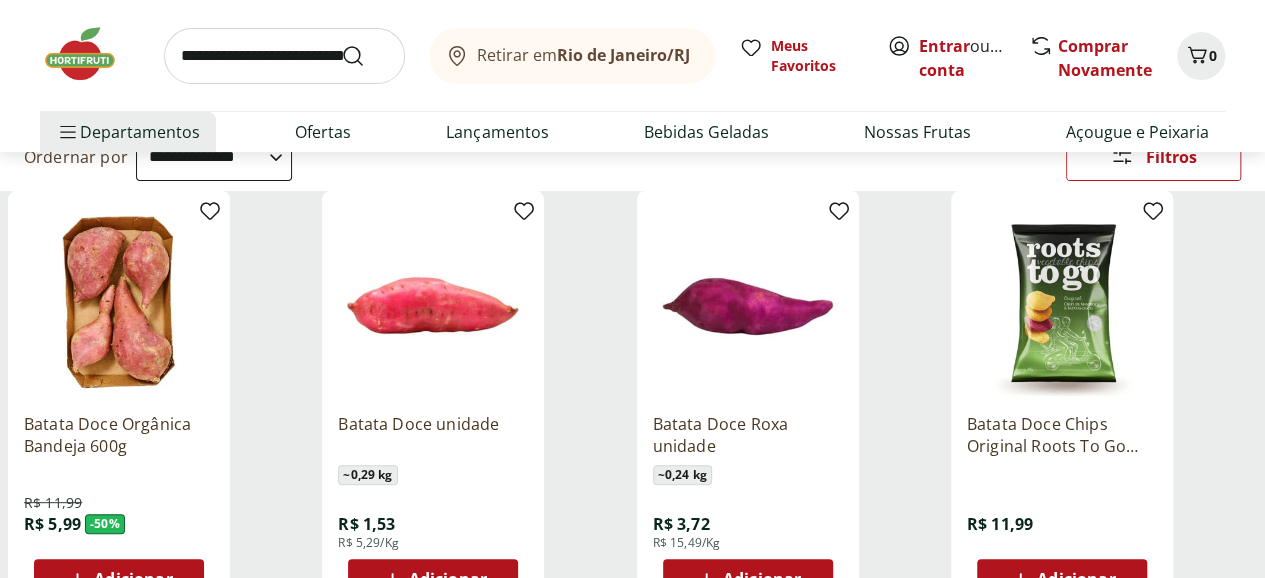 scroll, scrollTop: 218, scrollLeft: 0, axis: vertical 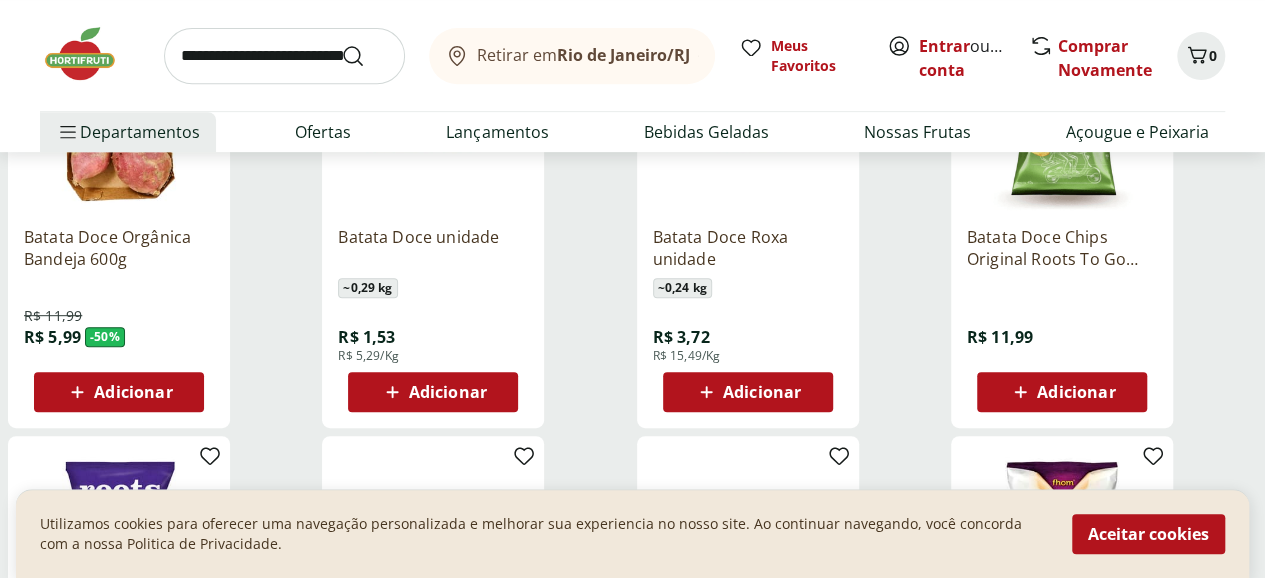 click on "Aceitar cookies" at bounding box center [1148, 534] 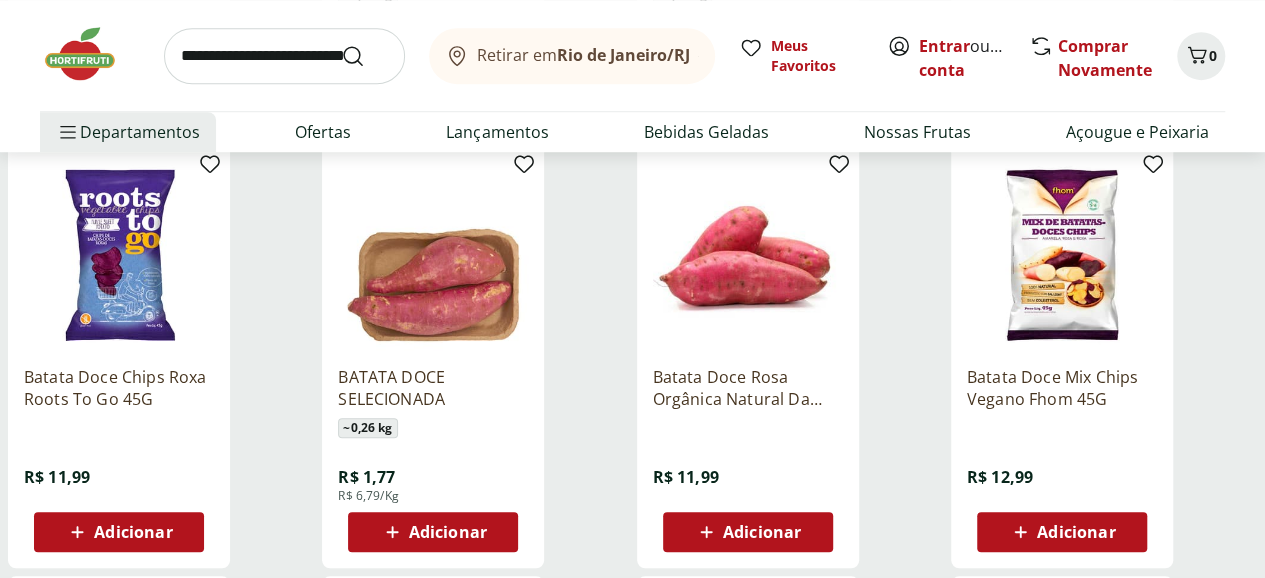 scroll, scrollTop: 768, scrollLeft: 0, axis: vertical 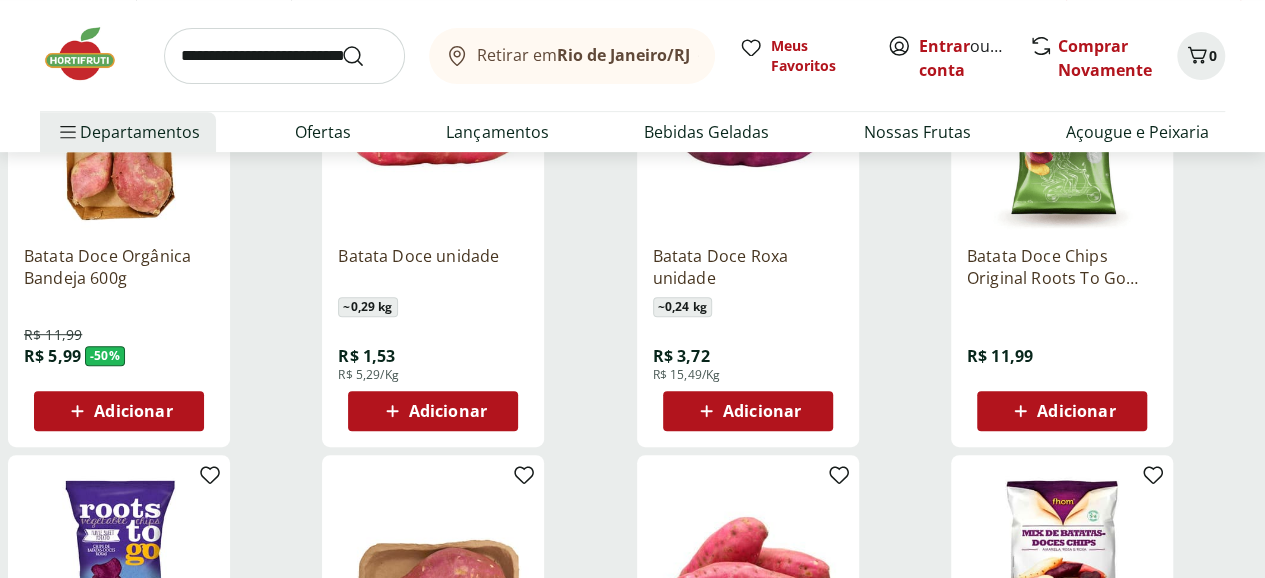 click on "Adicionar" at bounding box center (448, 411) 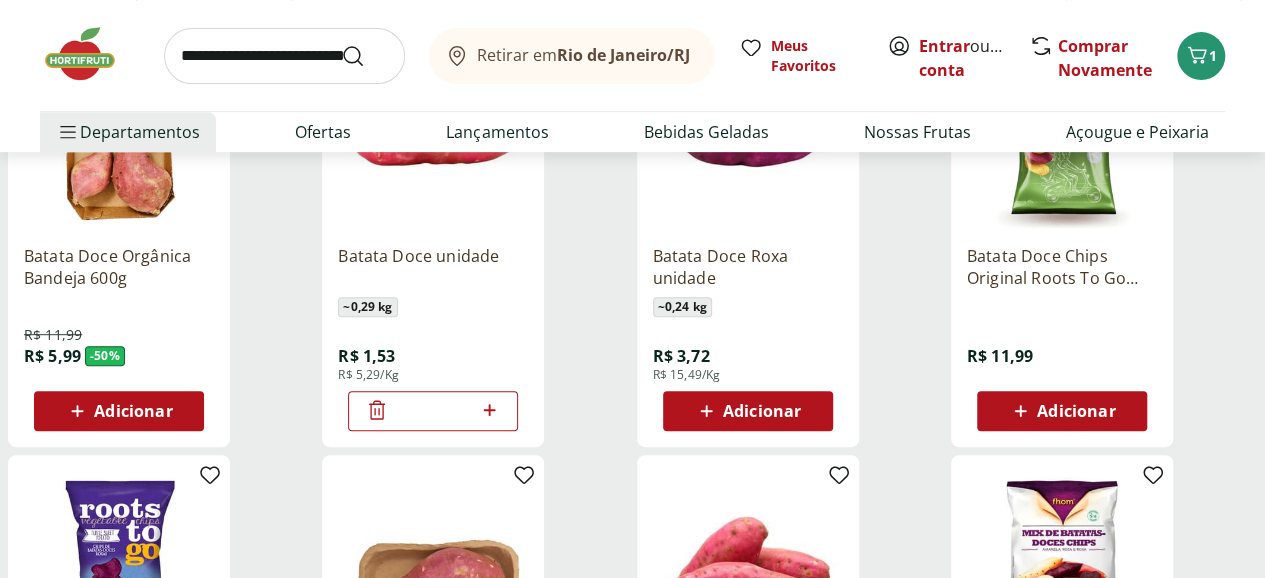 click 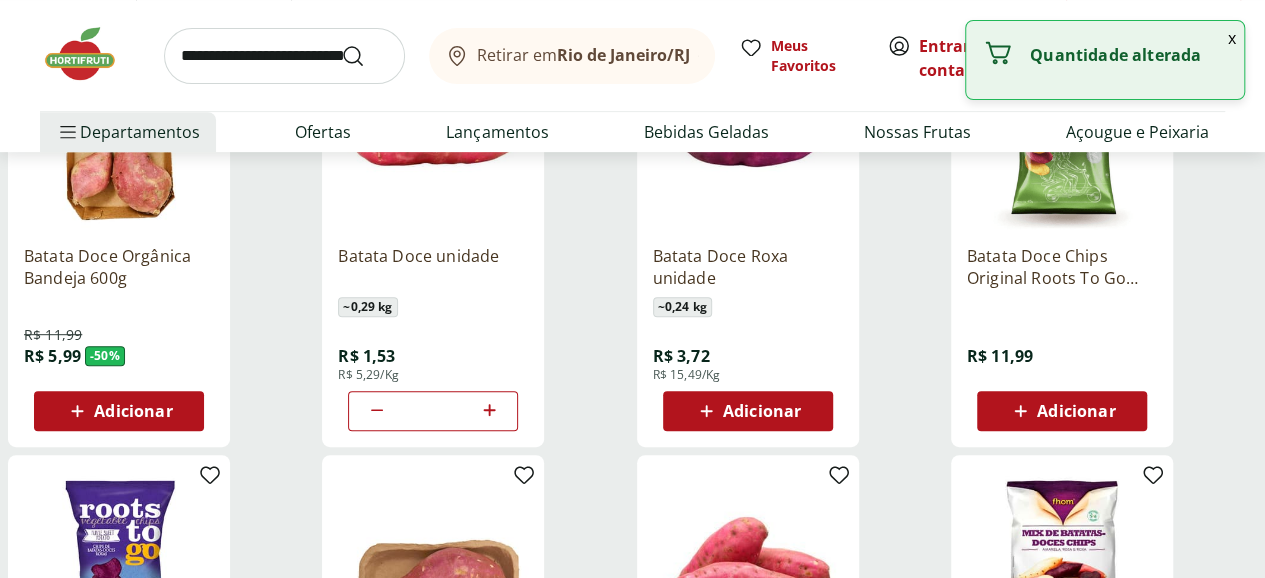 click 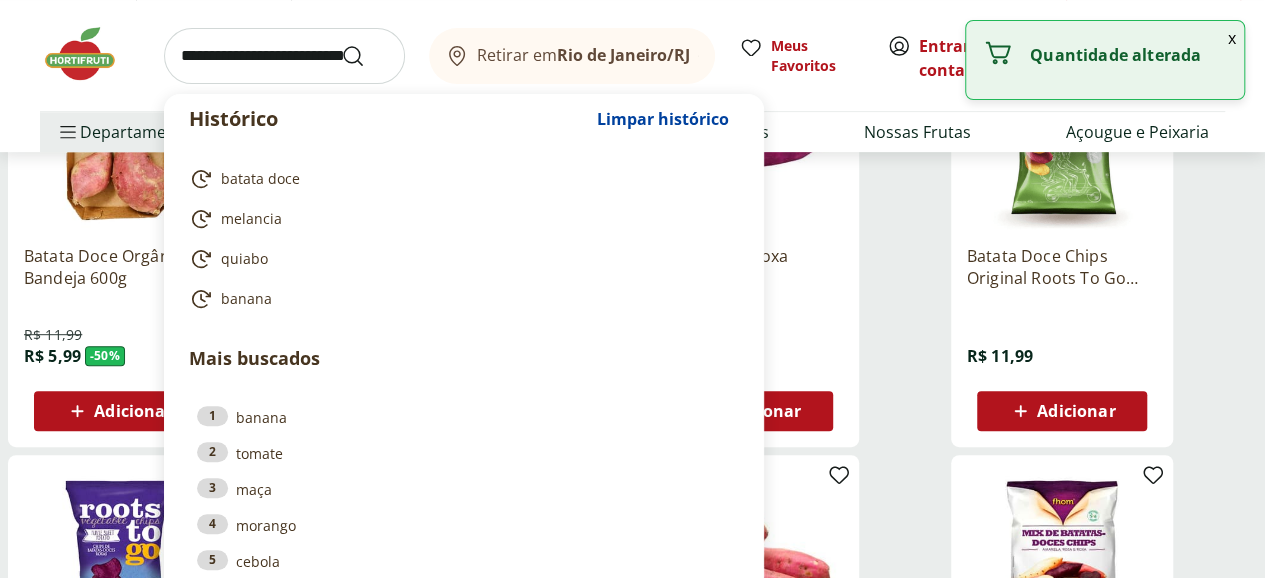 click at bounding box center (284, 56) 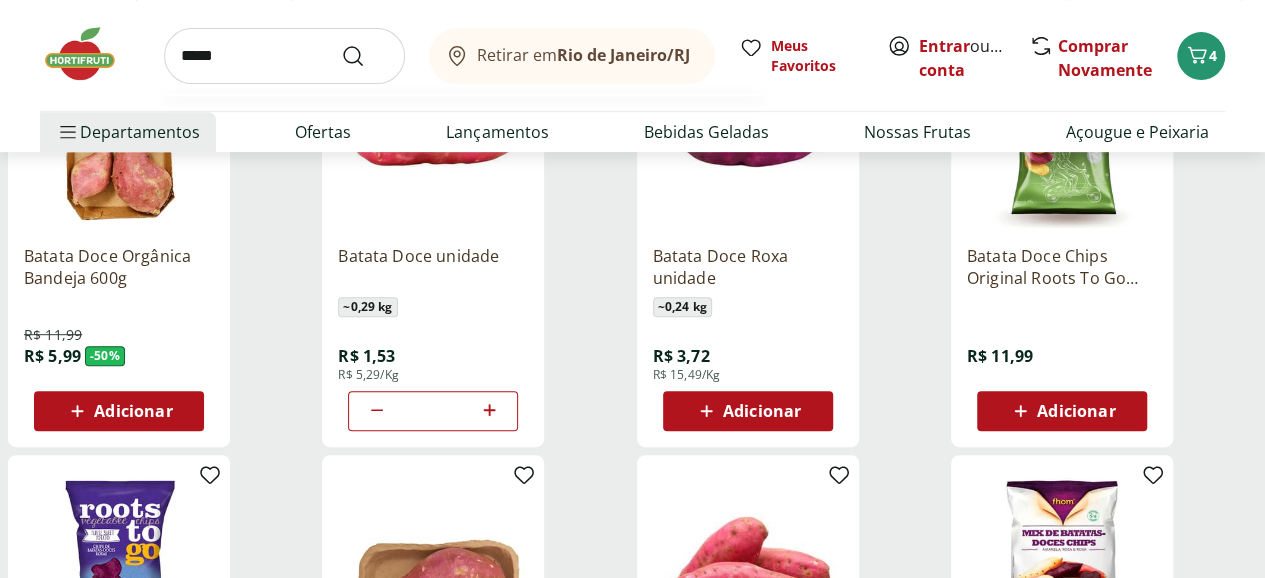 type on "*****" 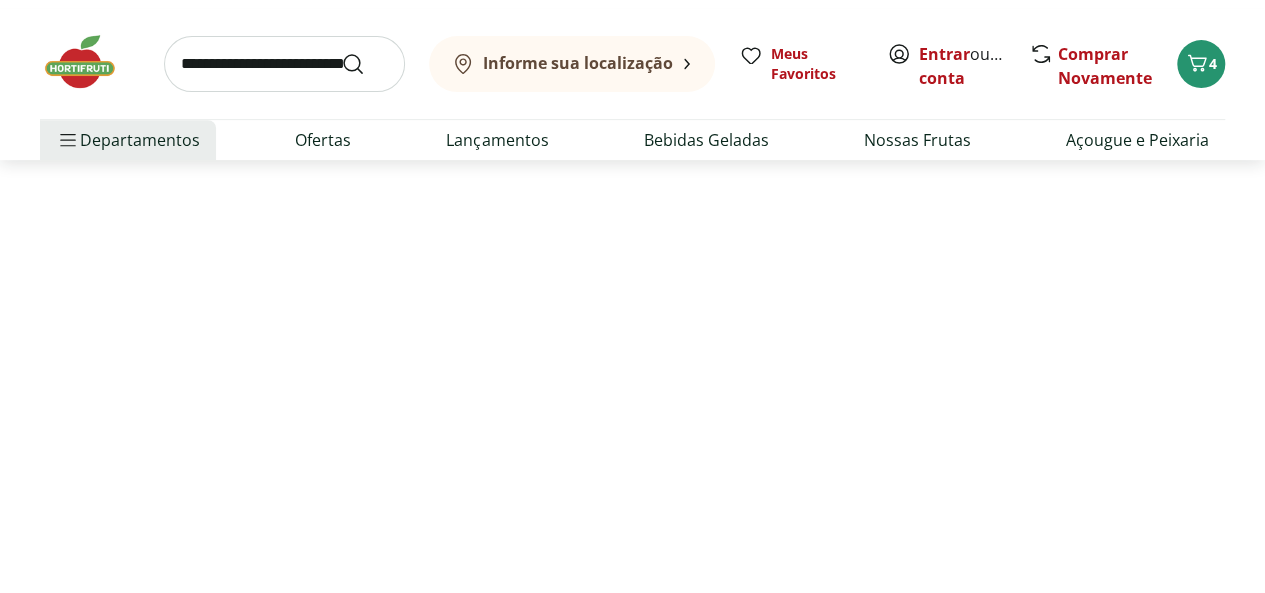 scroll, scrollTop: 0, scrollLeft: 0, axis: both 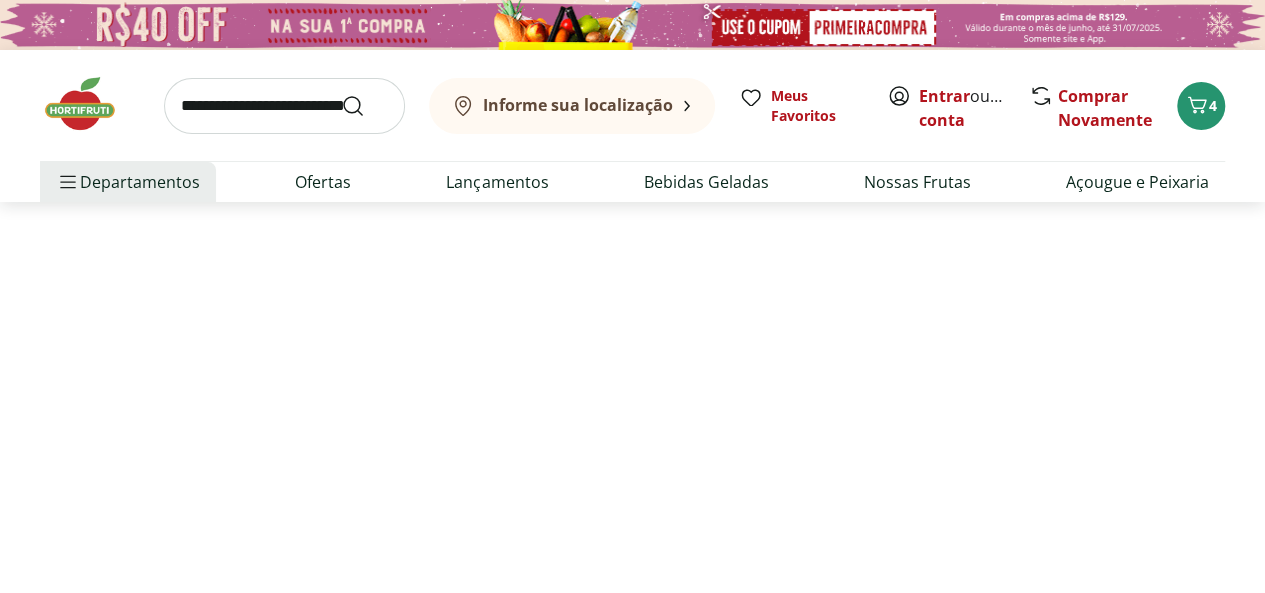 select on "**********" 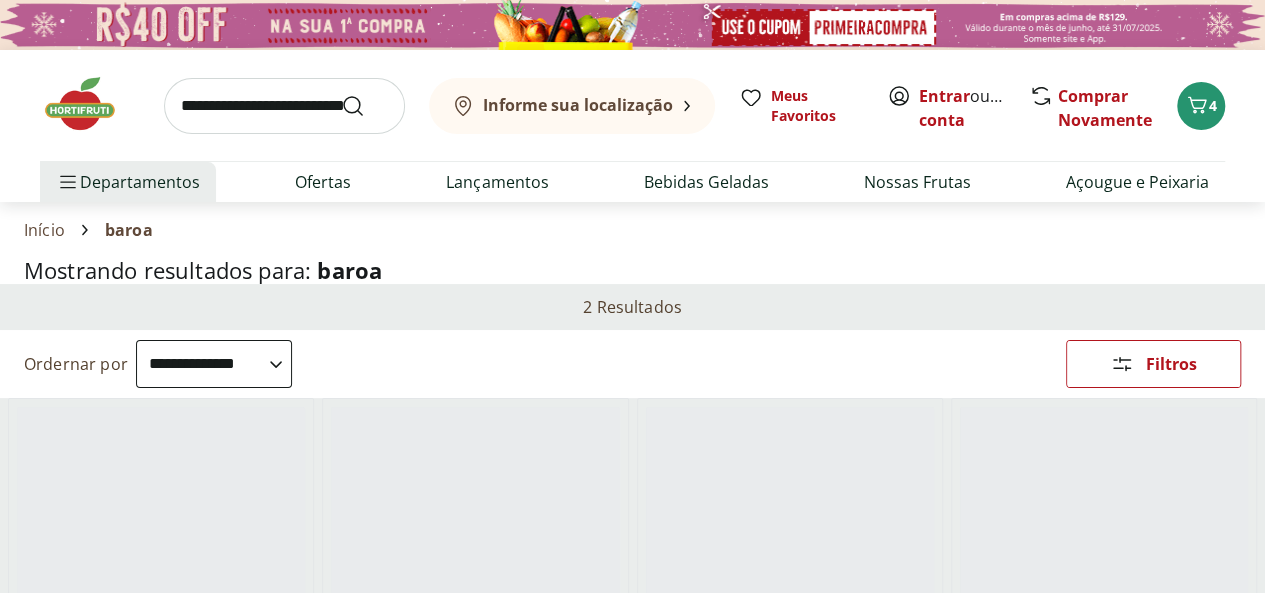 scroll, scrollTop: 518, scrollLeft: 0, axis: vertical 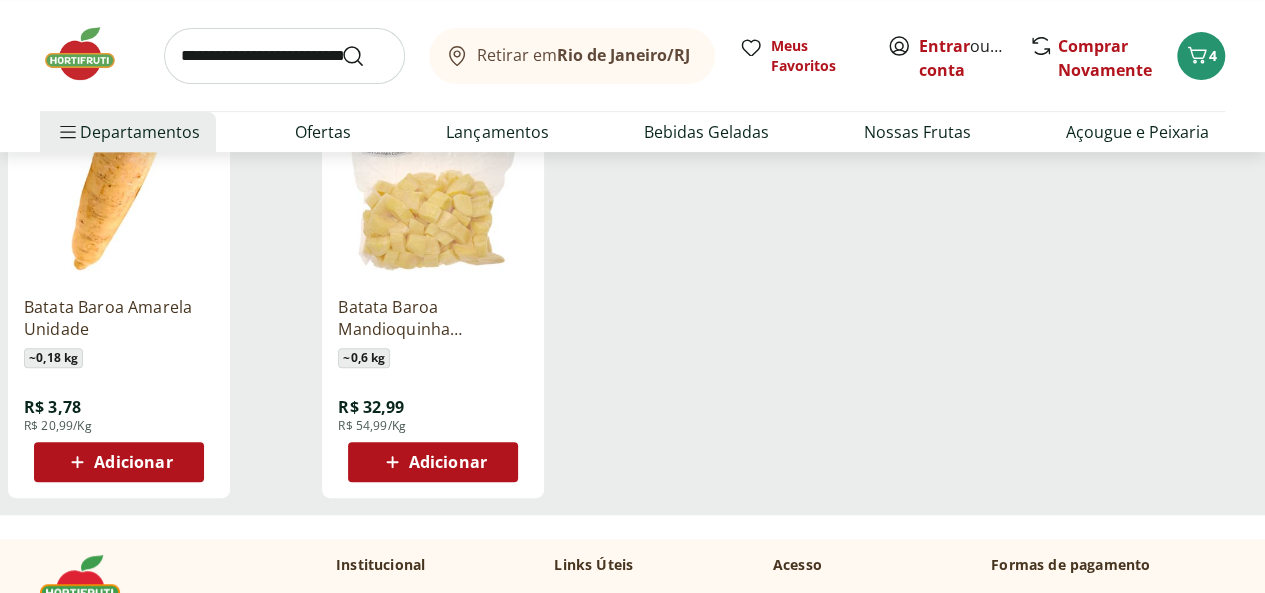 click on "Adicionar" at bounding box center (133, 462) 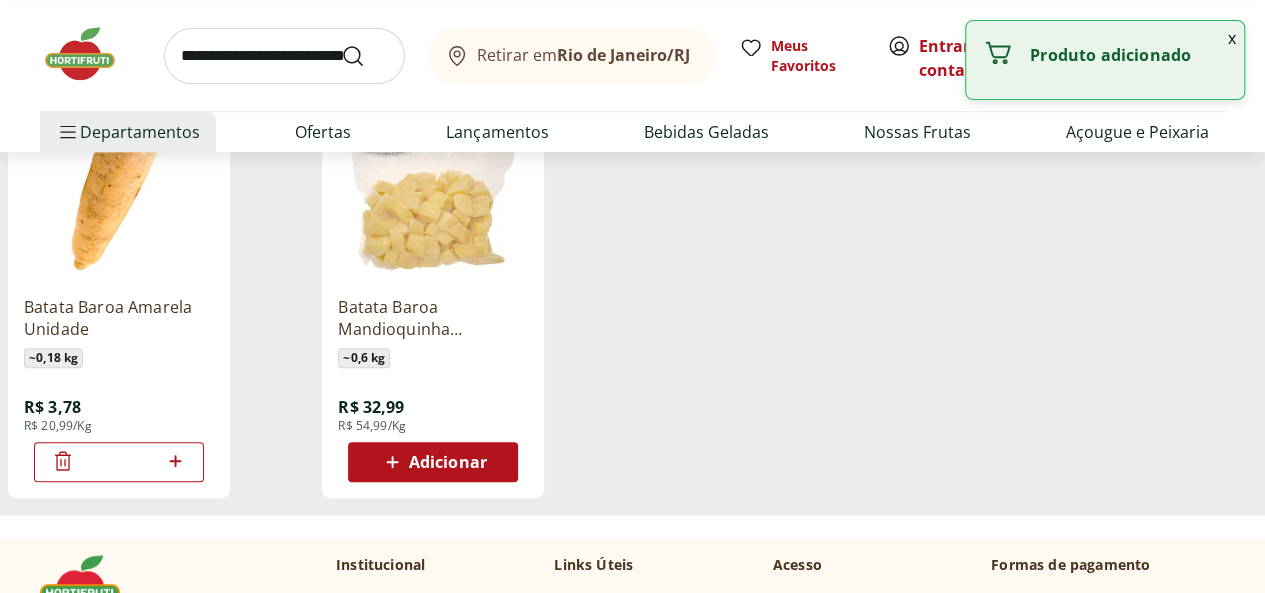 click 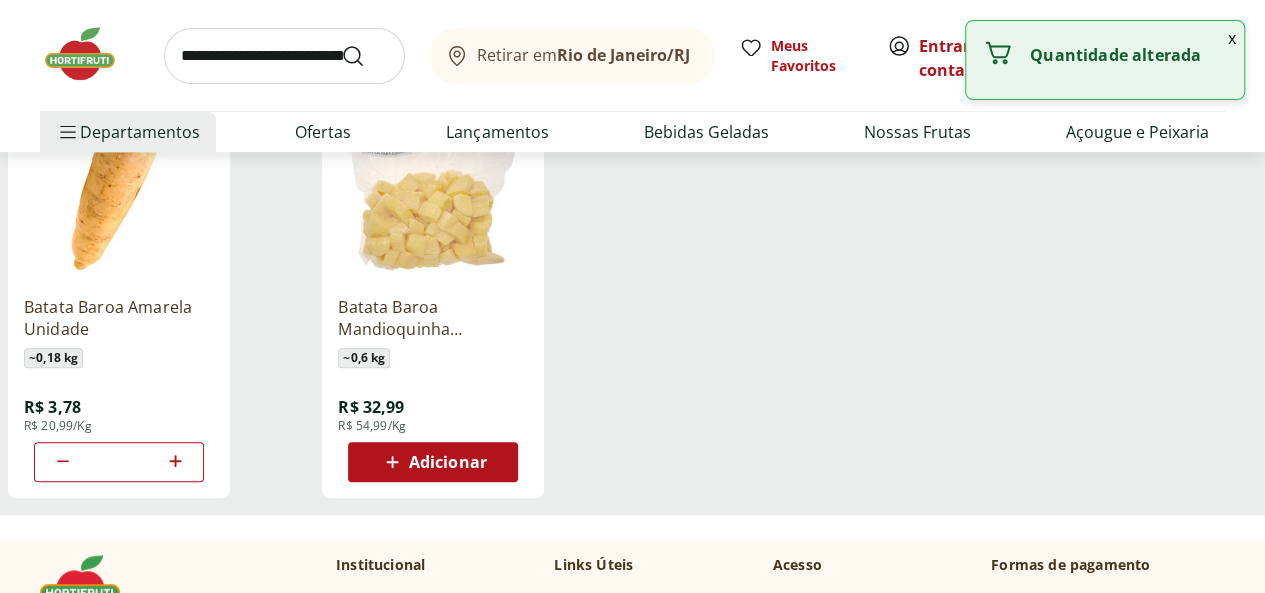 click 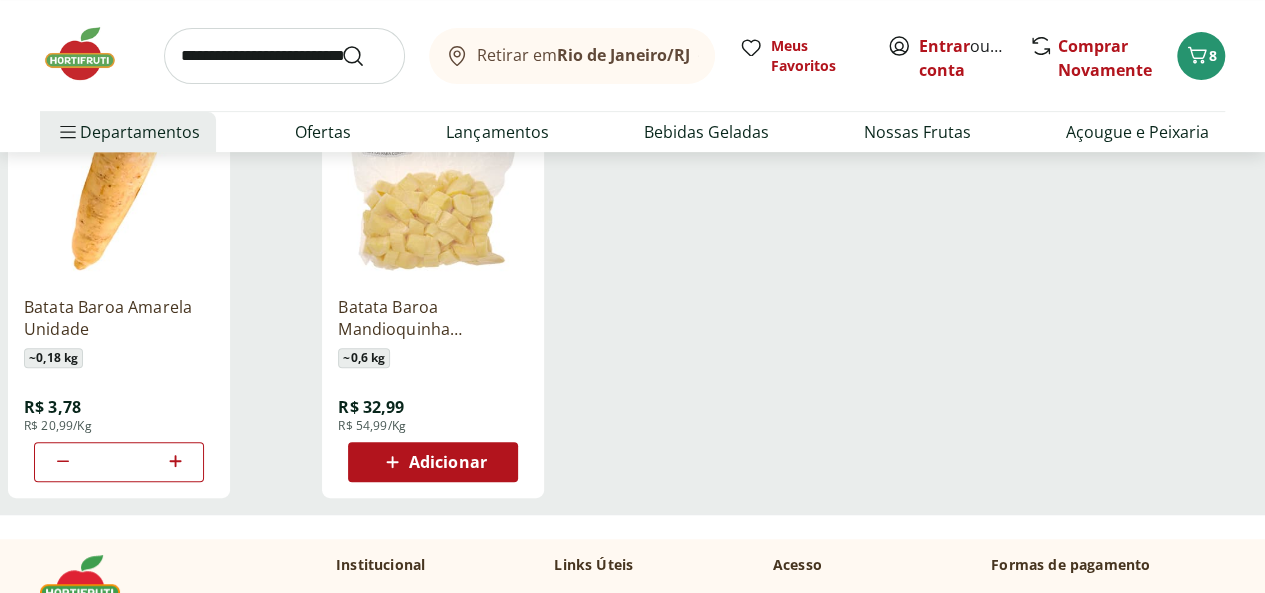 click at bounding box center [284, 56] 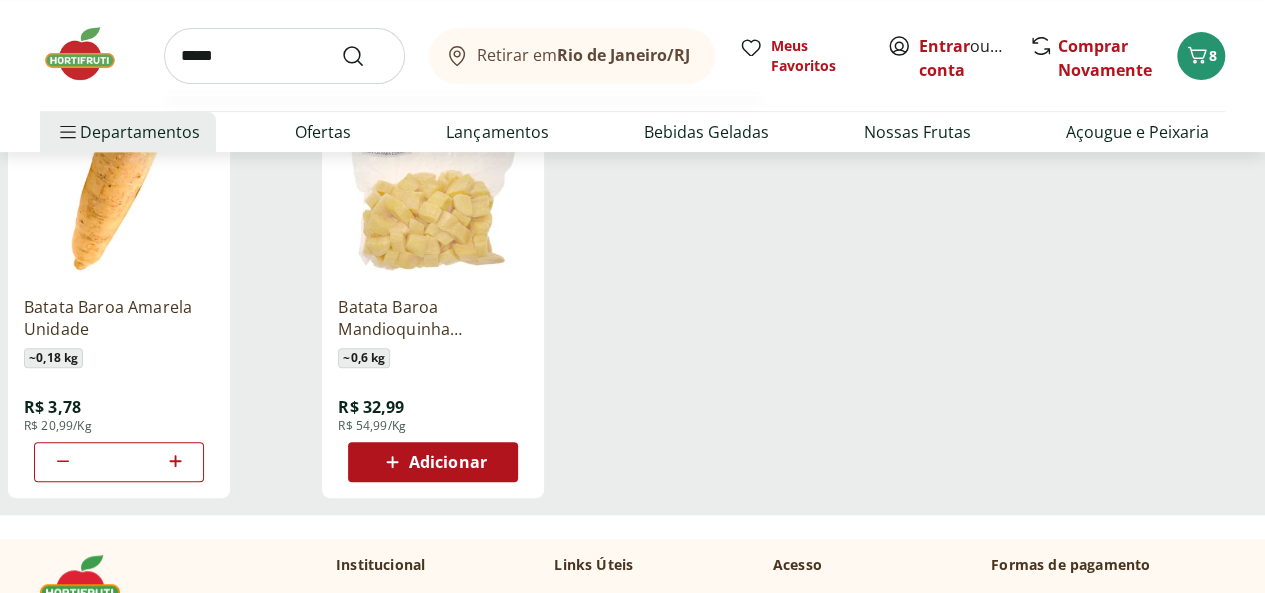 type on "*****" 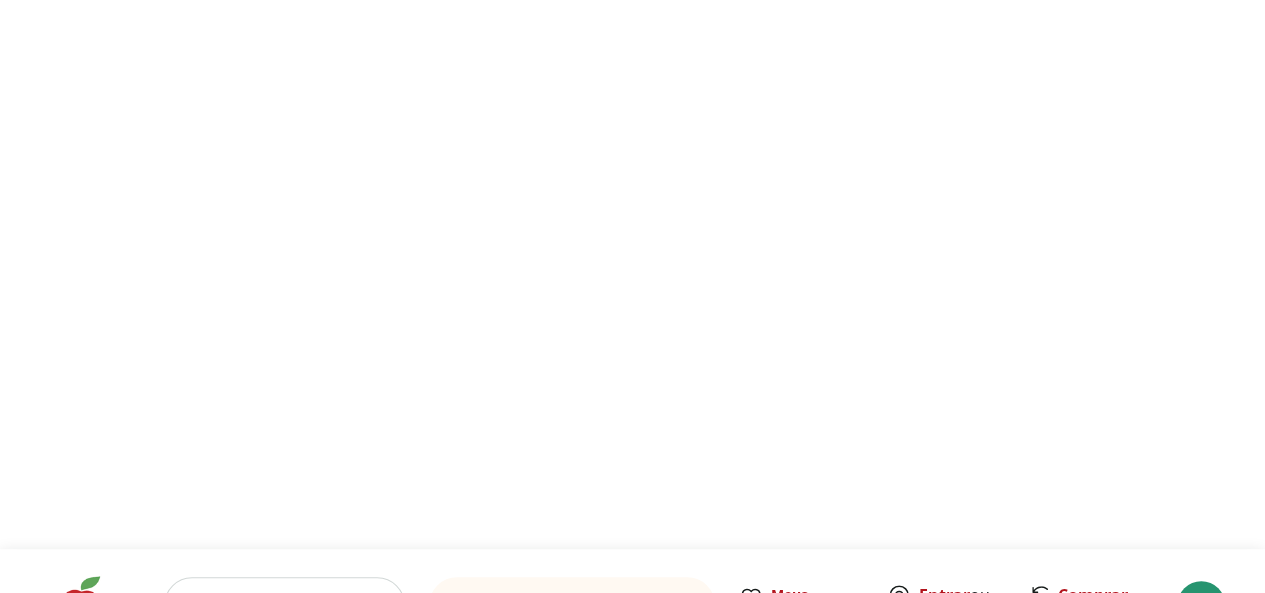 scroll, scrollTop: 0, scrollLeft: 0, axis: both 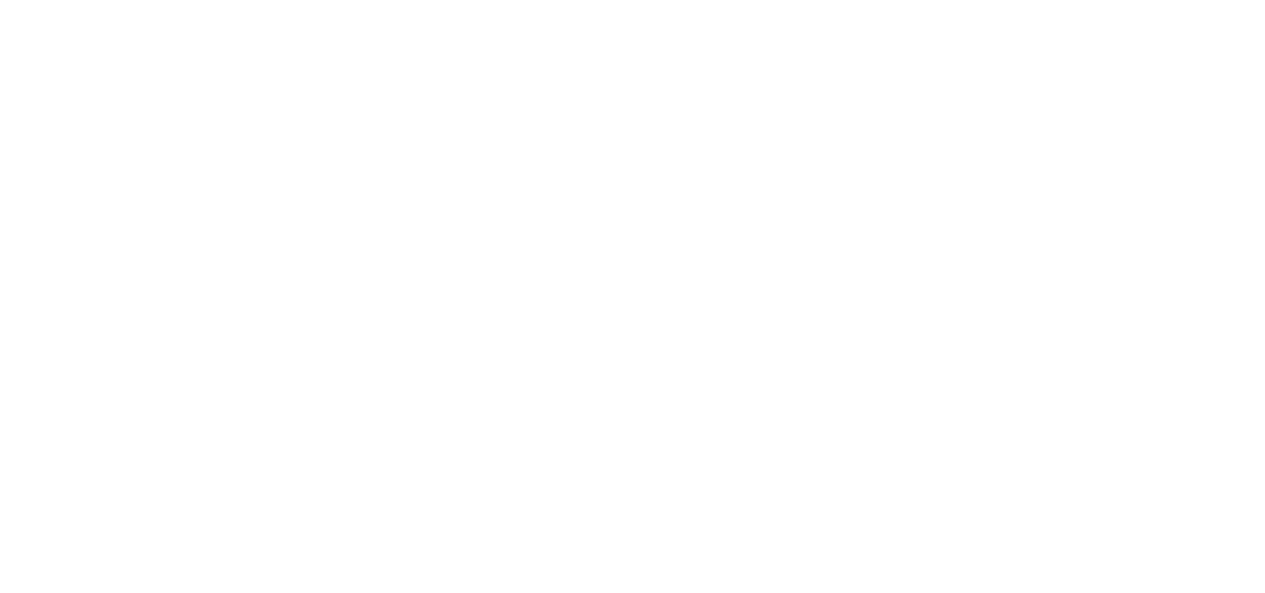 select on "**********" 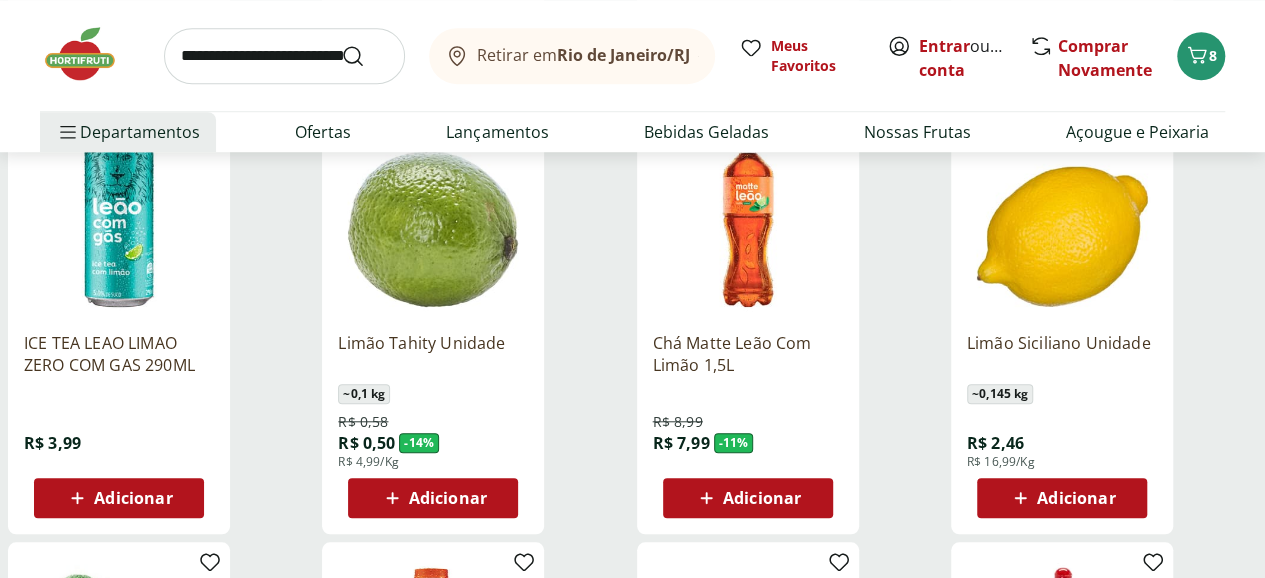 scroll, scrollTop: 790, scrollLeft: 0, axis: vertical 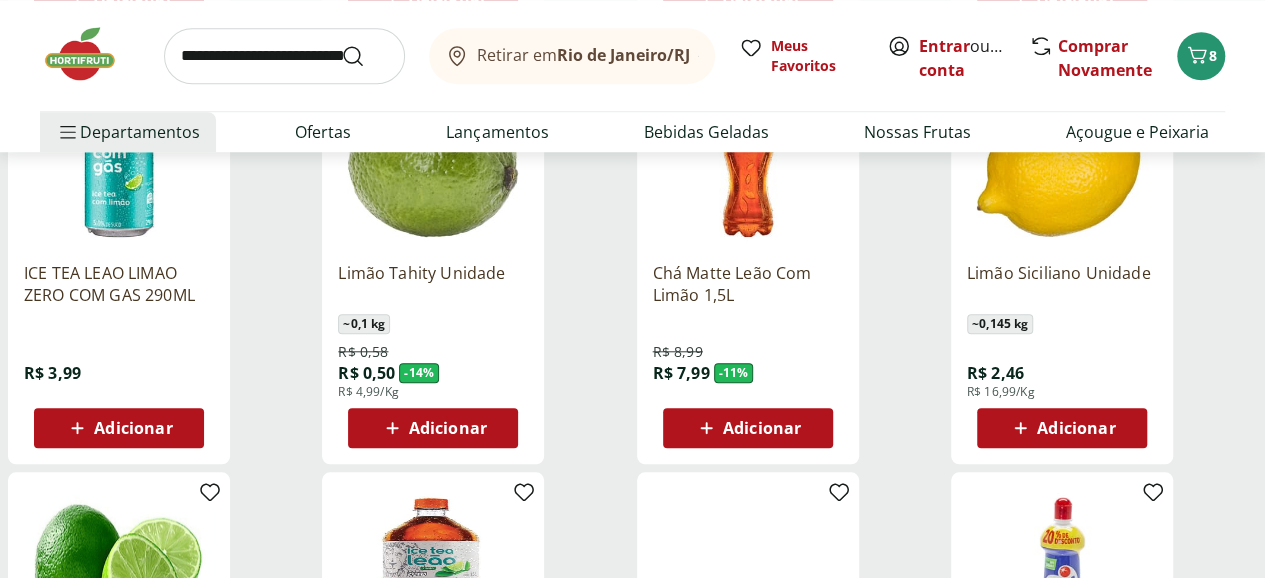 click on "Adicionar" at bounding box center [448, 428] 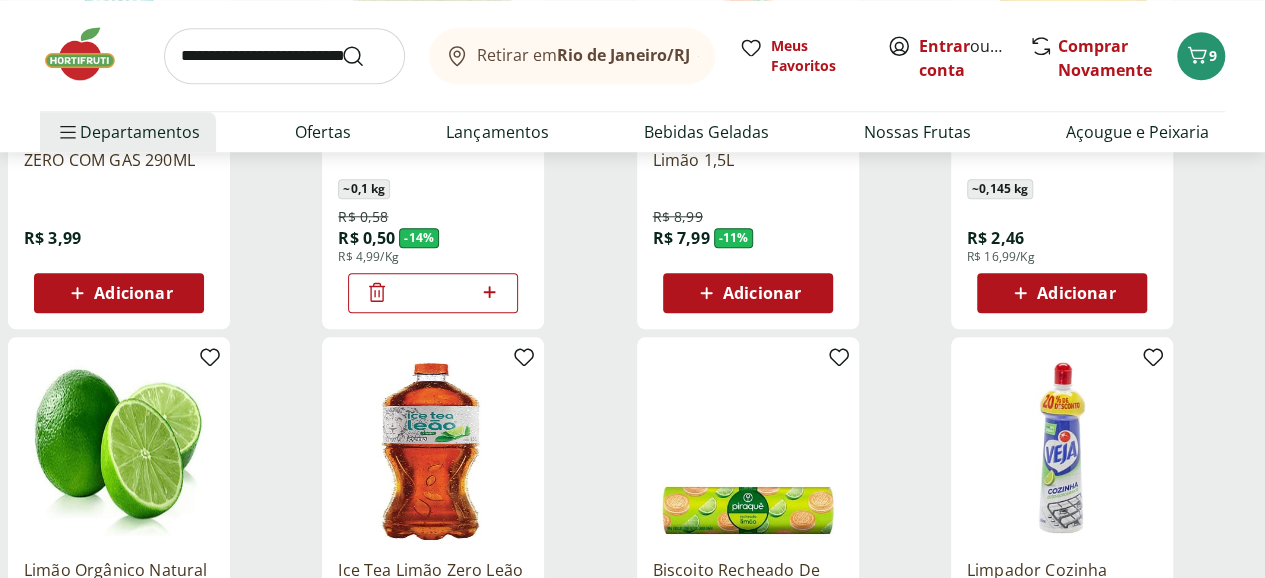 scroll, scrollTop: 818, scrollLeft: 0, axis: vertical 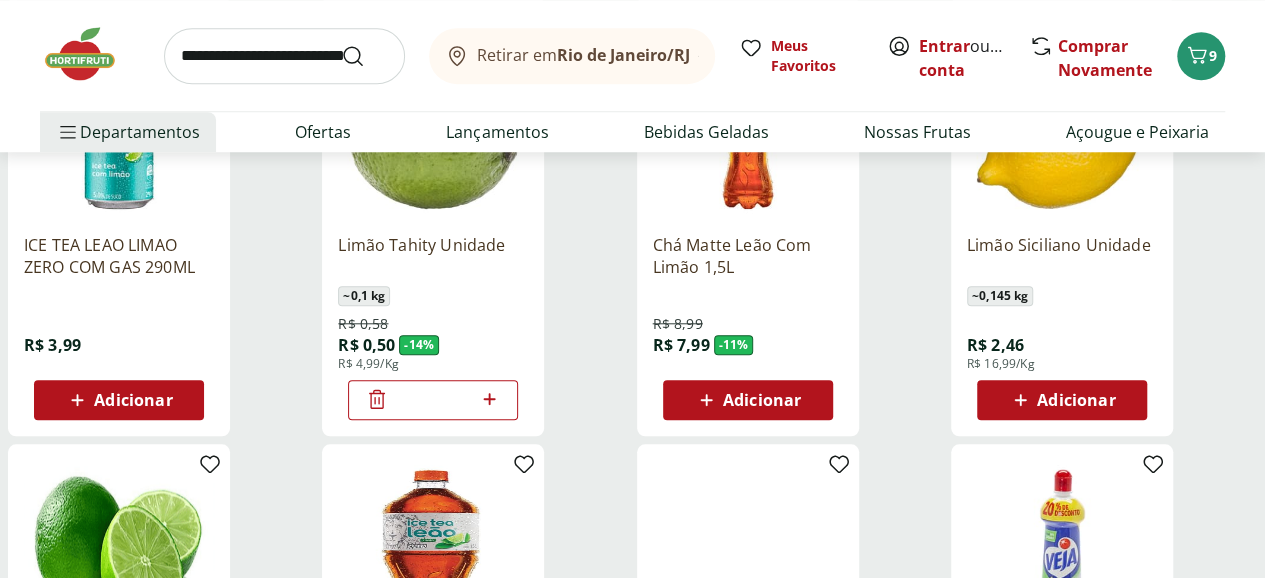 click 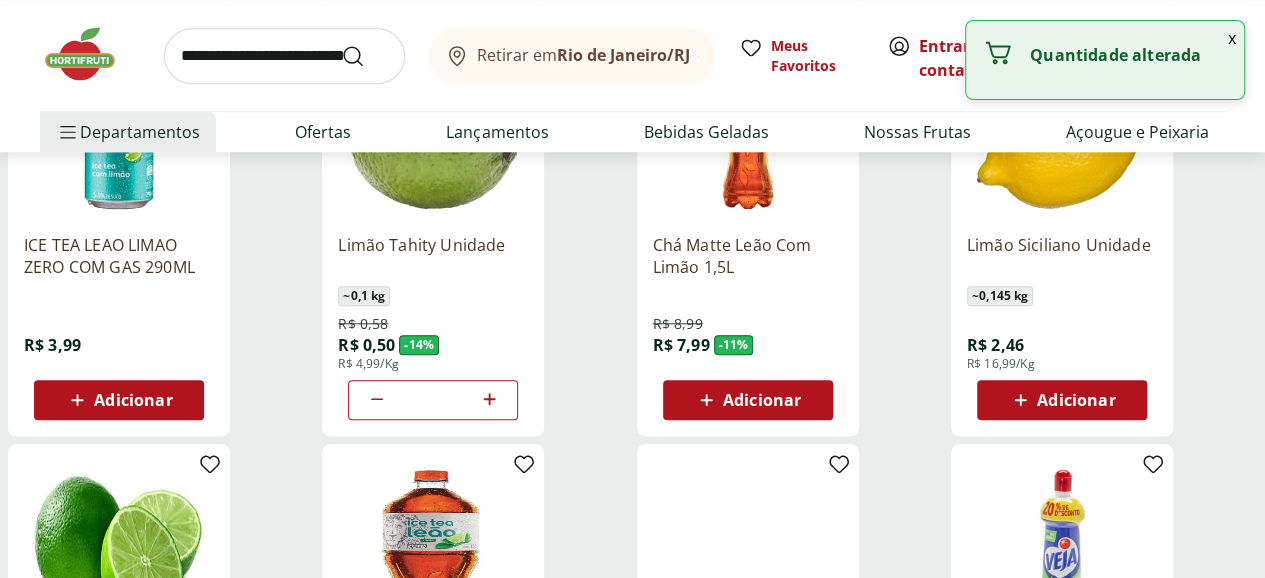 click 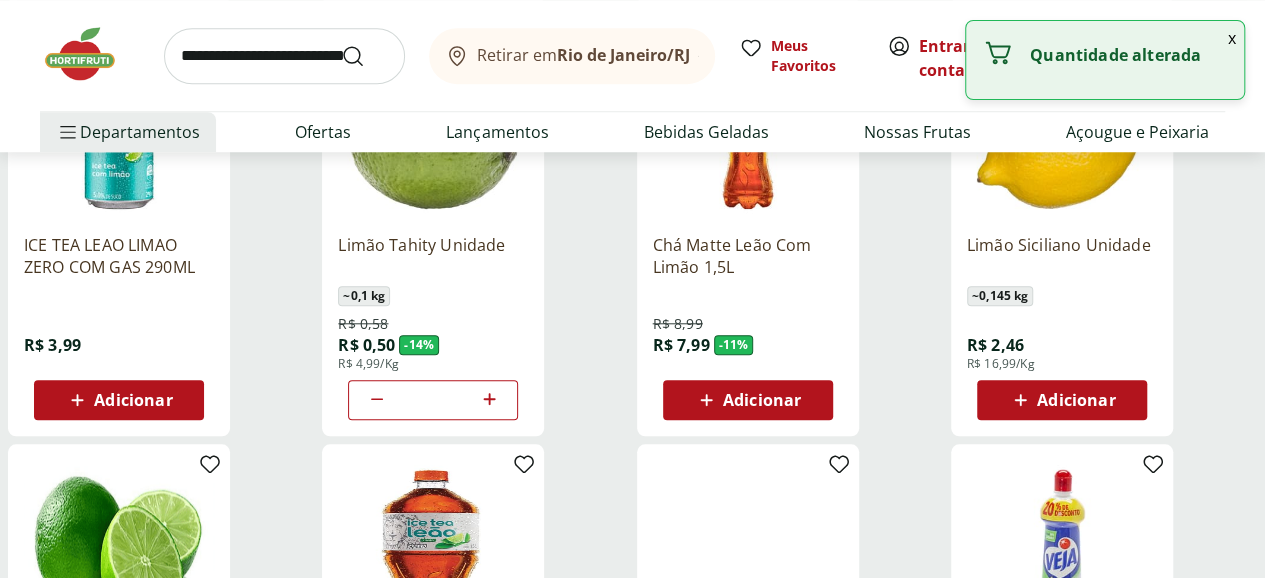 click 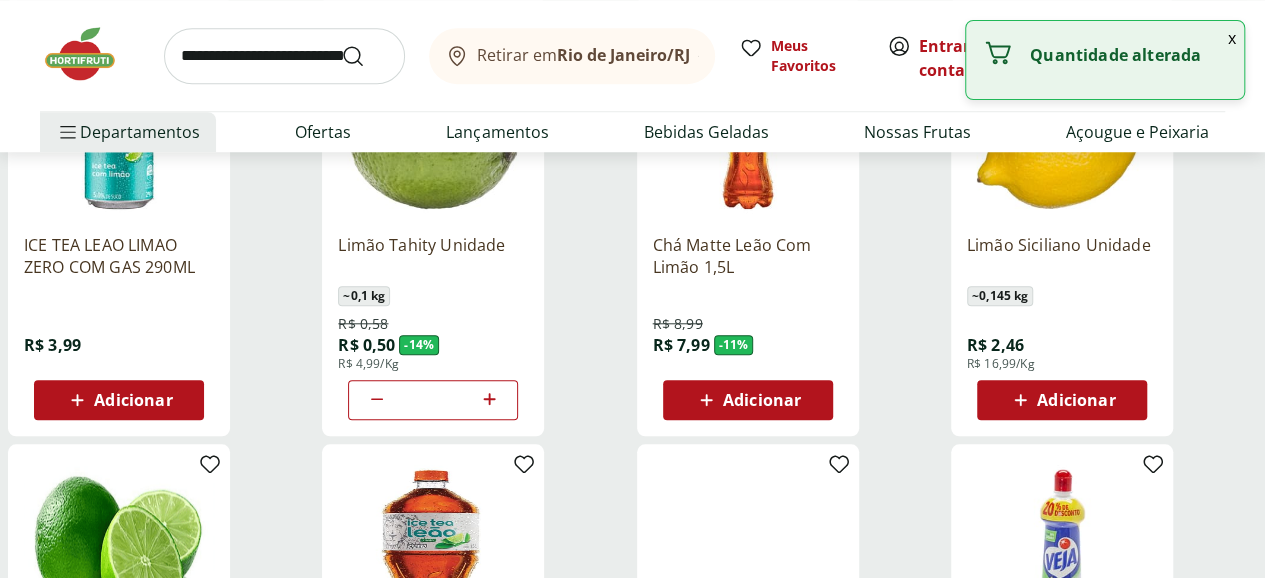 click at bounding box center [284, 56] 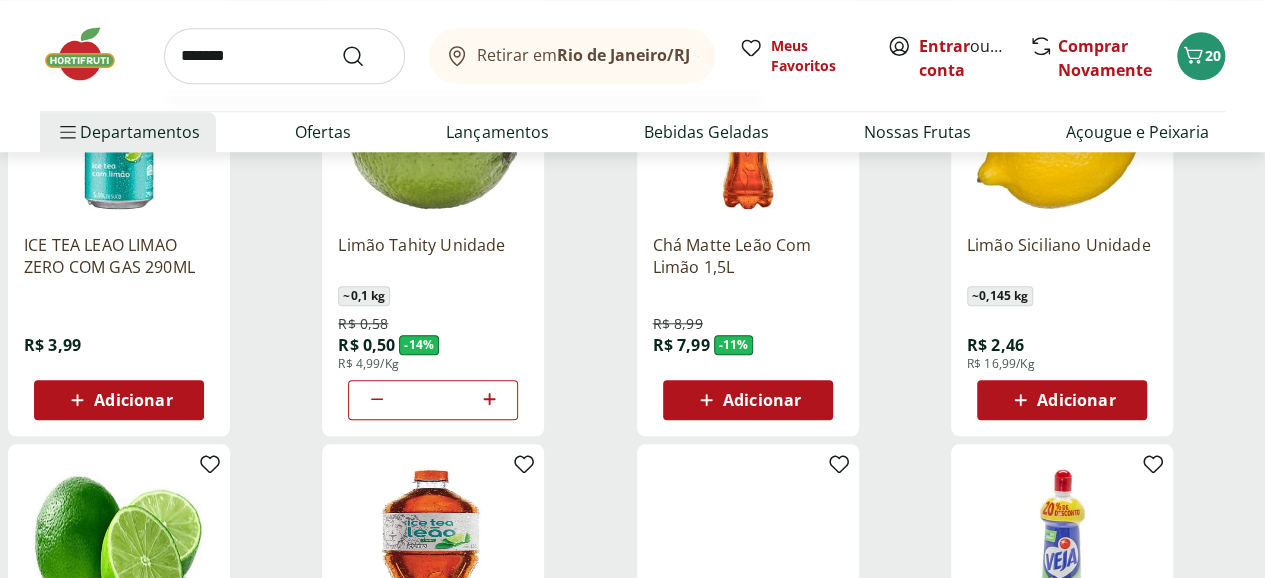 type on "*******" 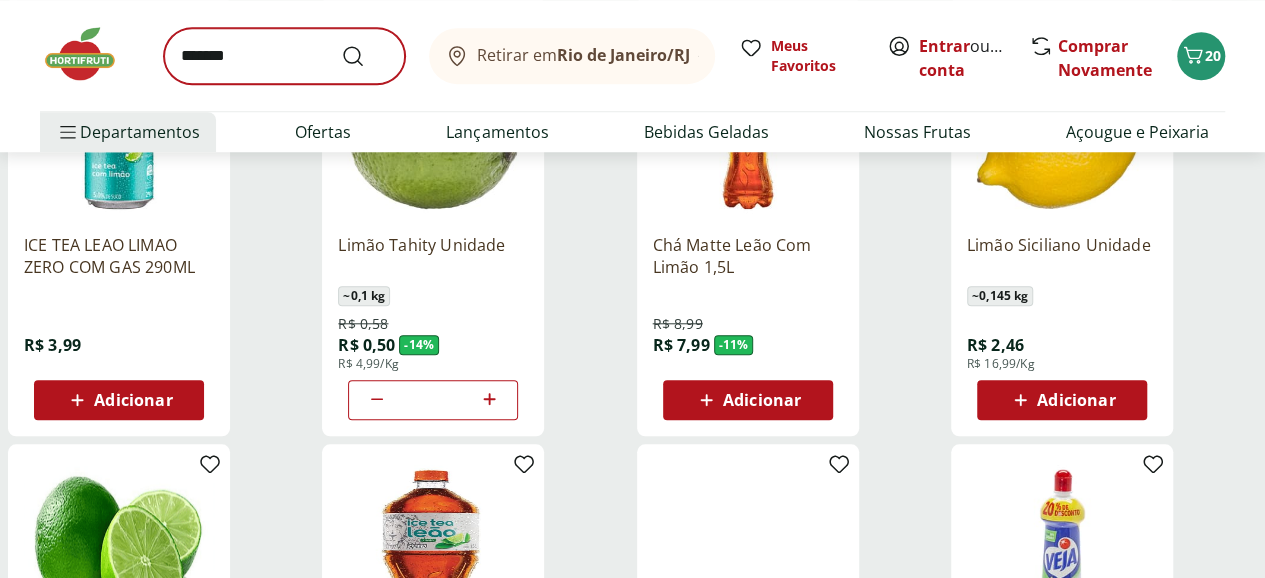 scroll, scrollTop: 0, scrollLeft: 0, axis: both 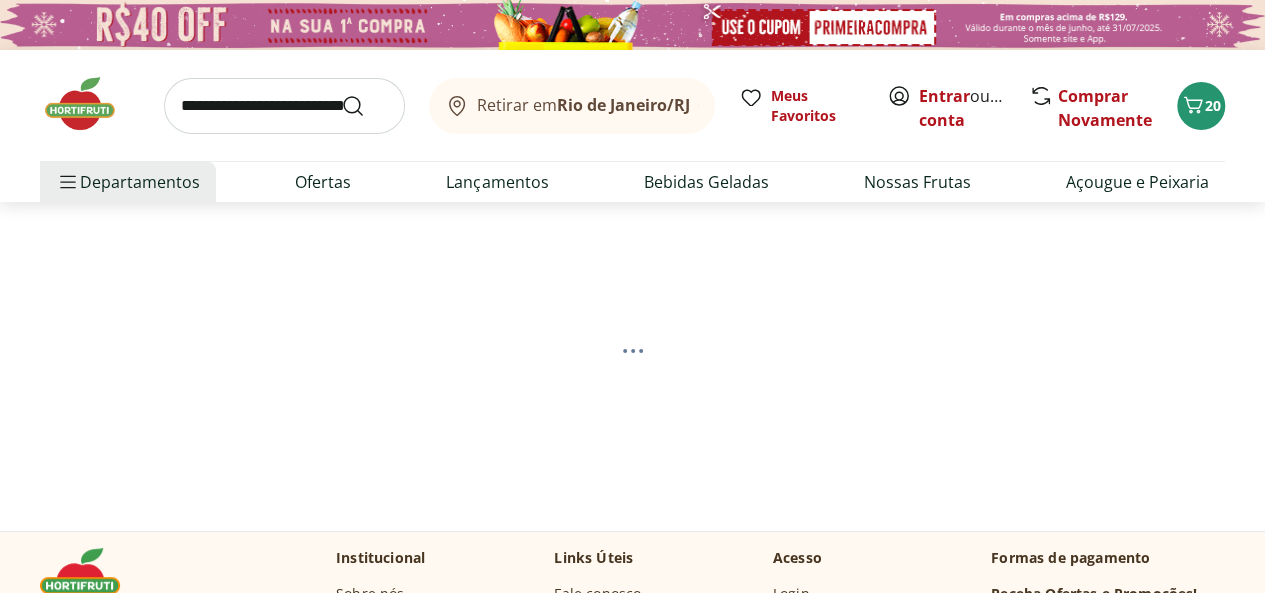 select on "**********" 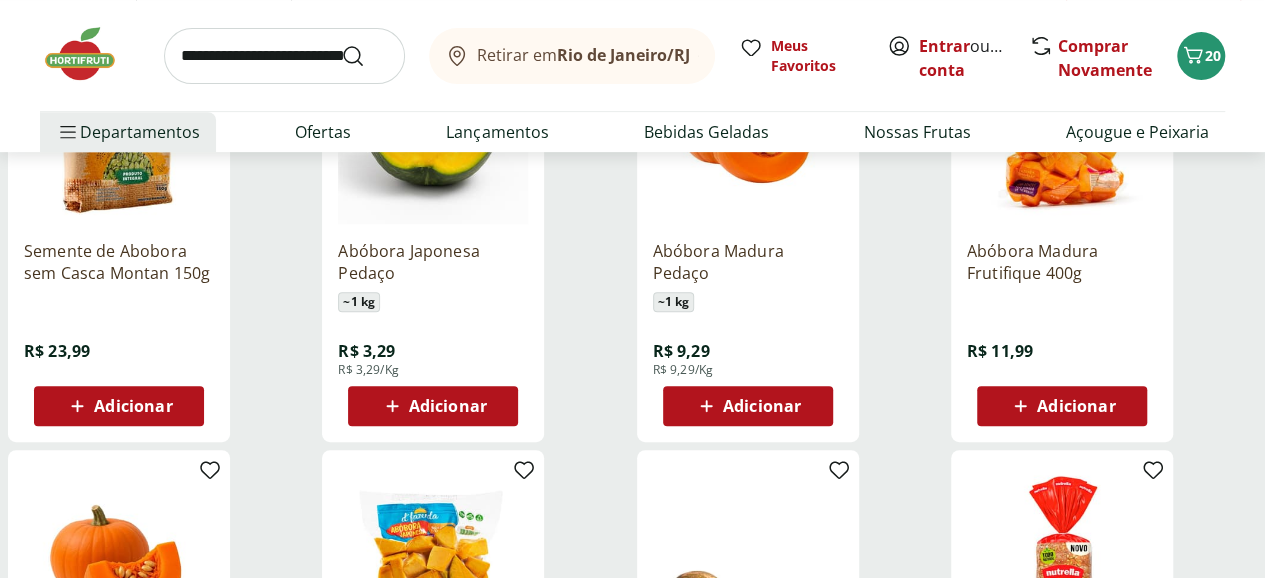 scroll, scrollTop: 373, scrollLeft: 0, axis: vertical 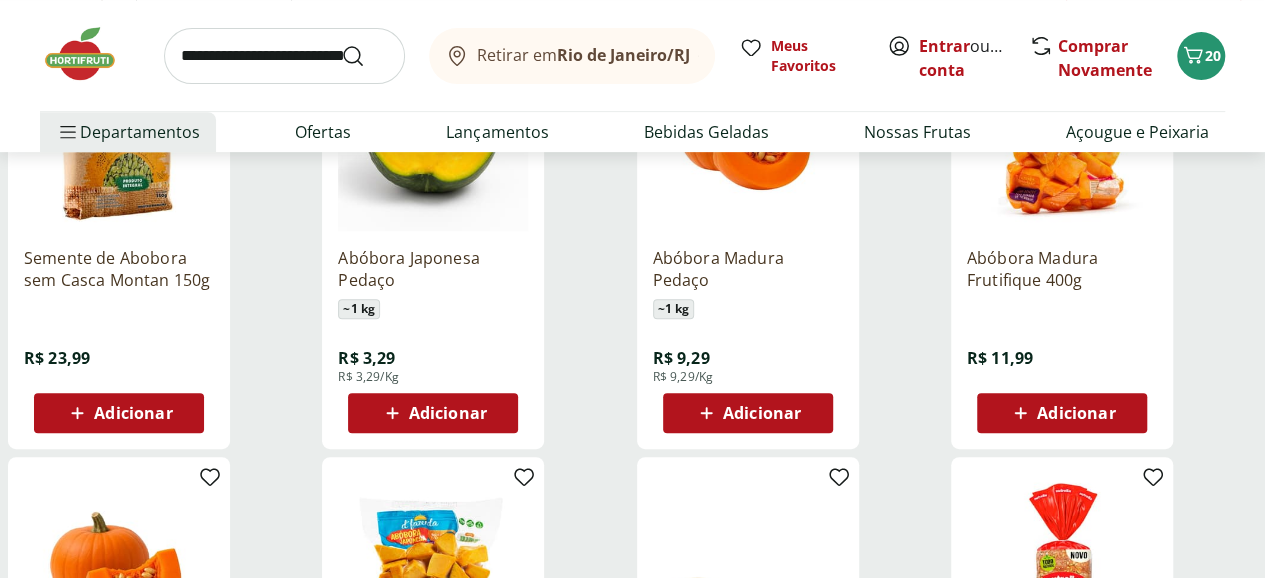 click on "Adicionar" at bounding box center [448, 413] 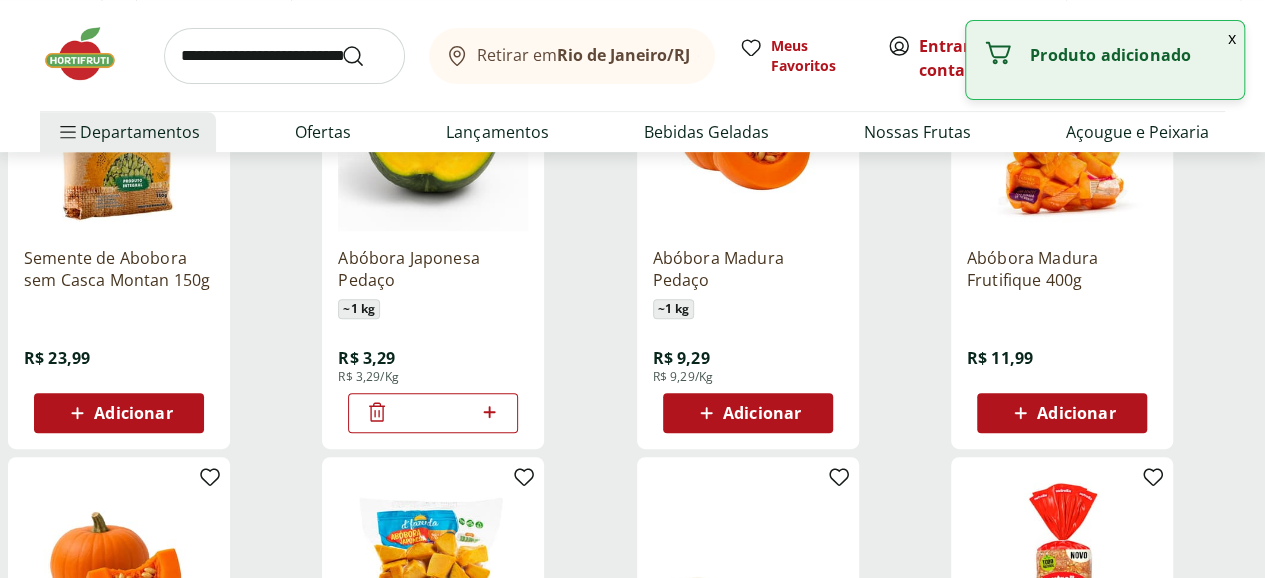 click 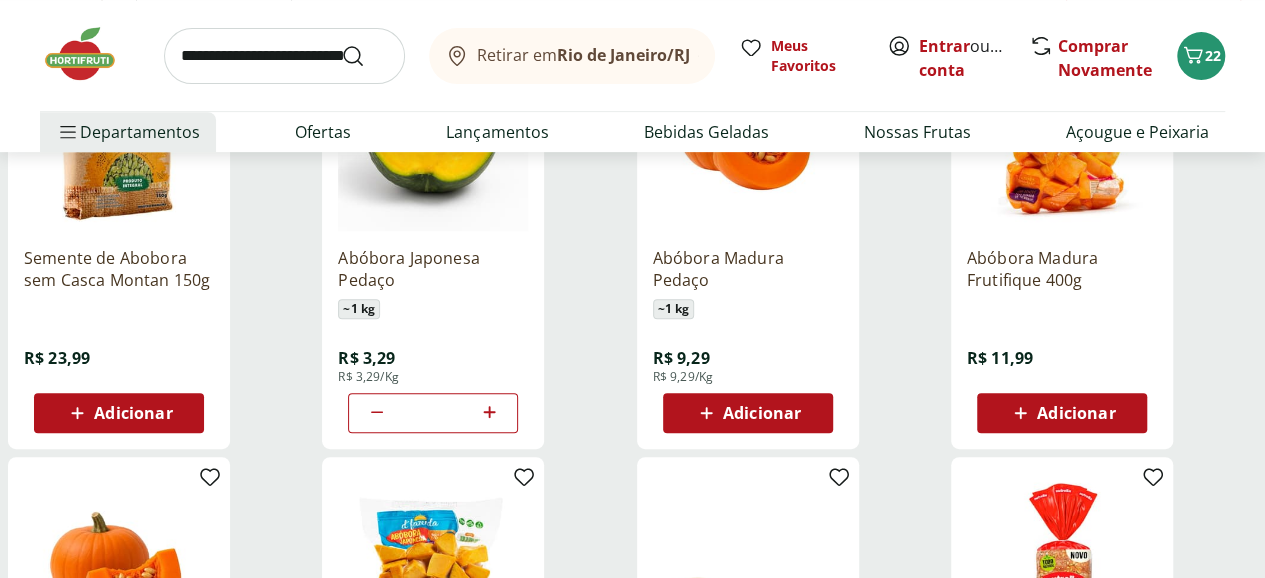 click at bounding box center (284, 56) 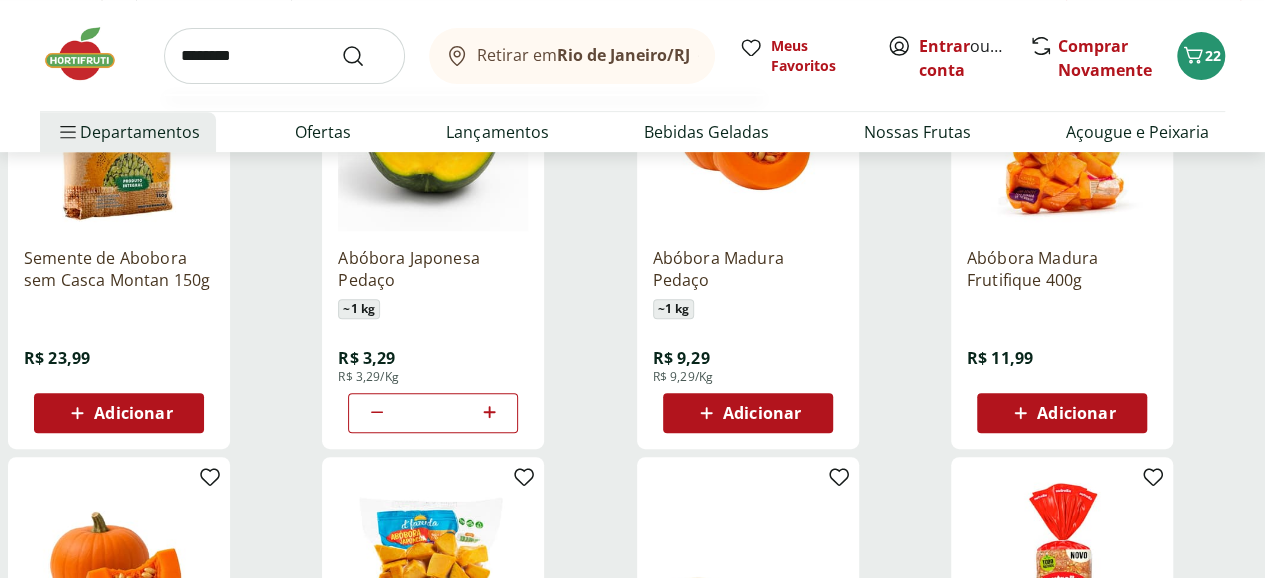 type on "********" 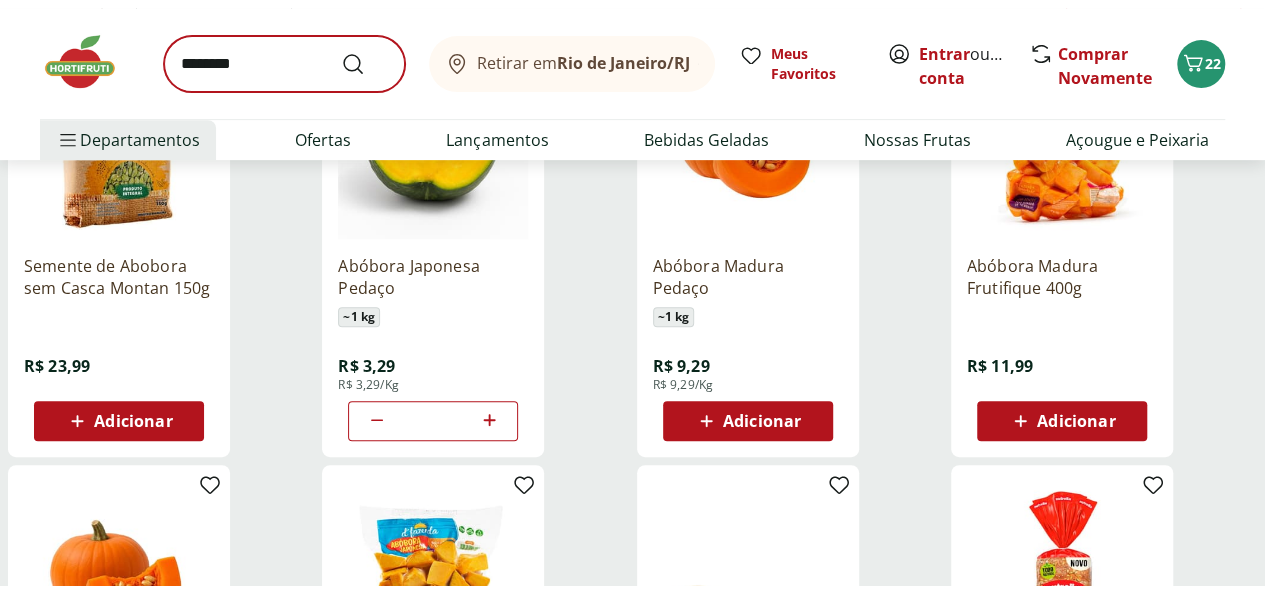 scroll, scrollTop: 0, scrollLeft: 0, axis: both 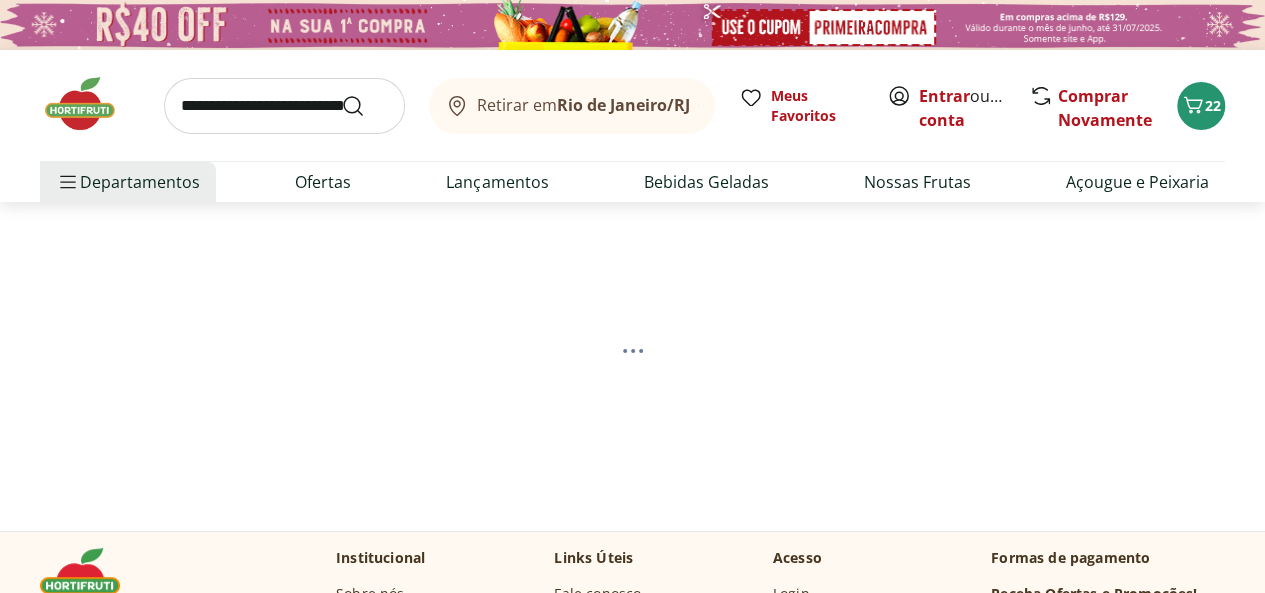 select on "**********" 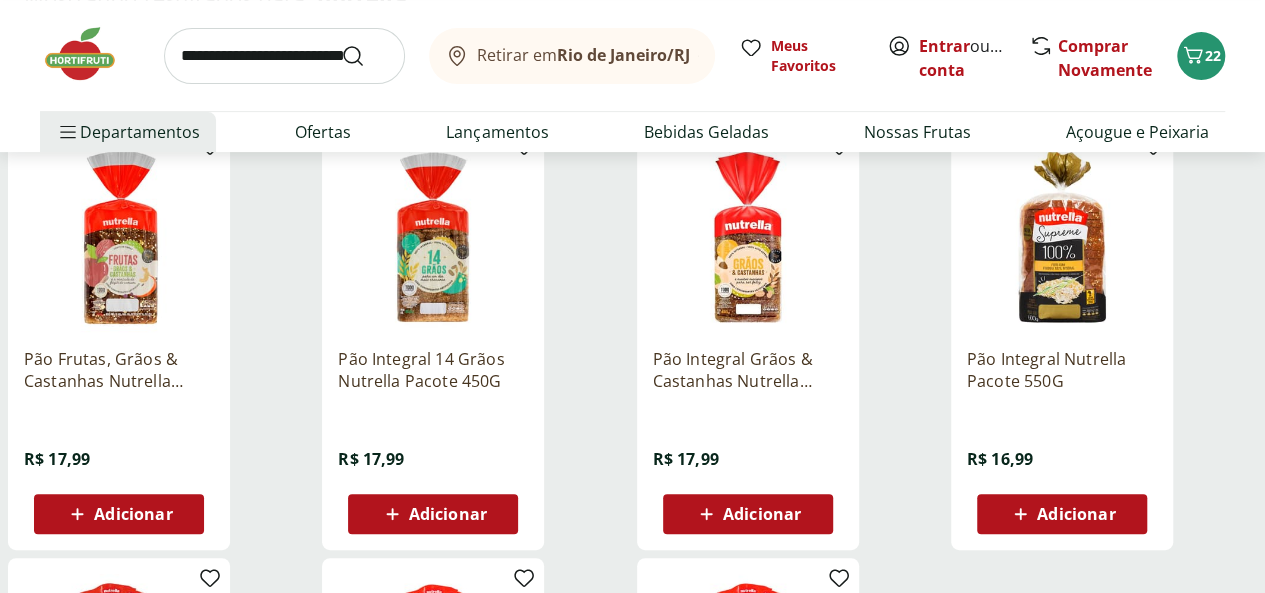 scroll, scrollTop: 277, scrollLeft: 0, axis: vertical 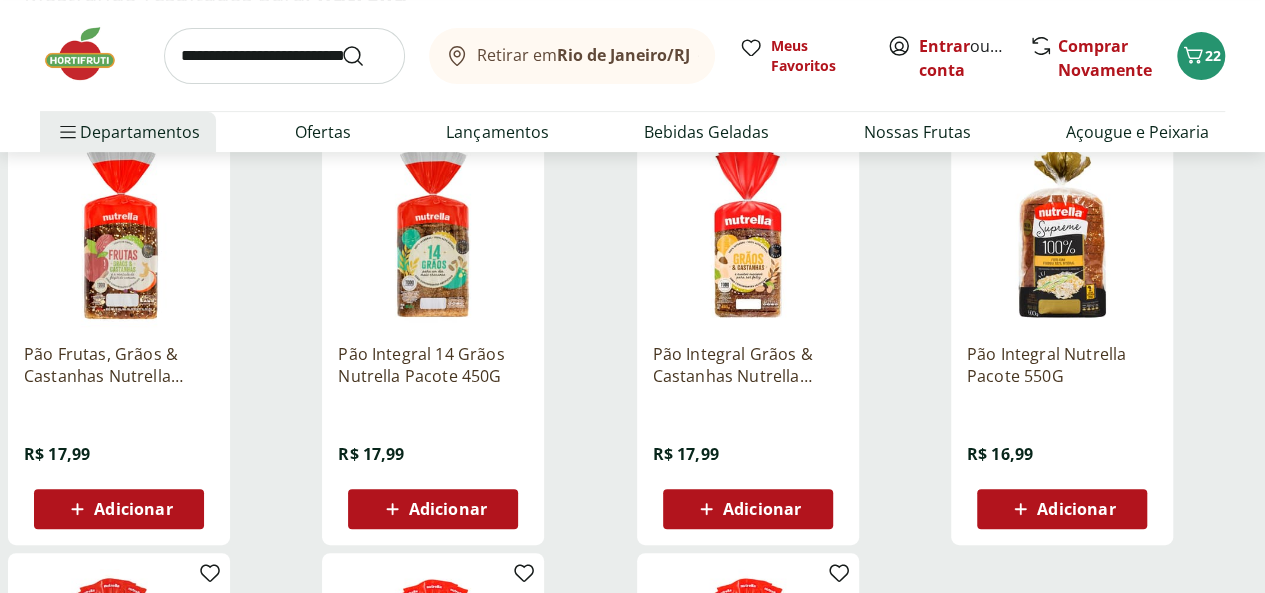 click on "Adicionar" at bounding box center (1076, 509) 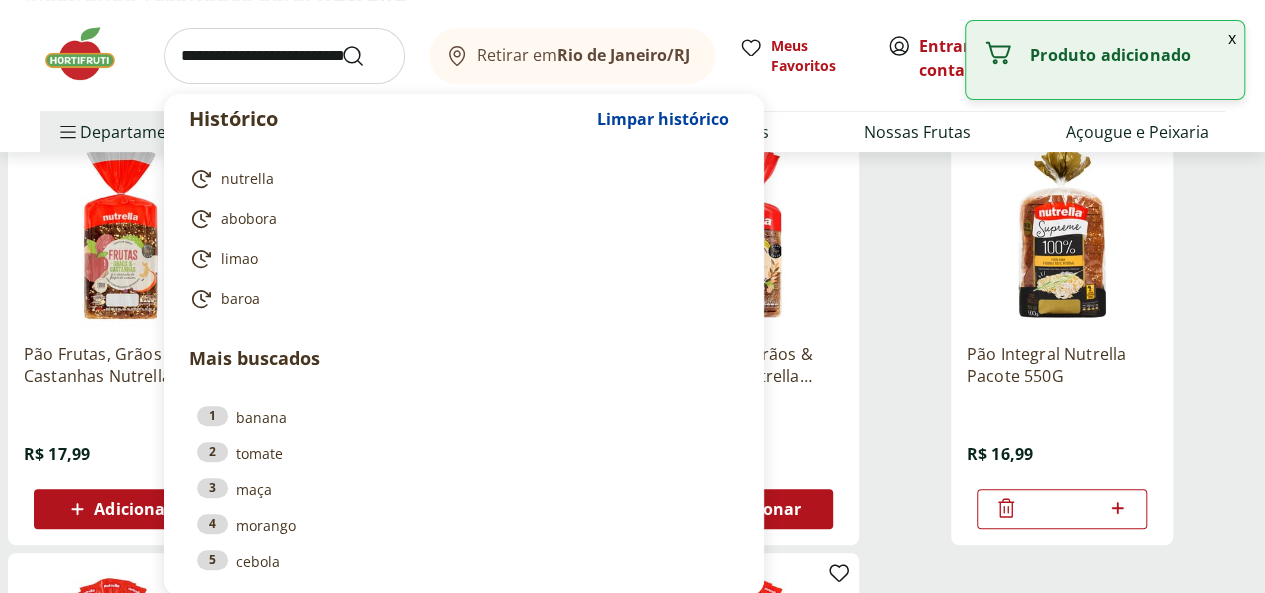 click at bounding box center [284, 56] 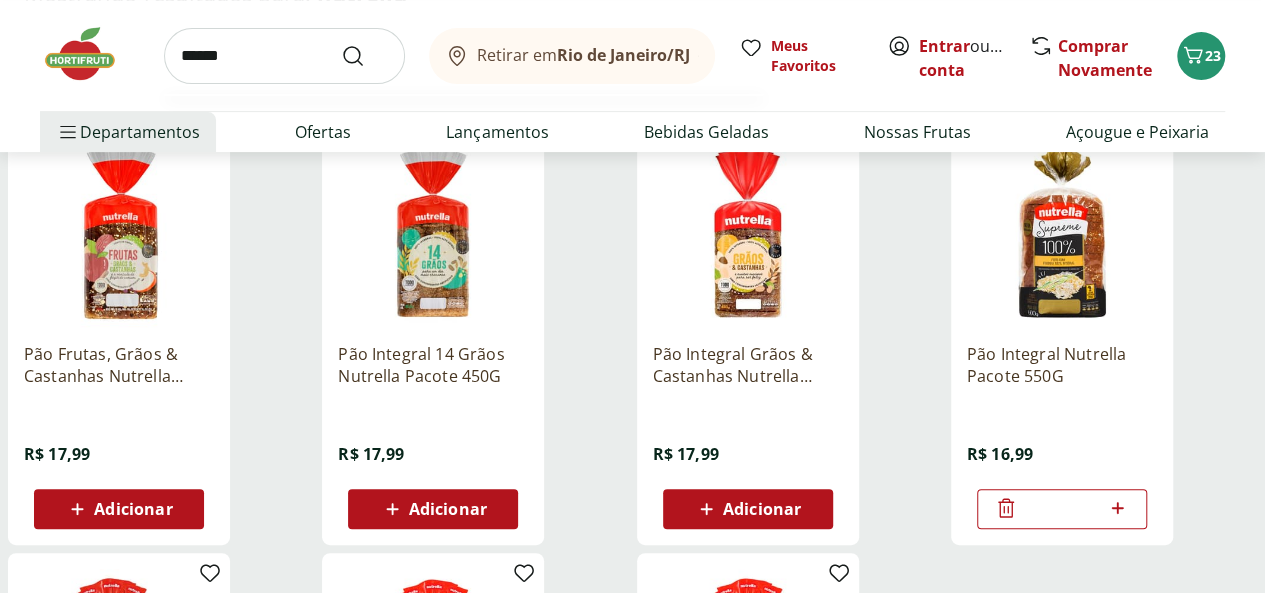 type on "******" 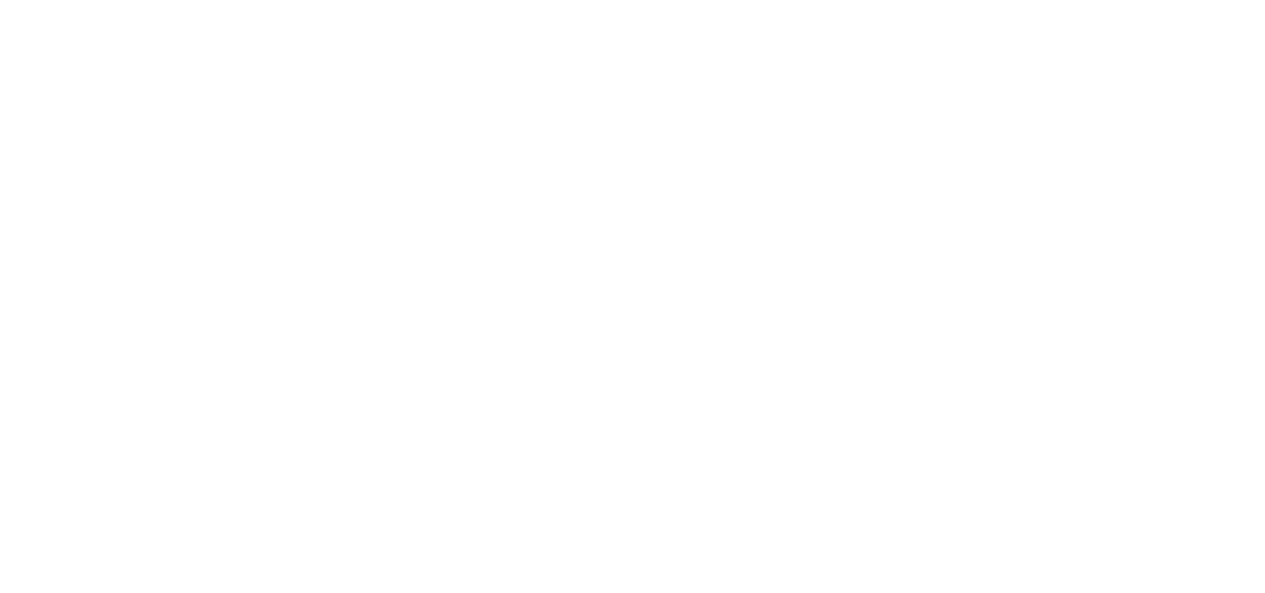 scroll, scrollTop: 0, scrollLeft: 0, axis: both 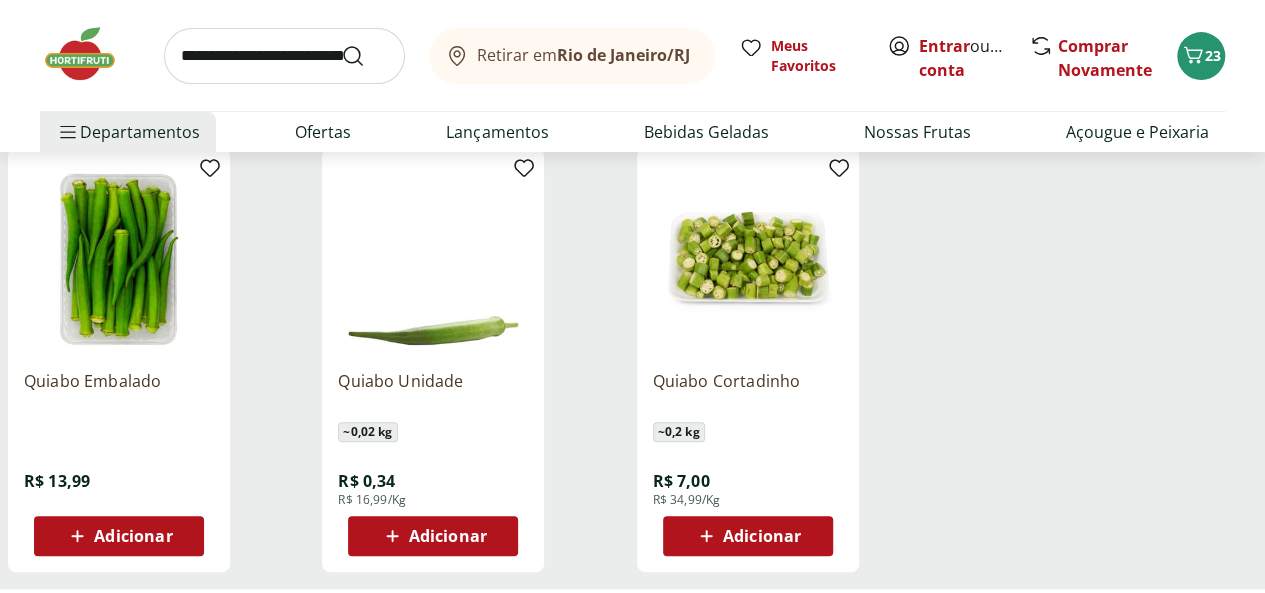 click on "Adicionar" at bounding box center (448, 536) 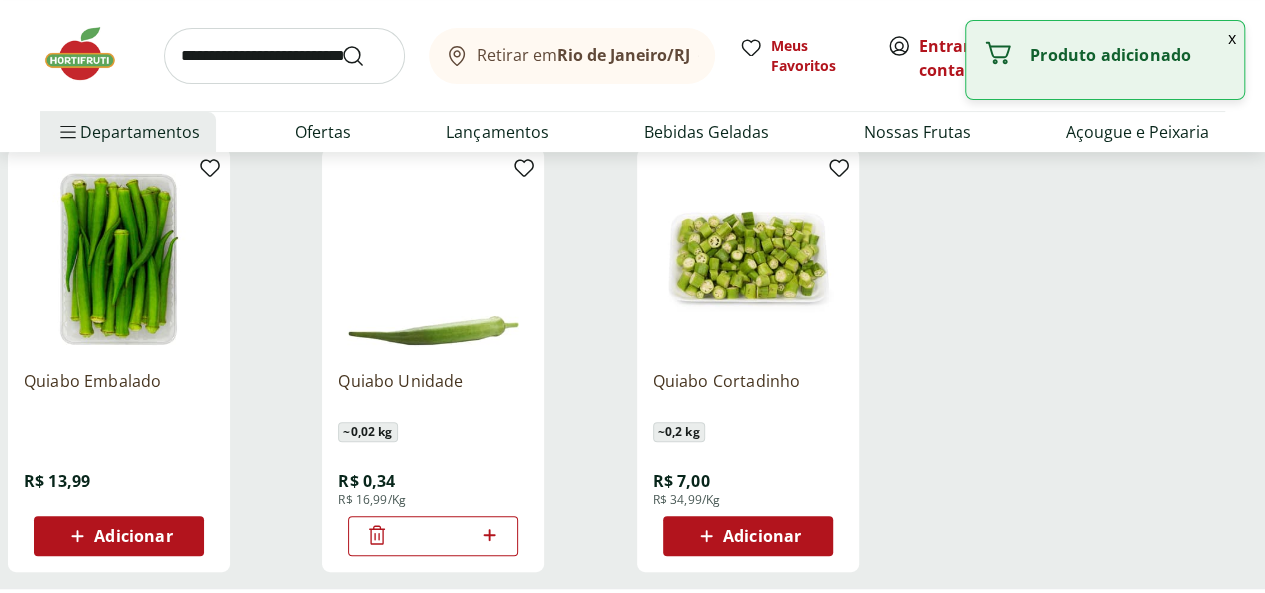 click 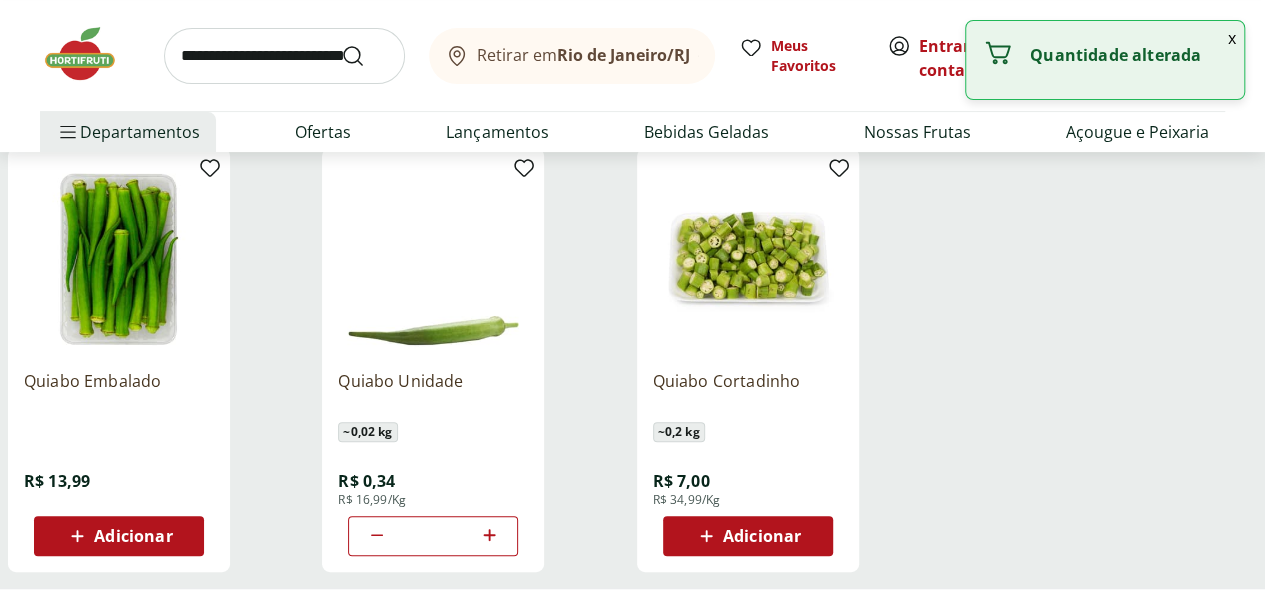 click 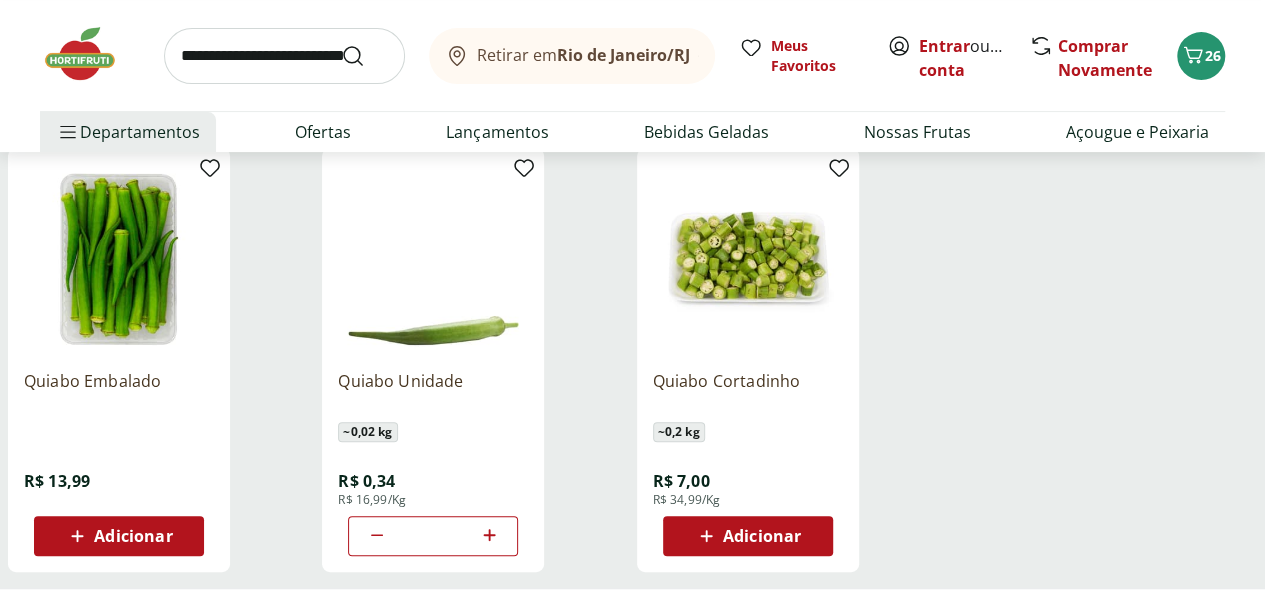 click 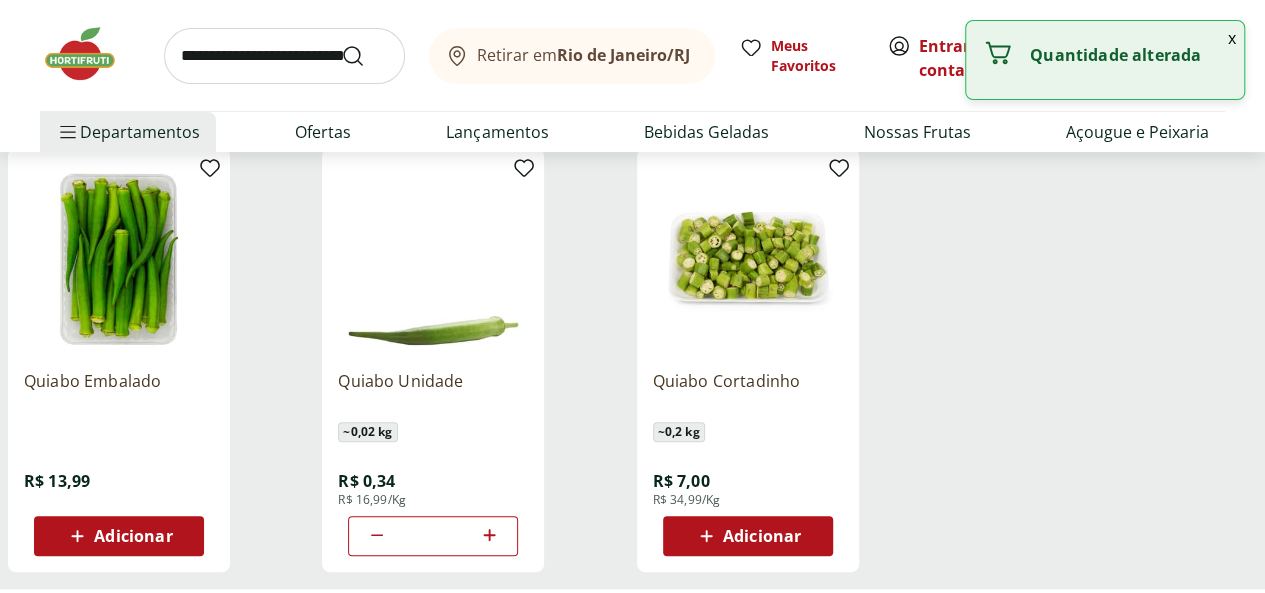 click 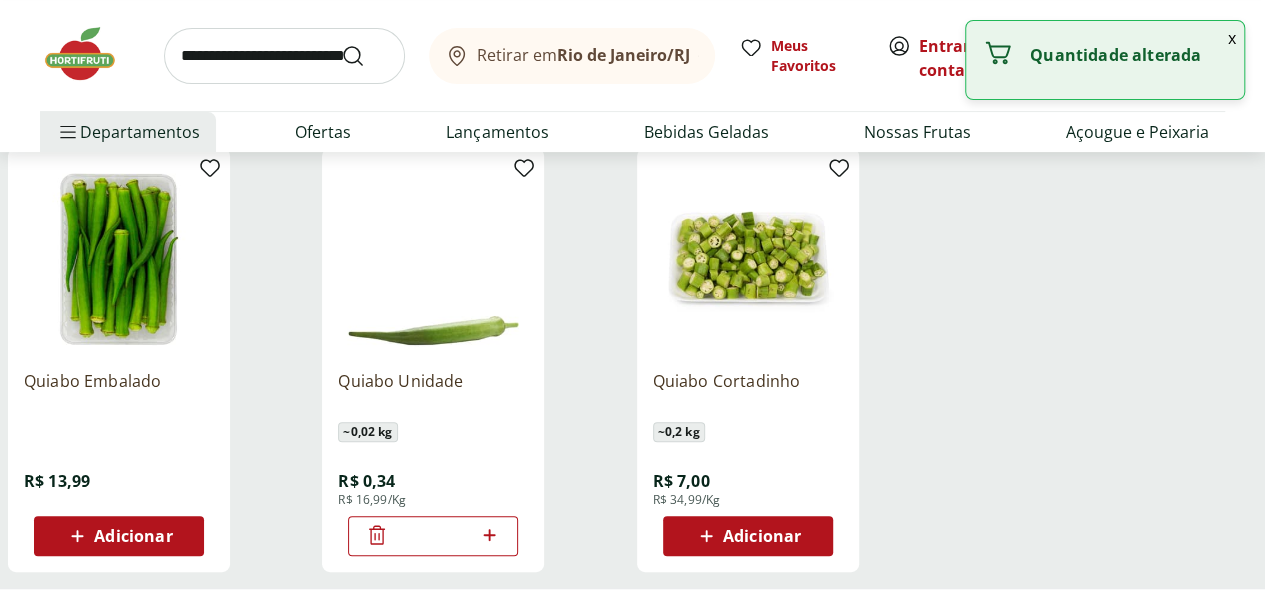 click 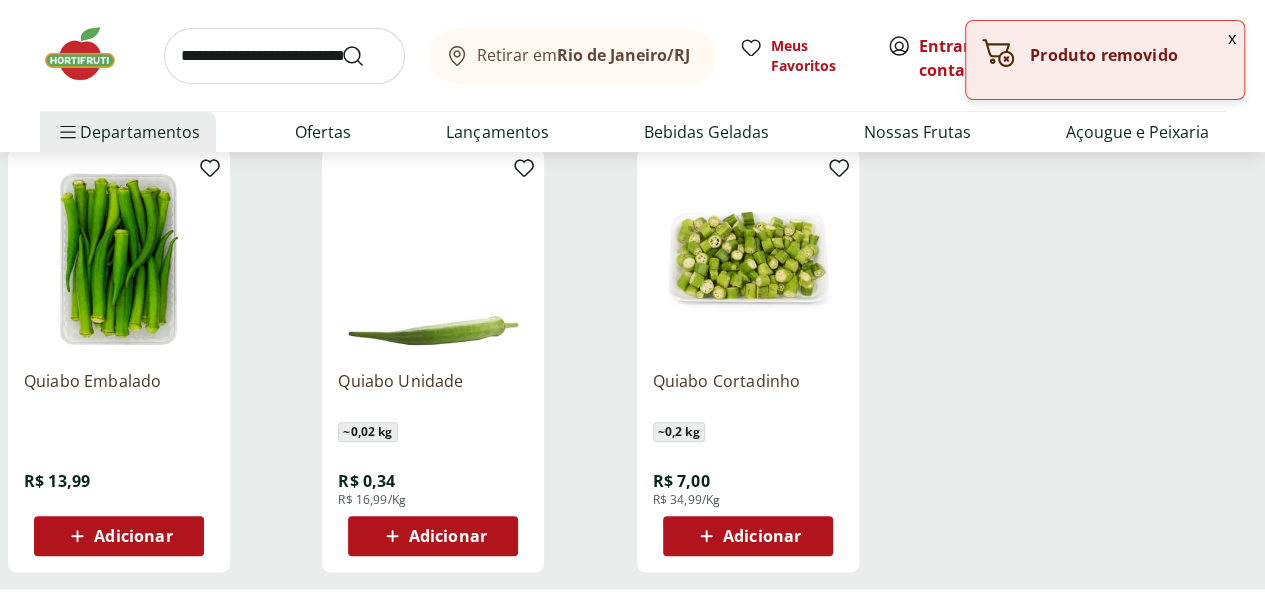 click on "Adicionar" at bounding box center [119, 536] 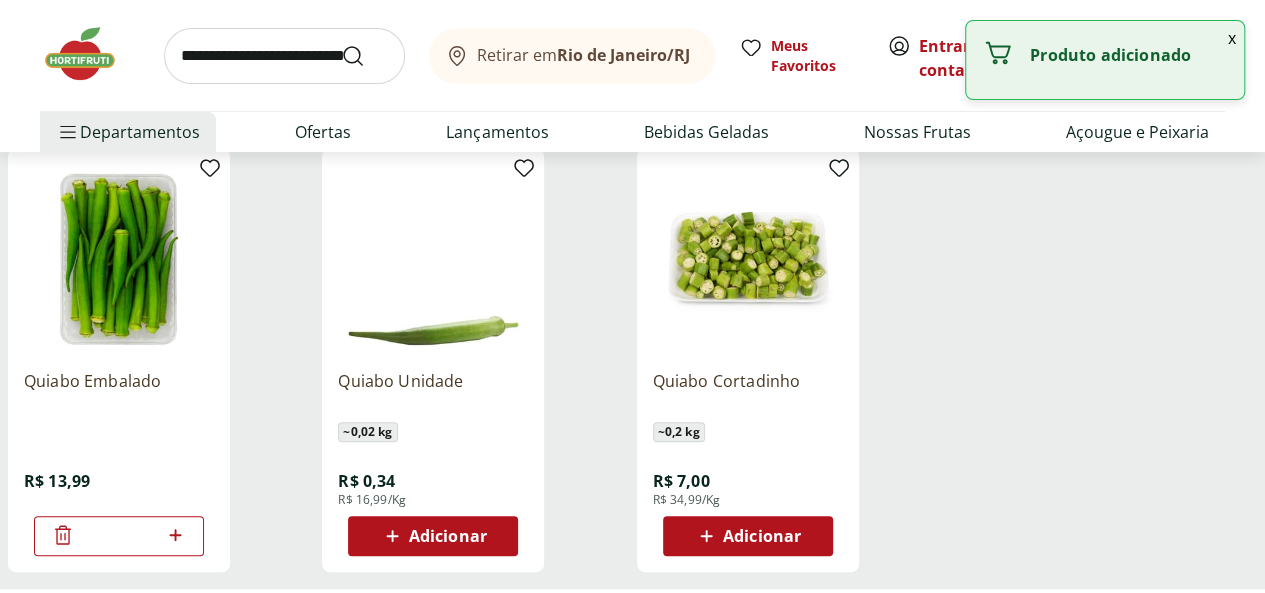 click at bounding box center (284, 56) 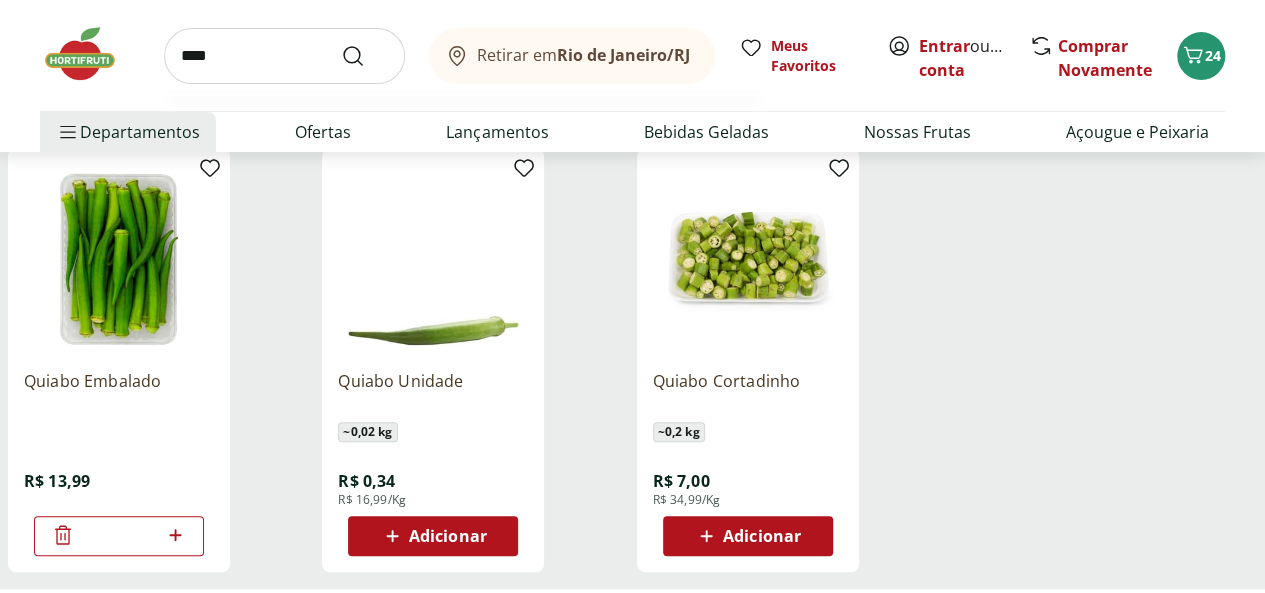 type on "****" 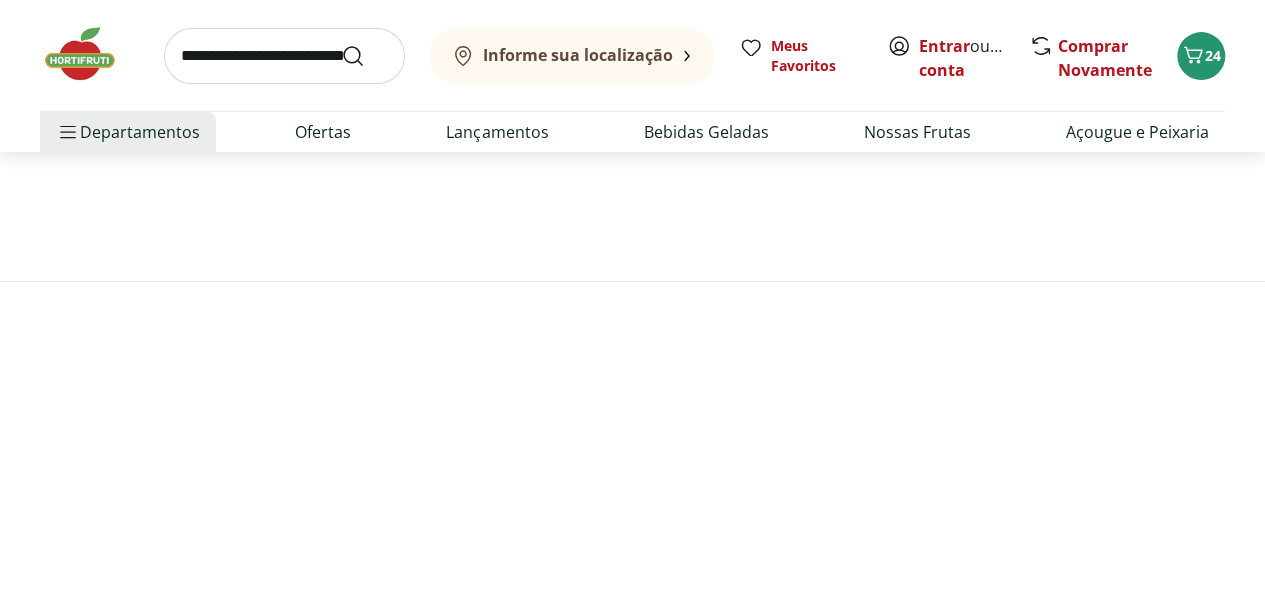 scroll, scrollTop: 0, scrollLeft: 0, axis: both 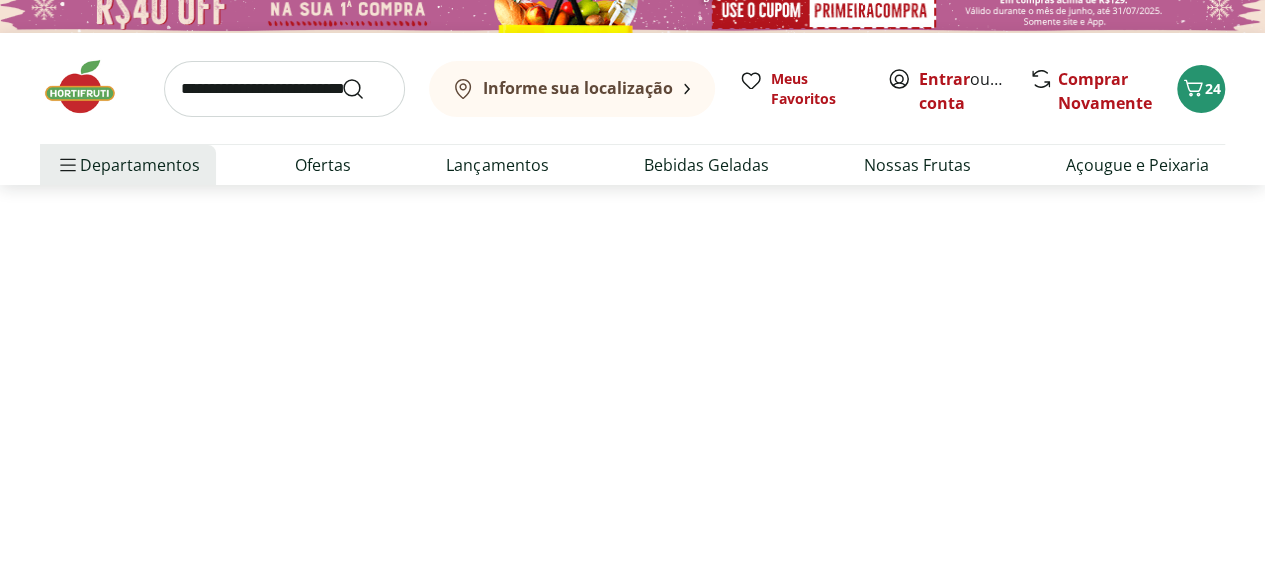 select on "**********" 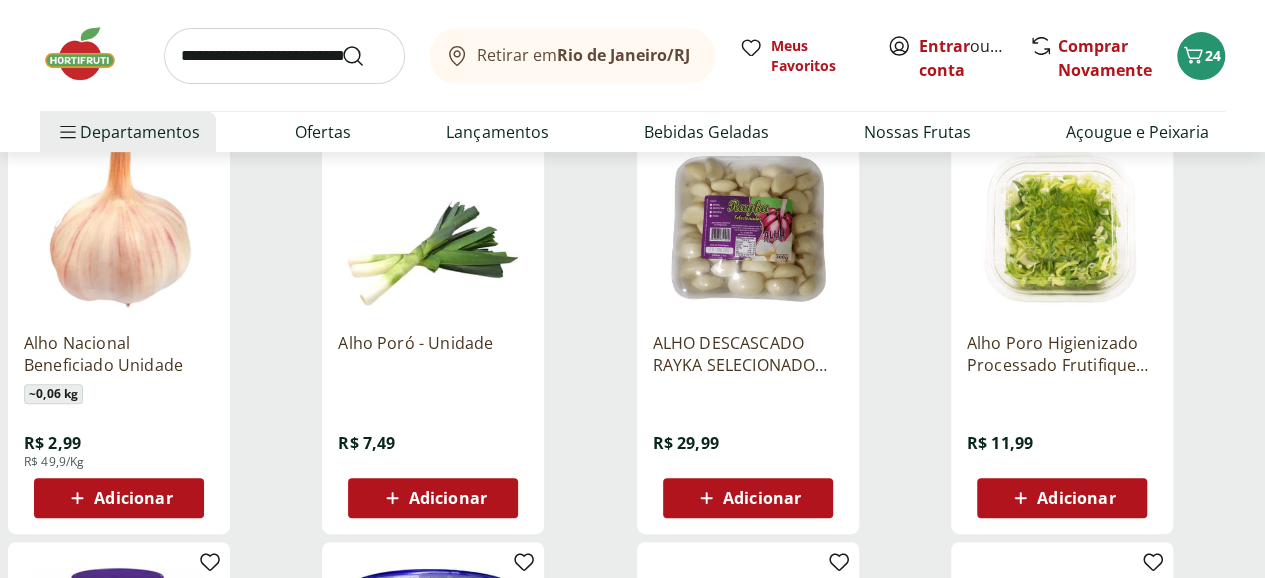 scroll, scrollTop: 295, scrollLeft: 0, axis: vertical 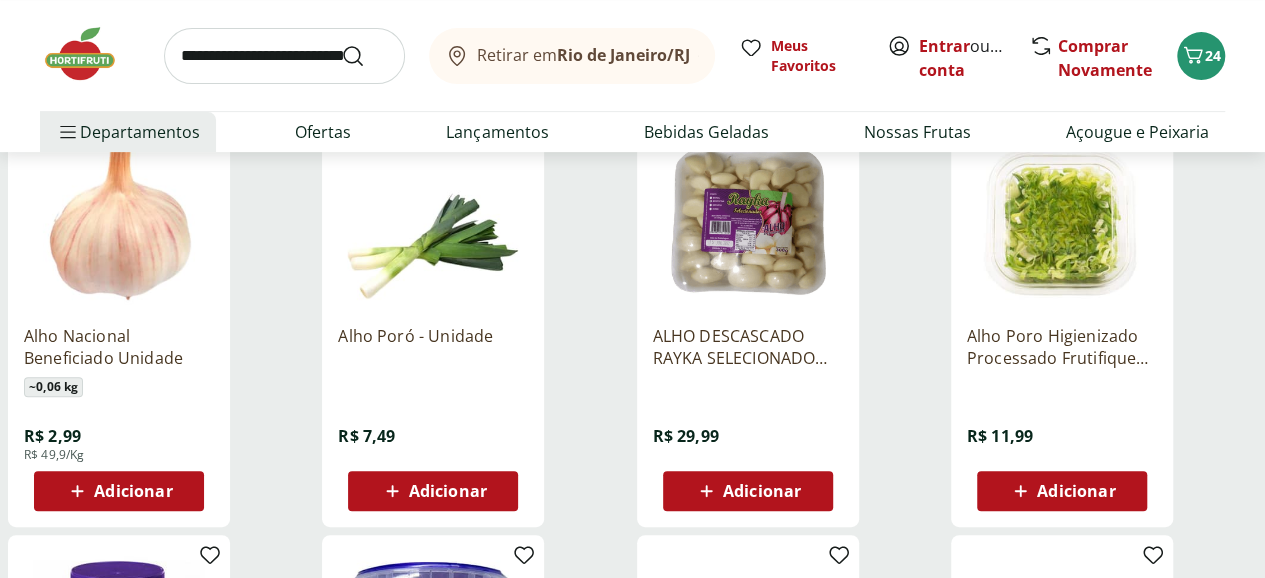 click on "Adicionar" at bounding box center [133, 491] 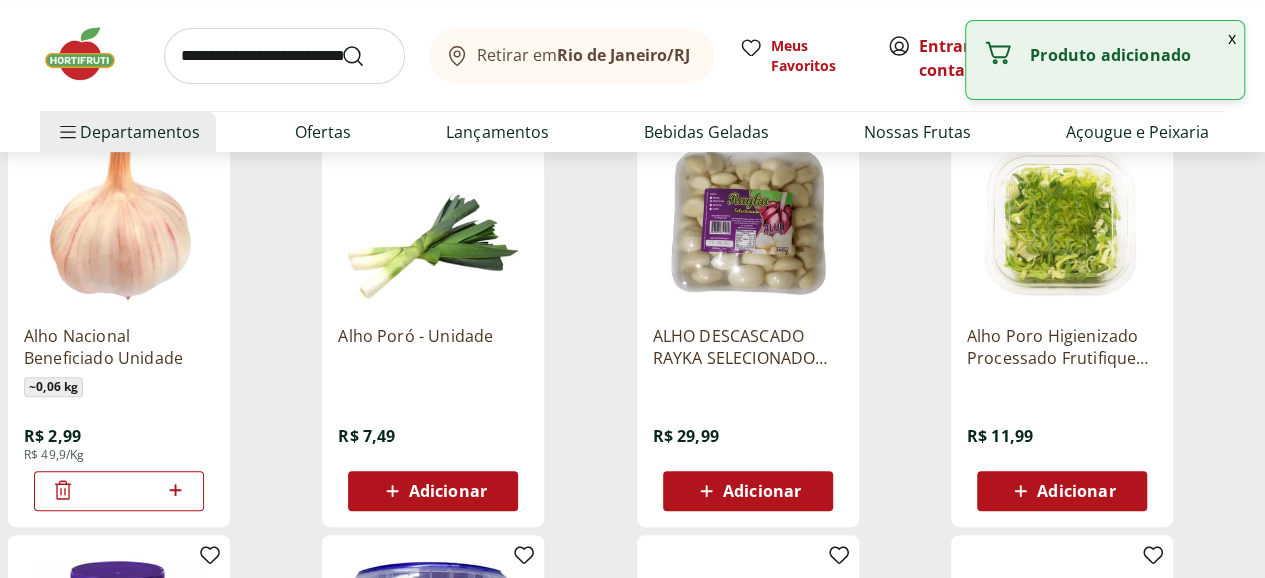 click 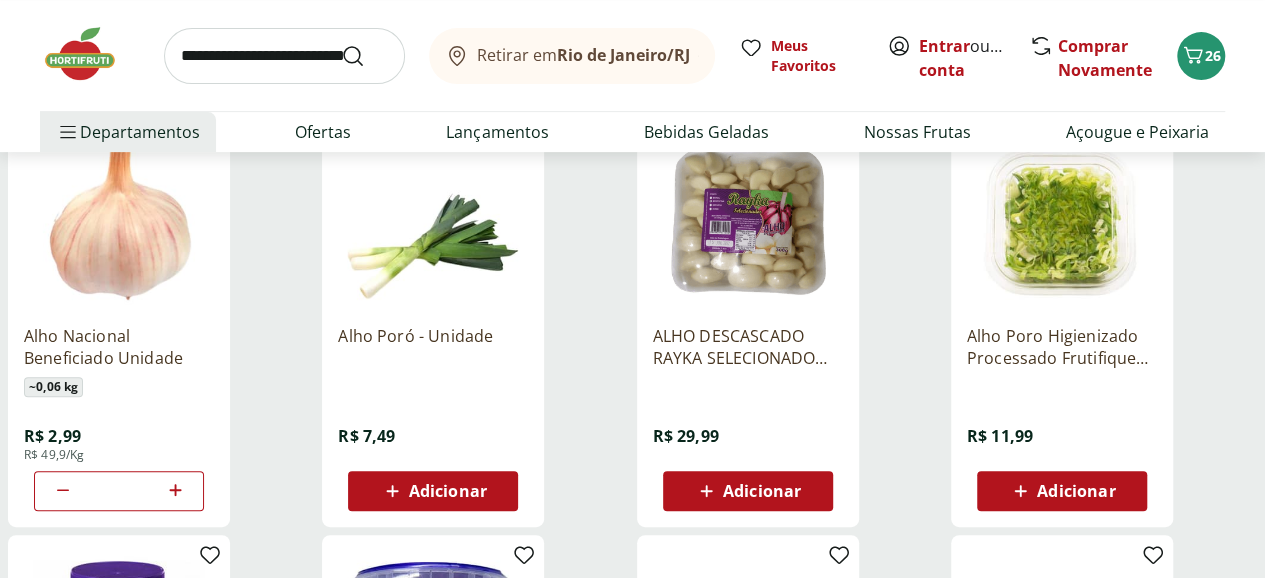click 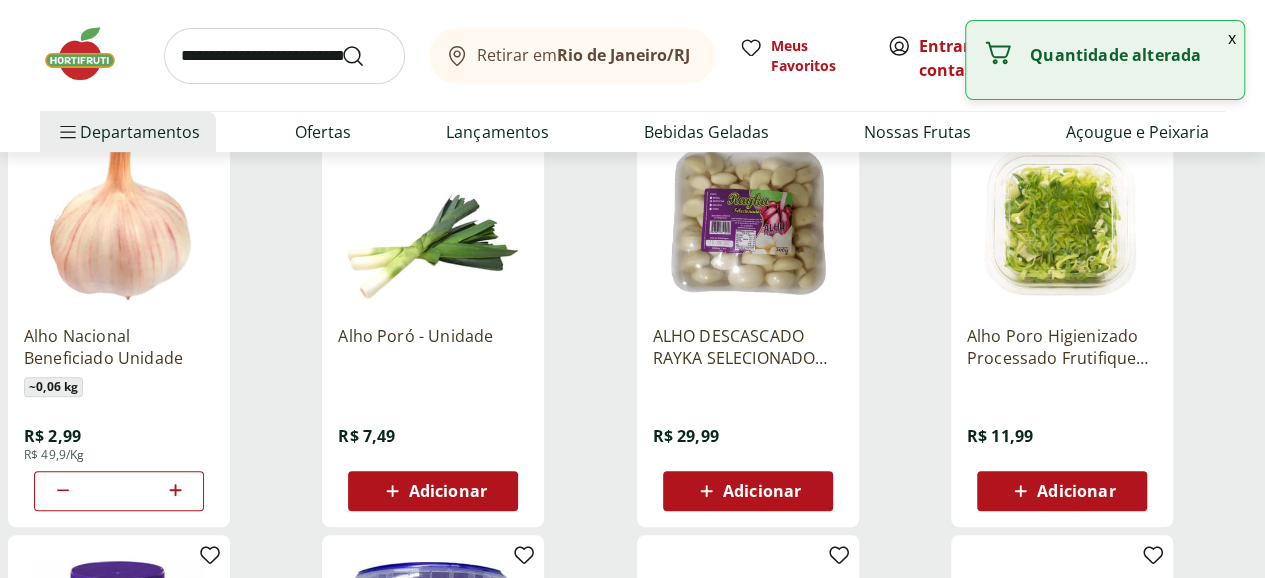 click 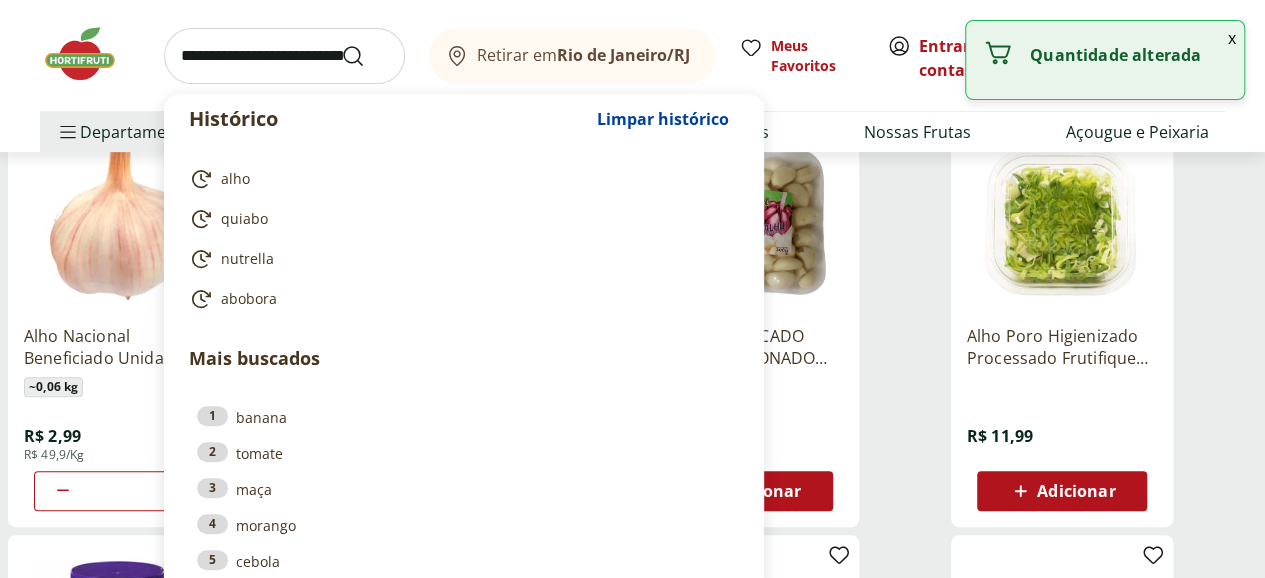 click at bounding box center [284, 56] 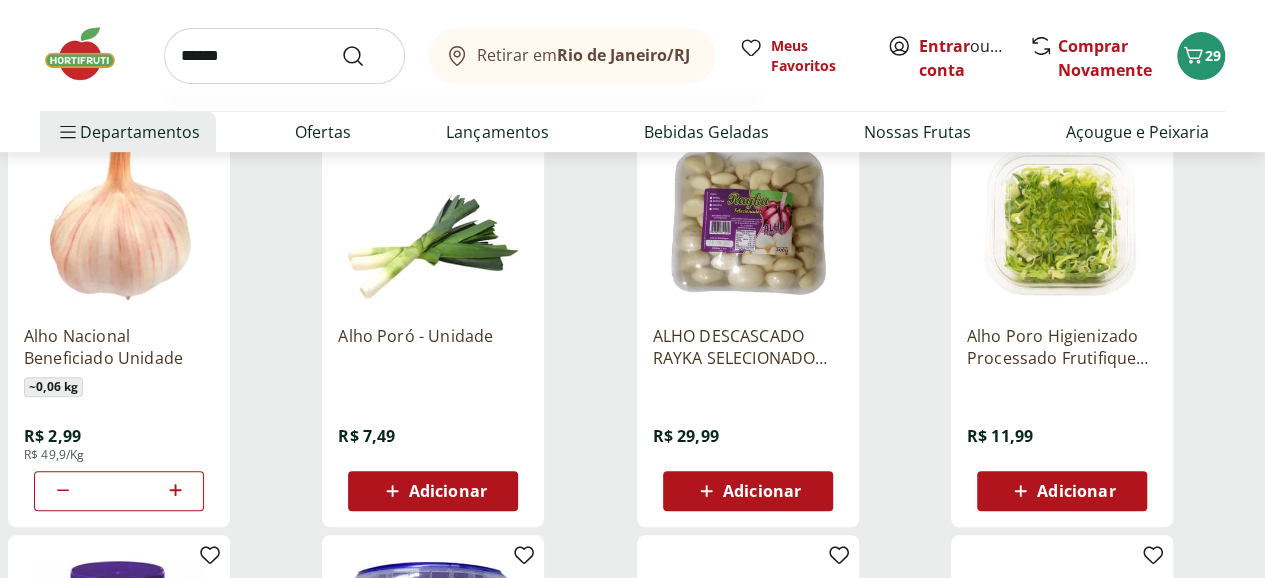 type on "******" 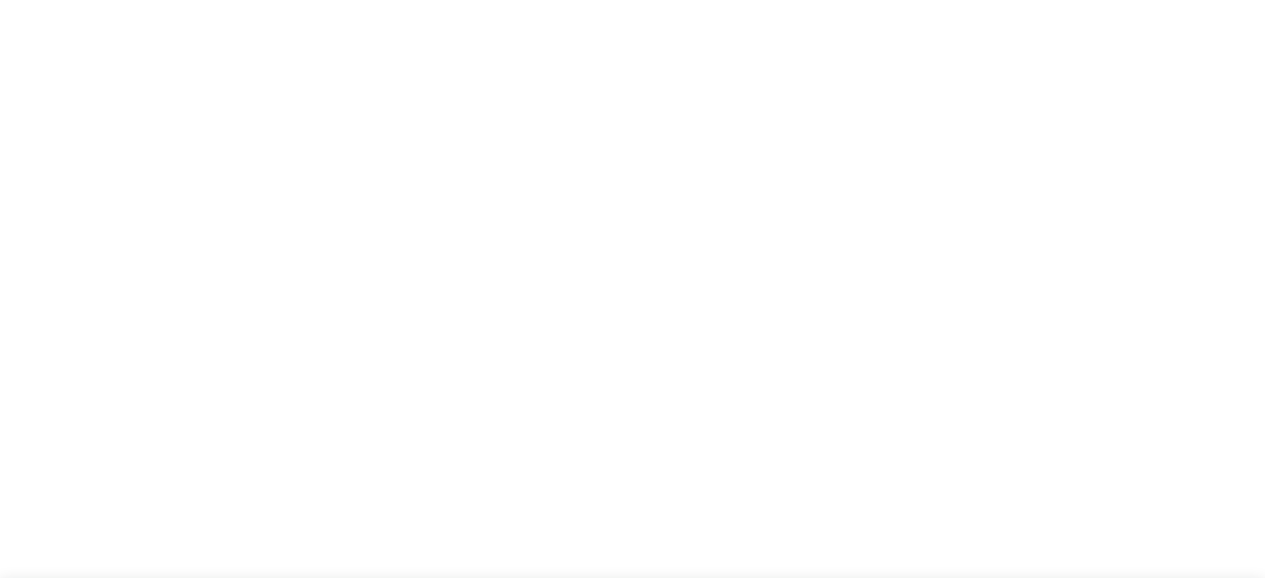 scroll, scrollTop: 0, scrollLeft: 0, axis: both 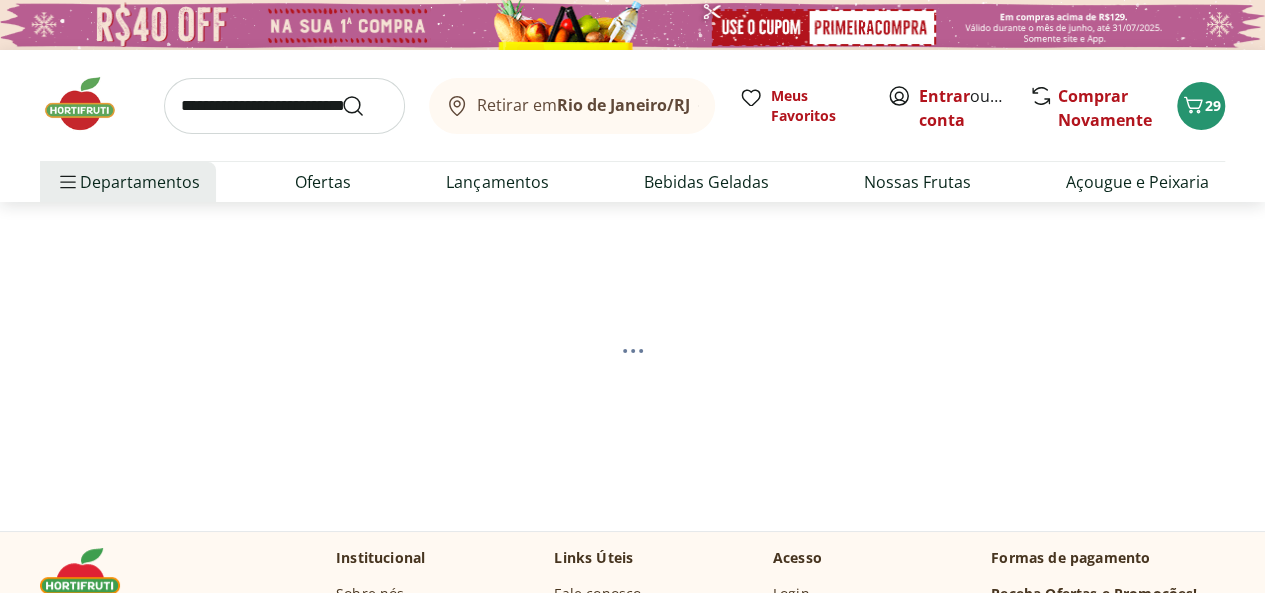 select on "**********" 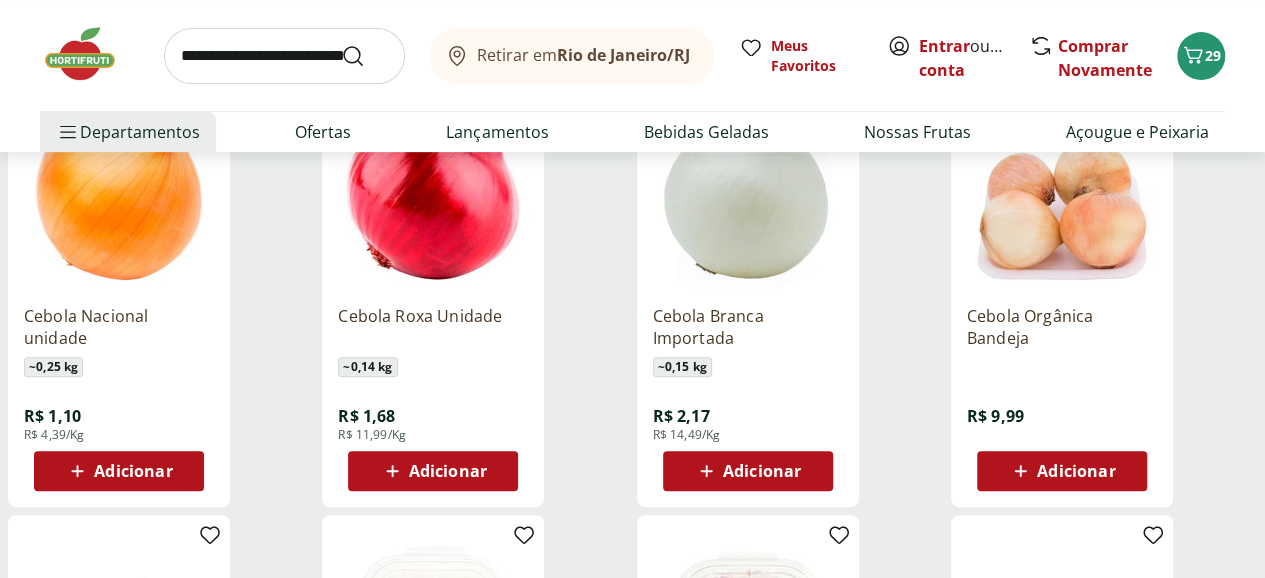 scroll, scrollTop: 322, scrollLeft: 0, axis: vertical 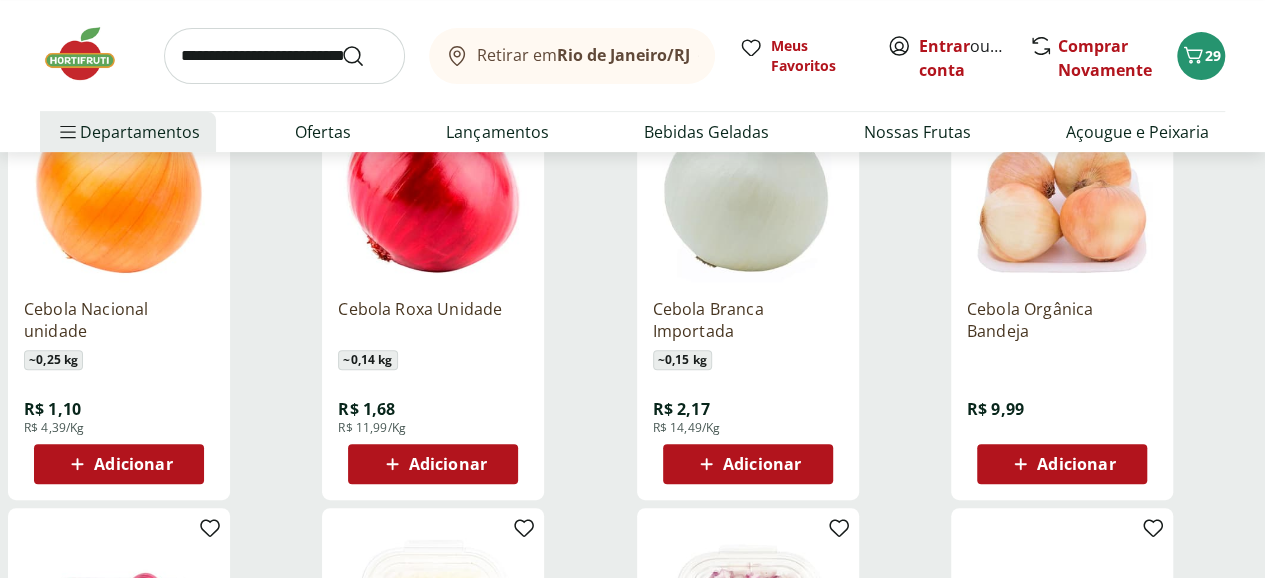 click on "Adicionar" at bounding box center (133, 464) 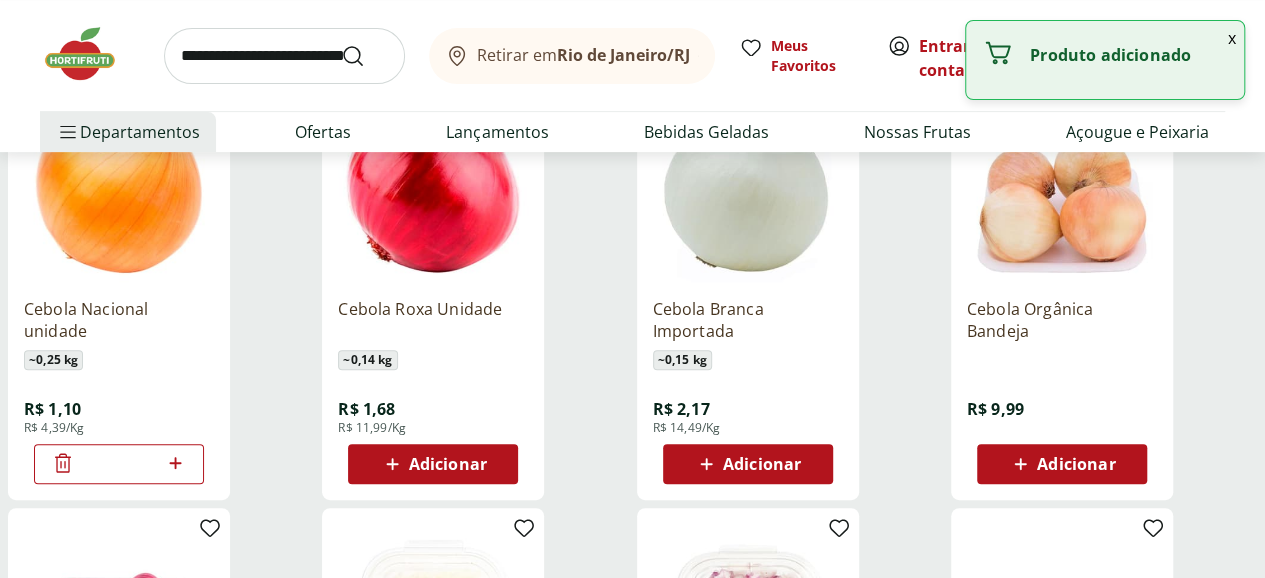click 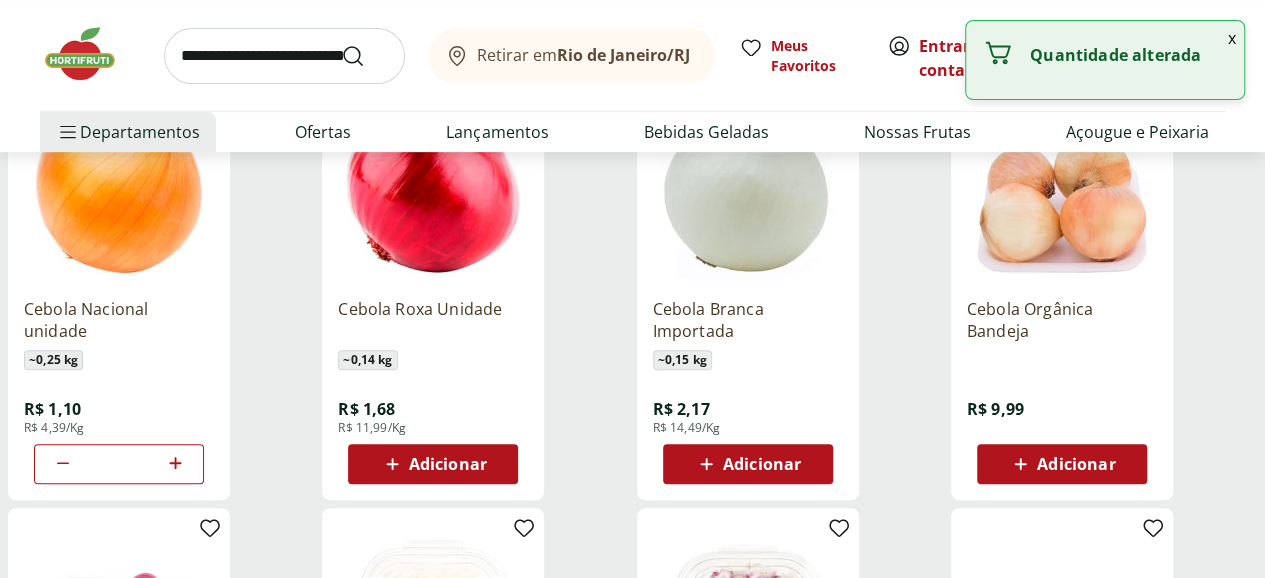 click 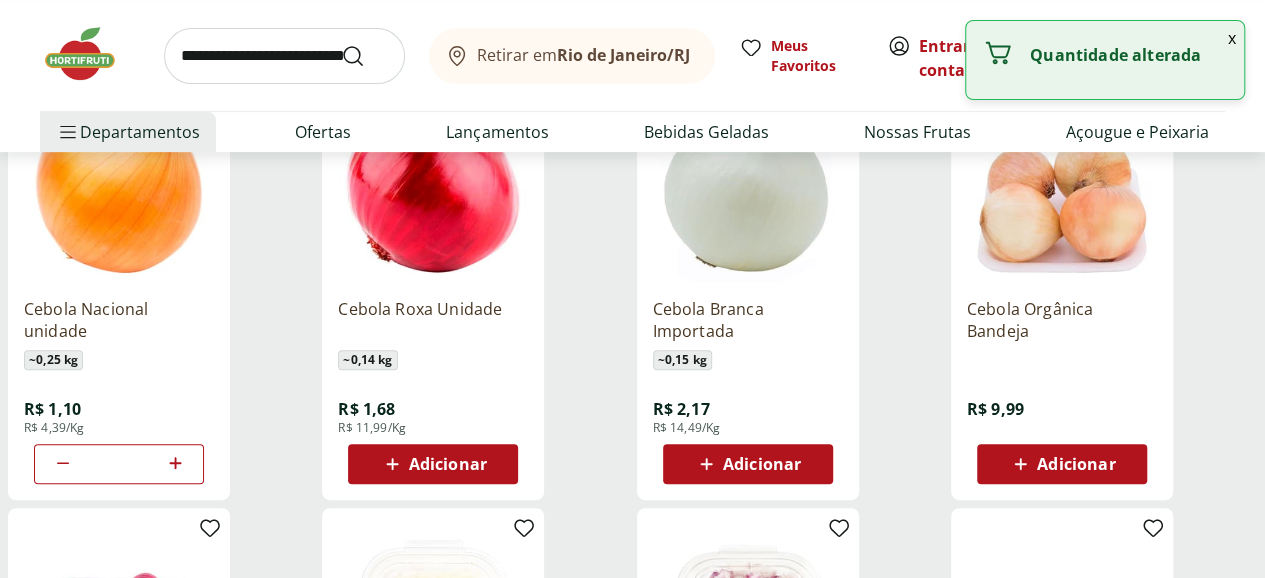 click 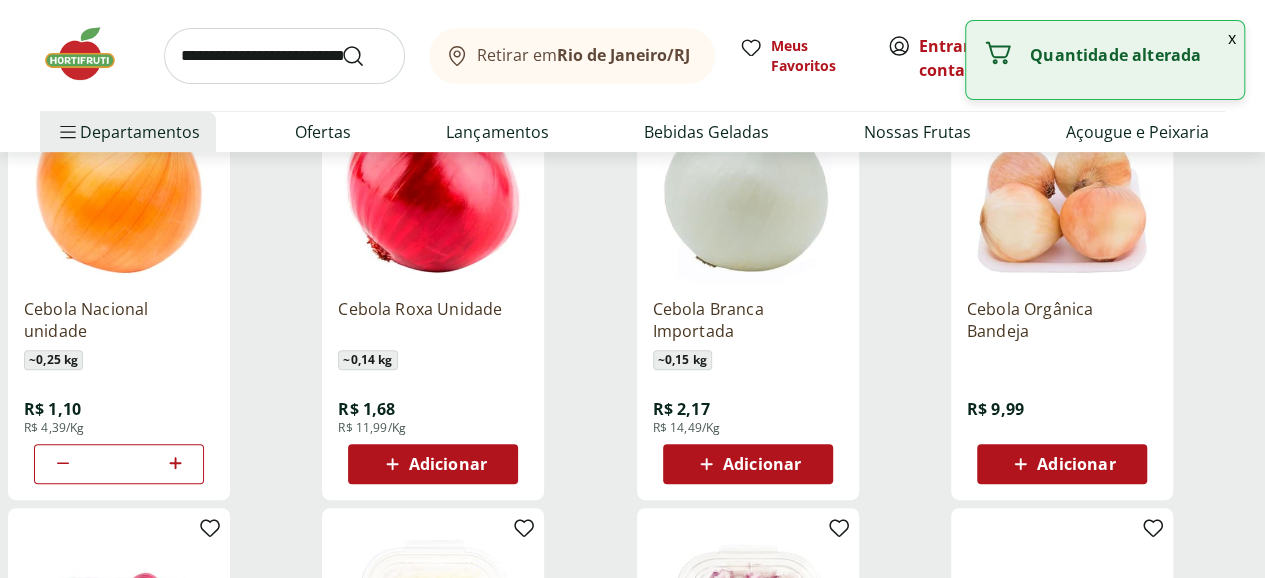 type on "*" 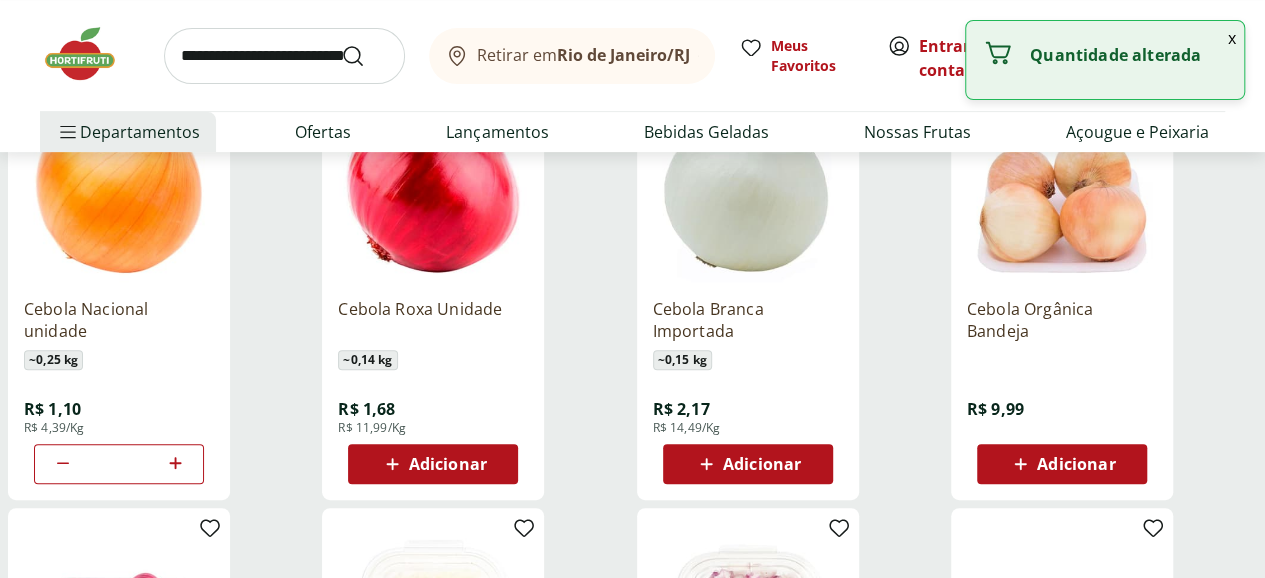 click at bounding box center [284, 56] 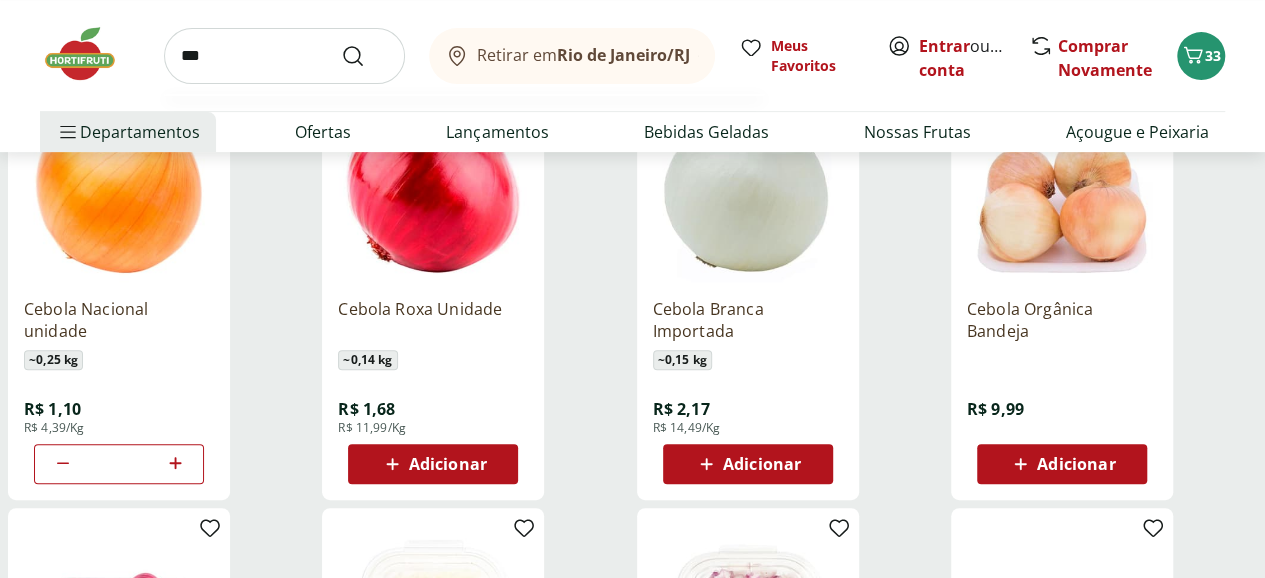 type on "***" 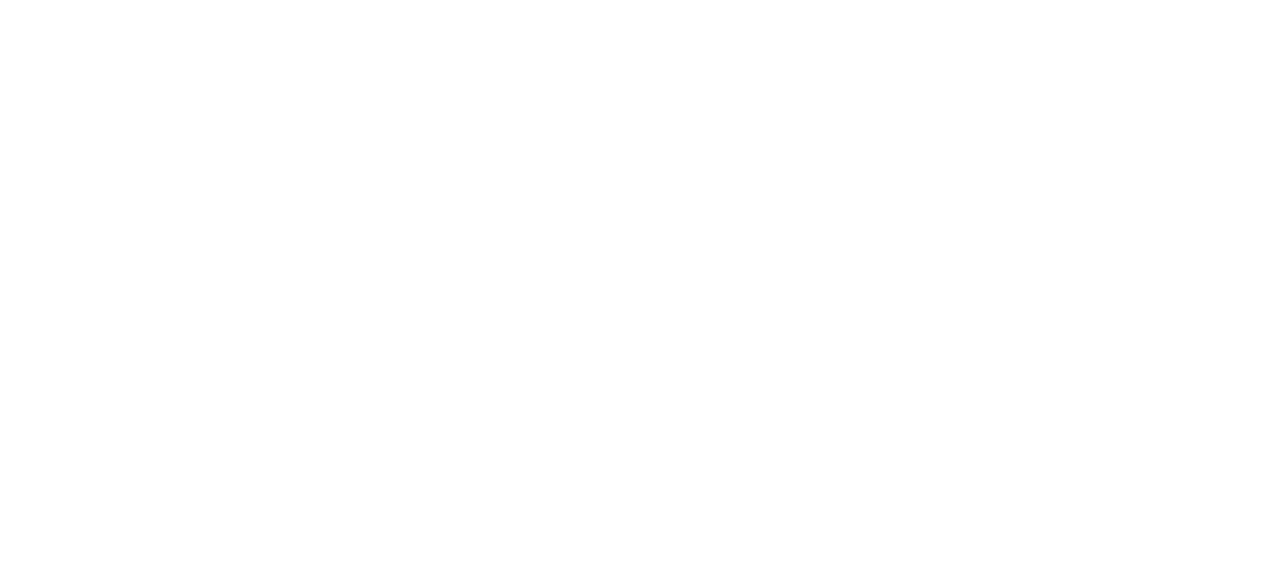 scroll, scrollTop: 0, scrollLeft: 0, axis: both 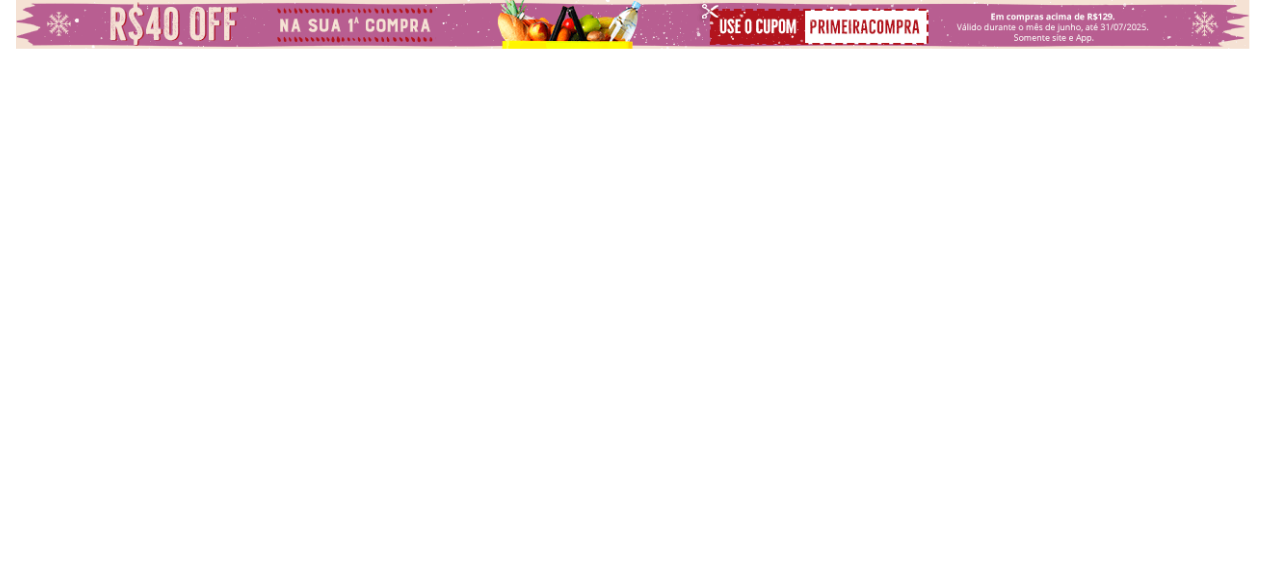 select on "**********" 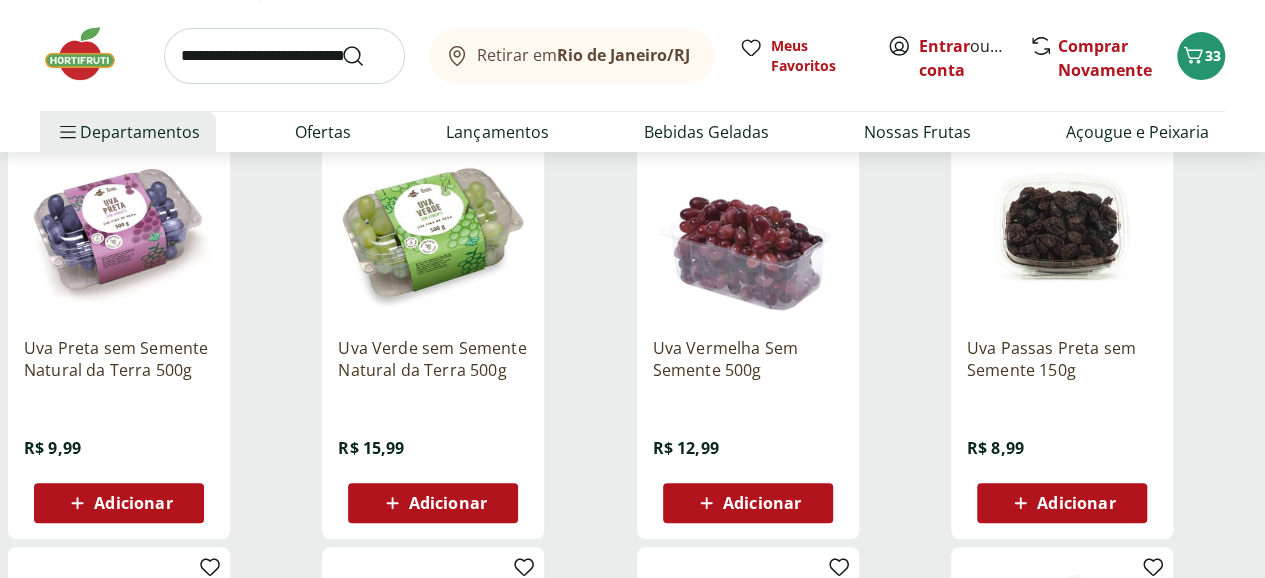 scroll, scrollTop: 272, scrollLeft: 0, axis: vertical 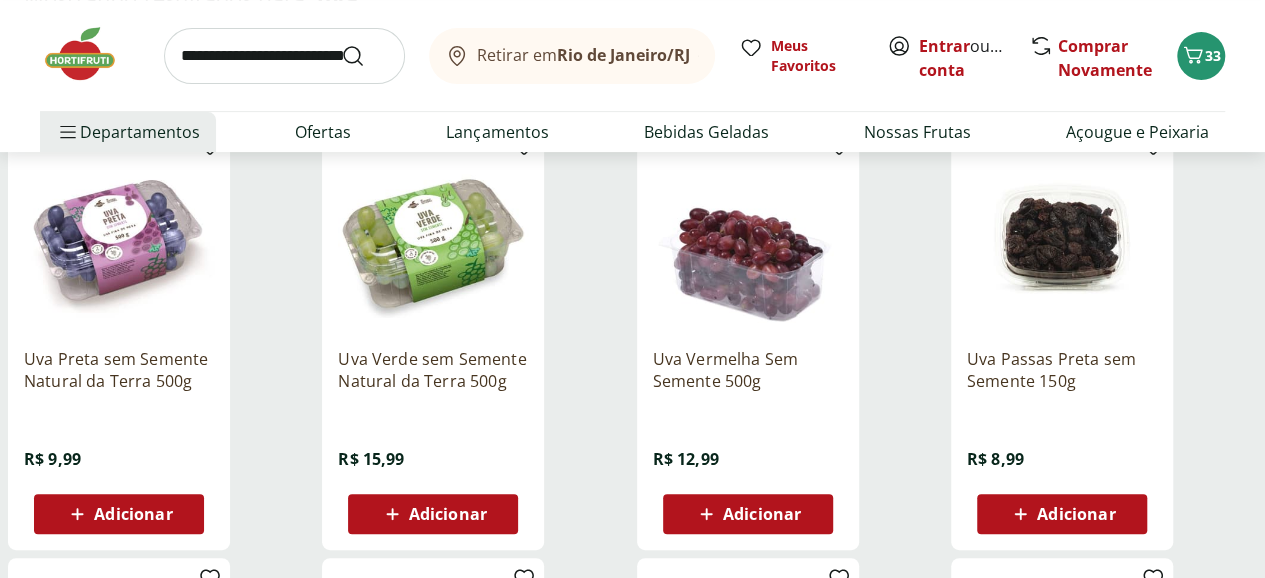 click on "Adicionar" at bounding box center [448, 514] 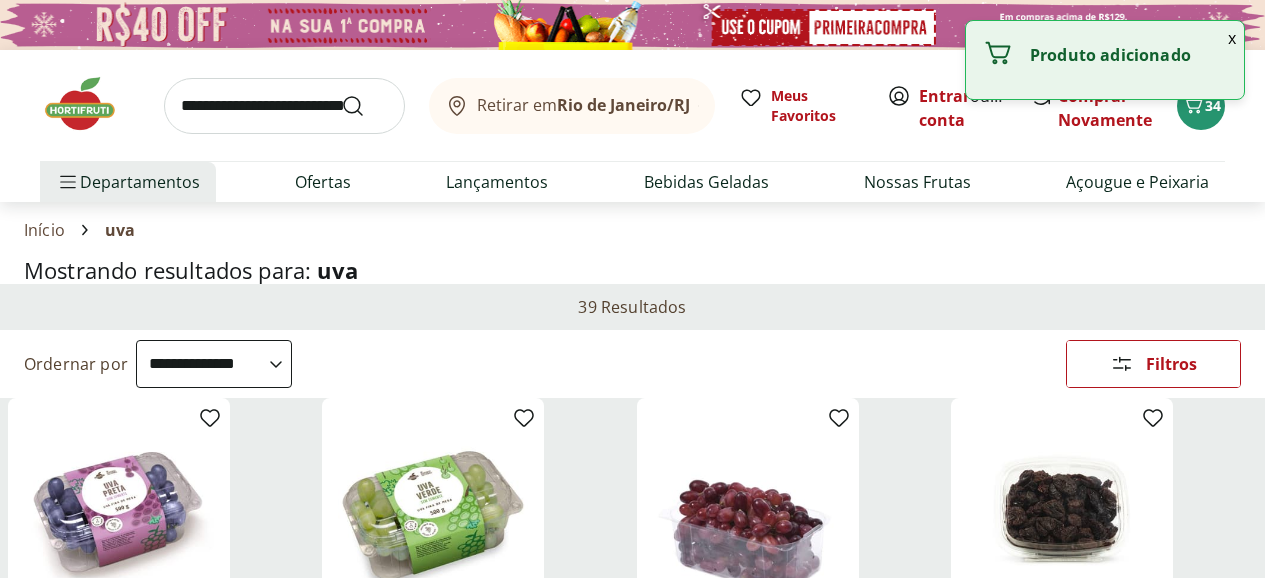select on "**********" 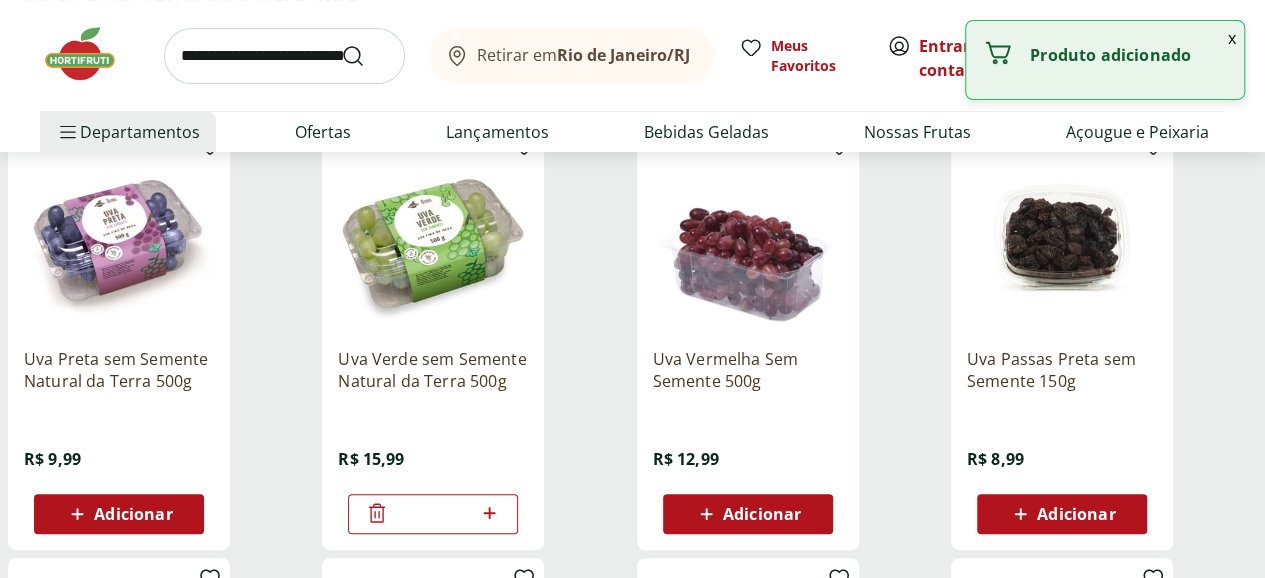 scroll, scrollTop: 0, scrollLeft: 0, axis: both 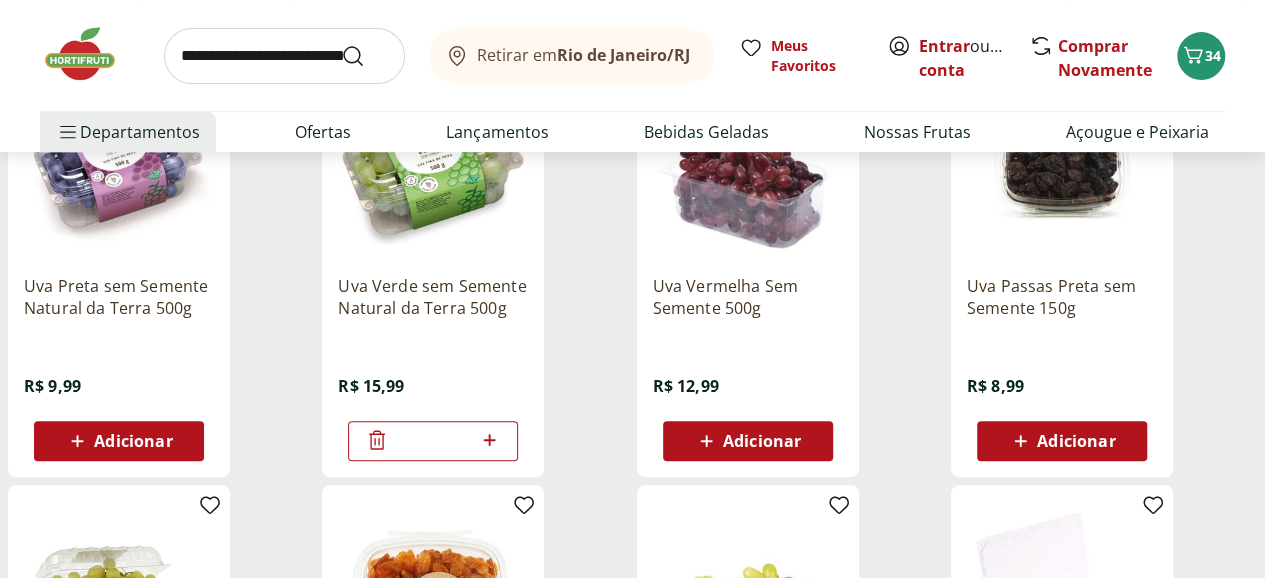 click on "Adicionar" at bounding box center (133, 441) 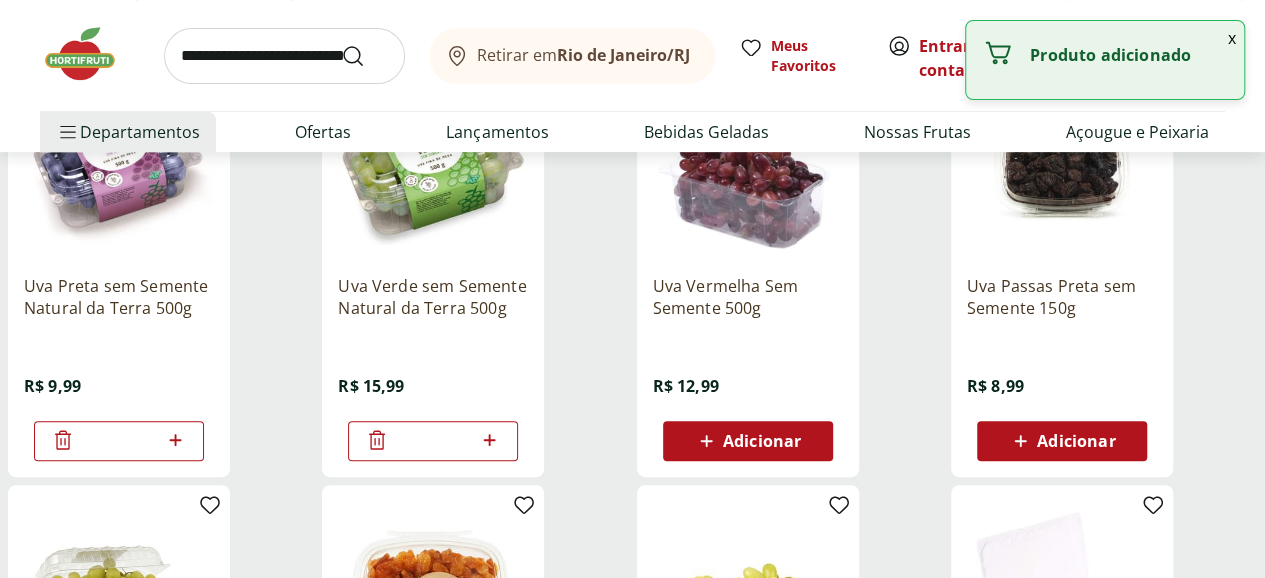 click at bounding box center [284, 56] 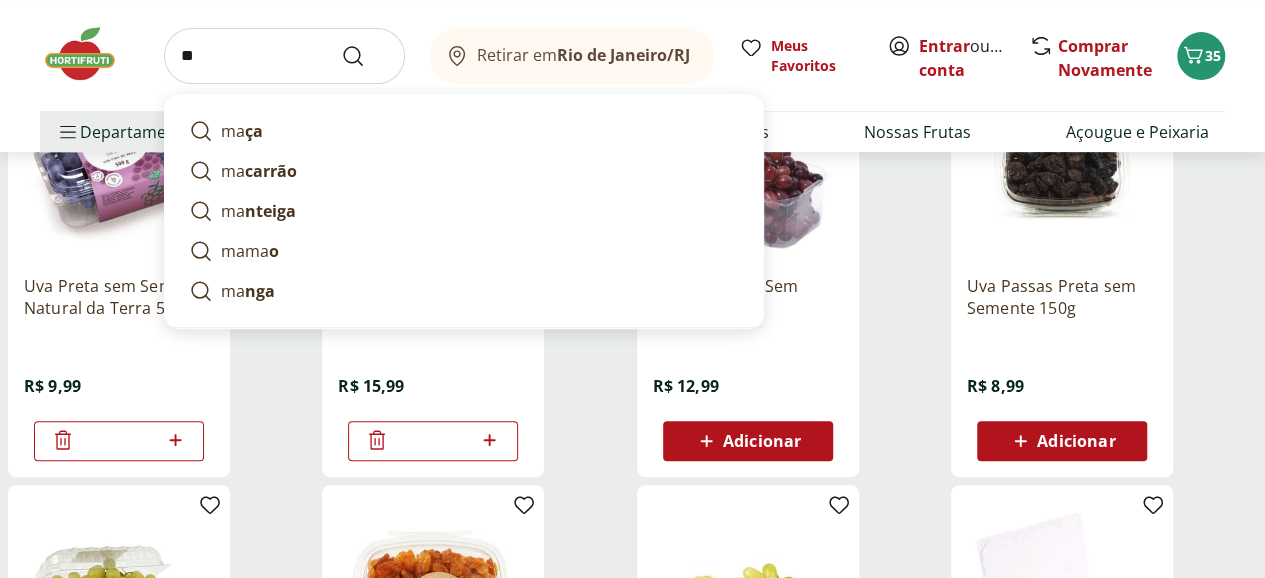 type on "*" 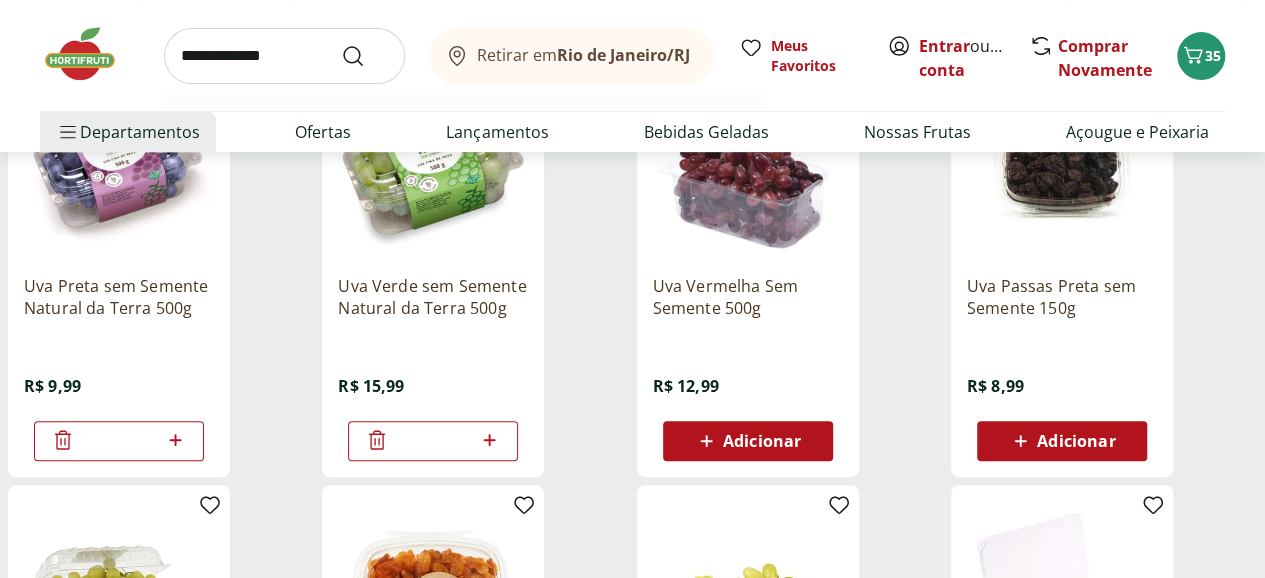 type on "**********" 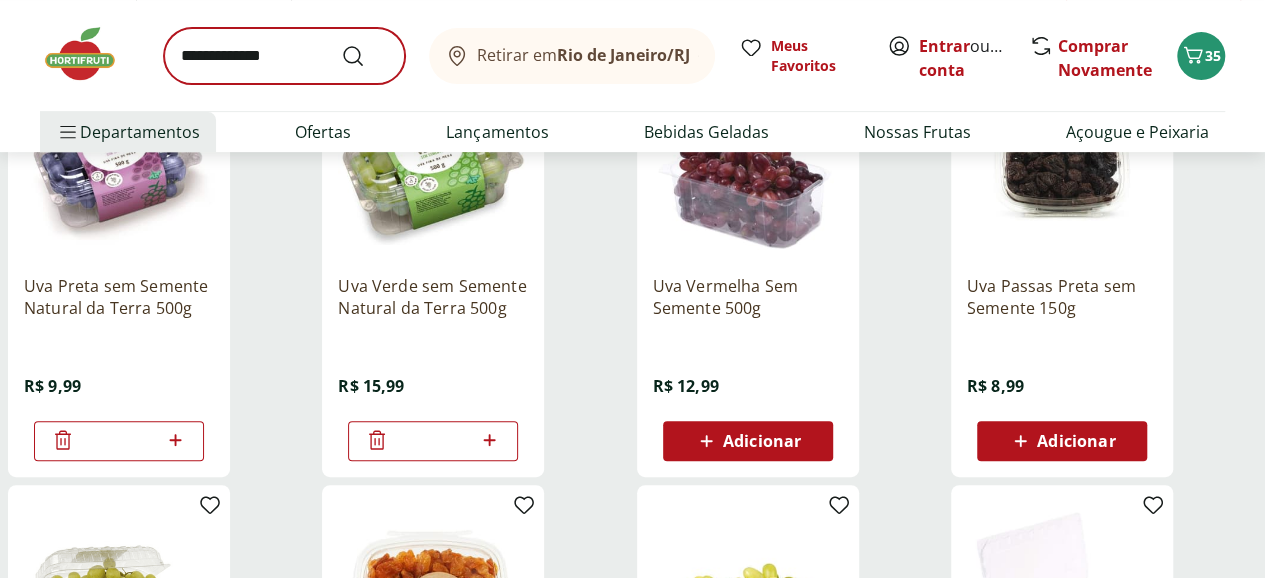 scroll, scrollTop: 0, scrollLeft: 0, axis: both 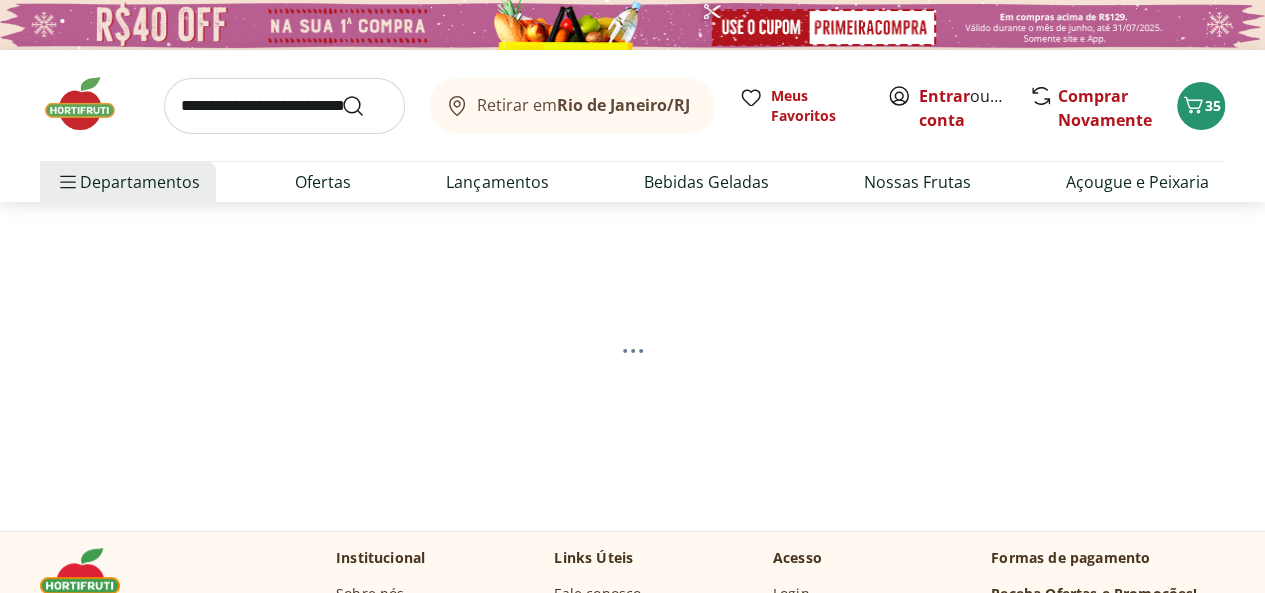 select on "**********" 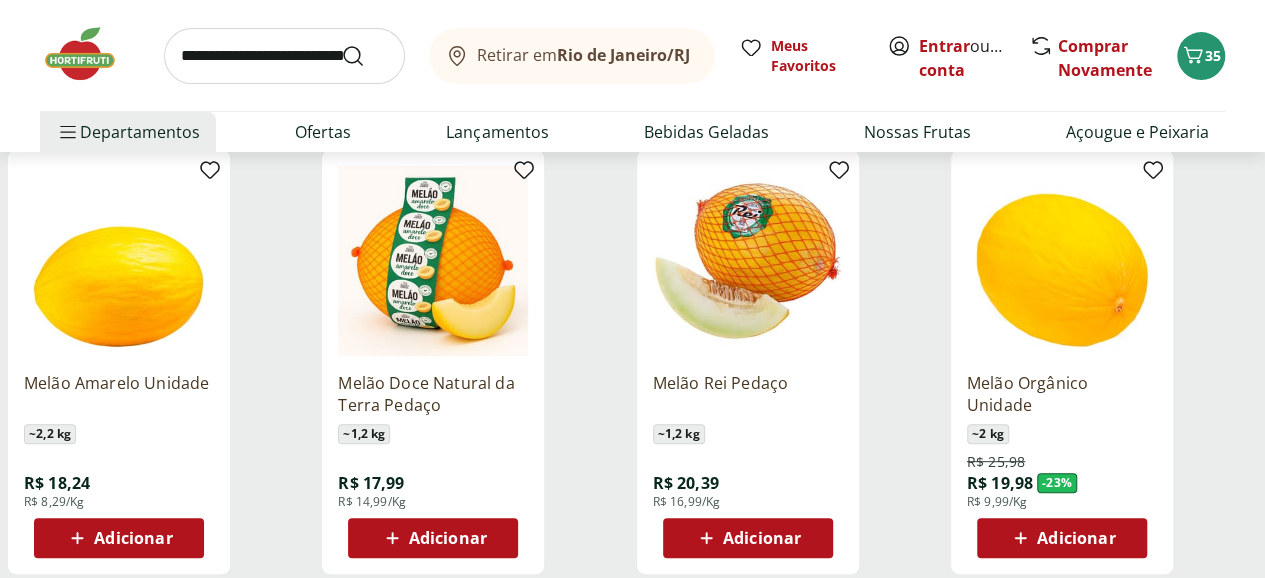 scroll, scrollTop: 266, scrollLeft: 0, axis: vertical 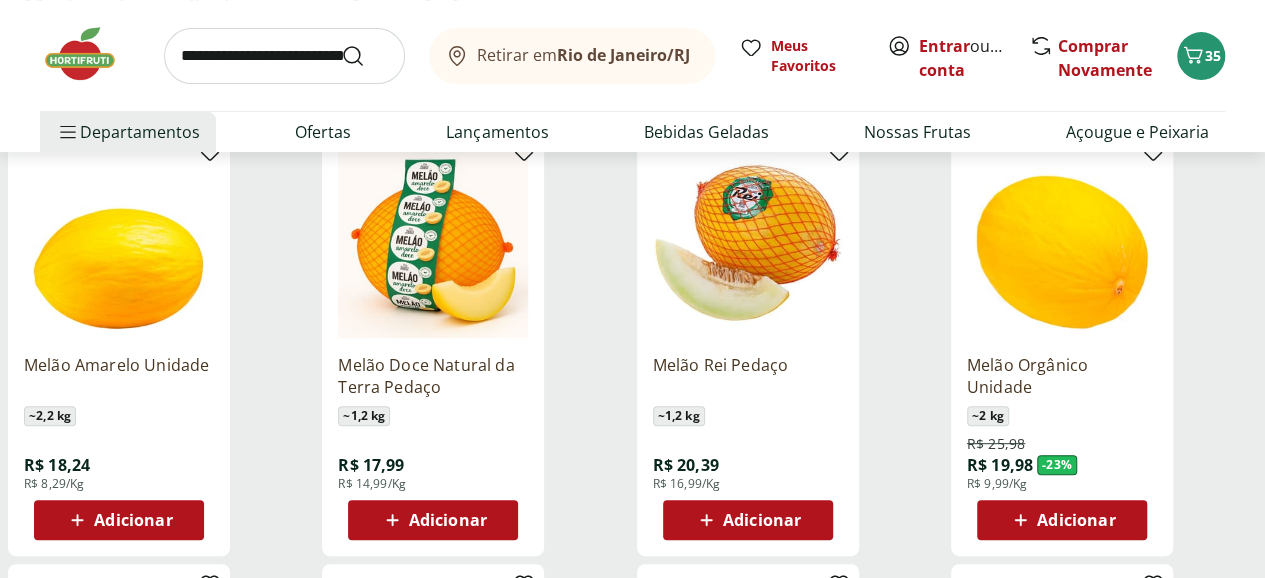 click on "Adicionar" at bounding box center (448, 520) 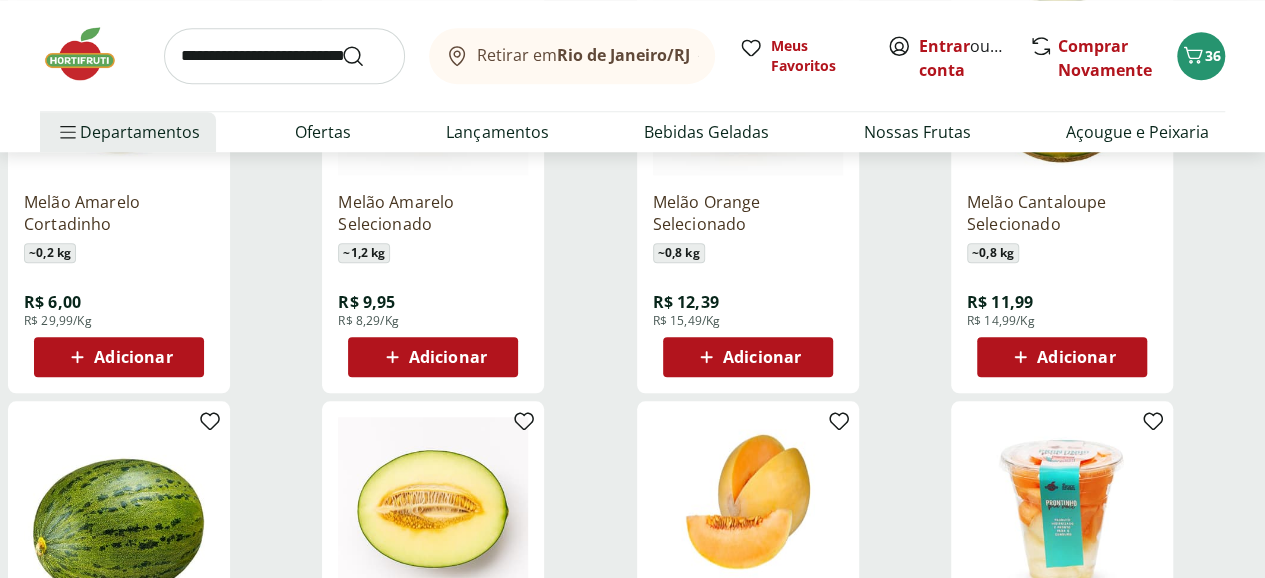 scroll, scrollTop: 1000, scrollLeft: 0, axis: vertical 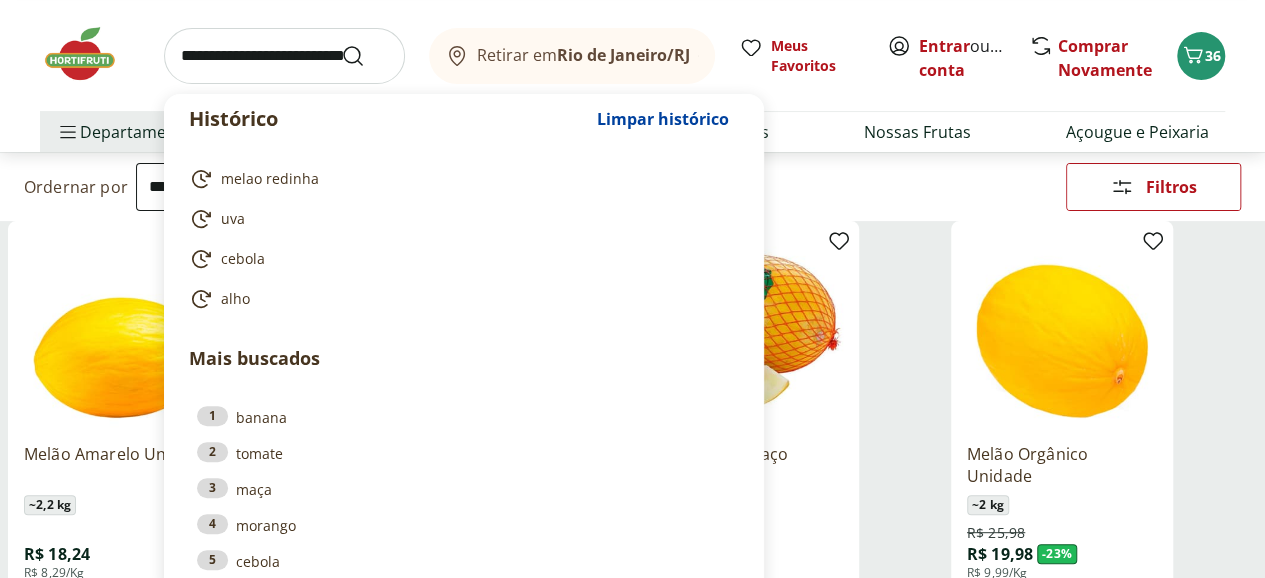 click at bounding box center [284, 56] 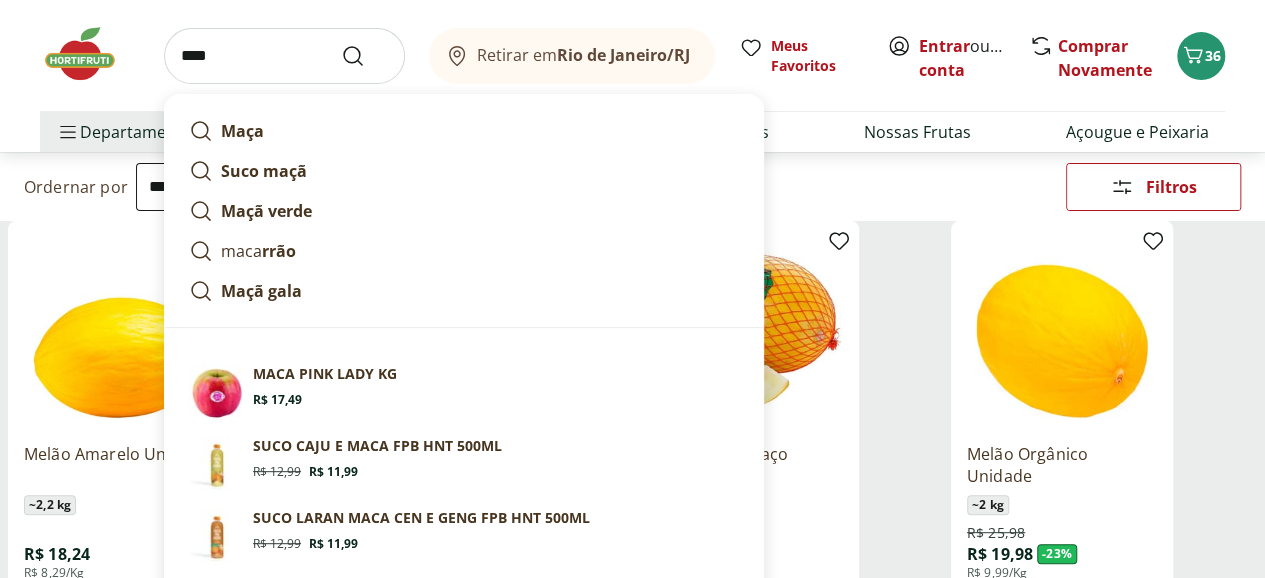 type on "****" 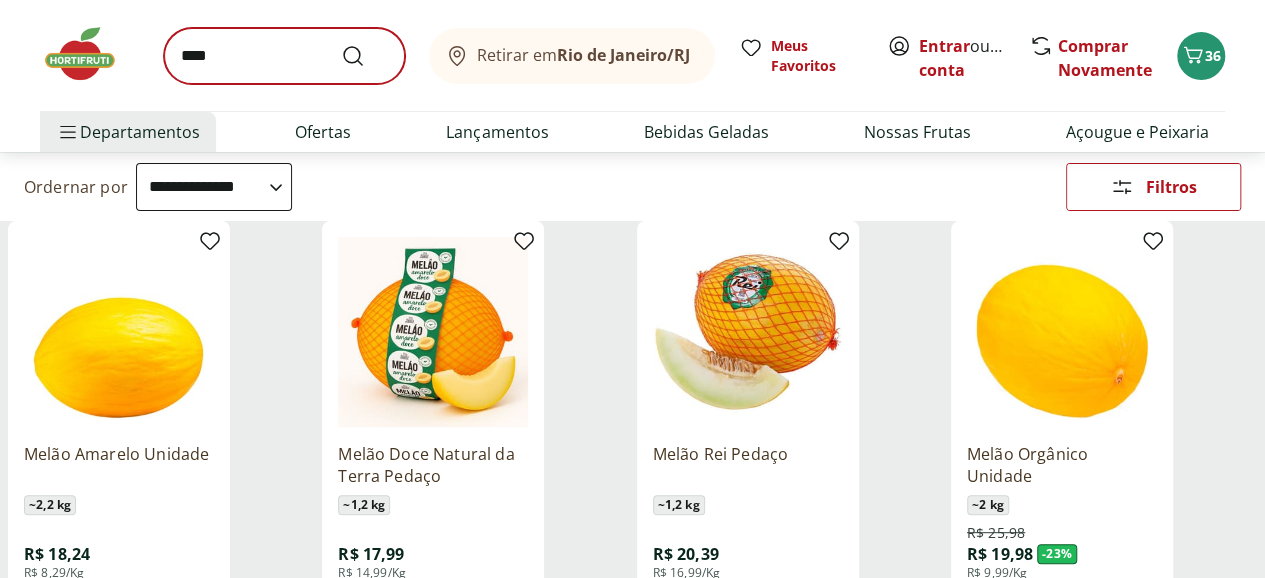 scroll, scrollTop: 0, scrollLeft: 0, axis: both 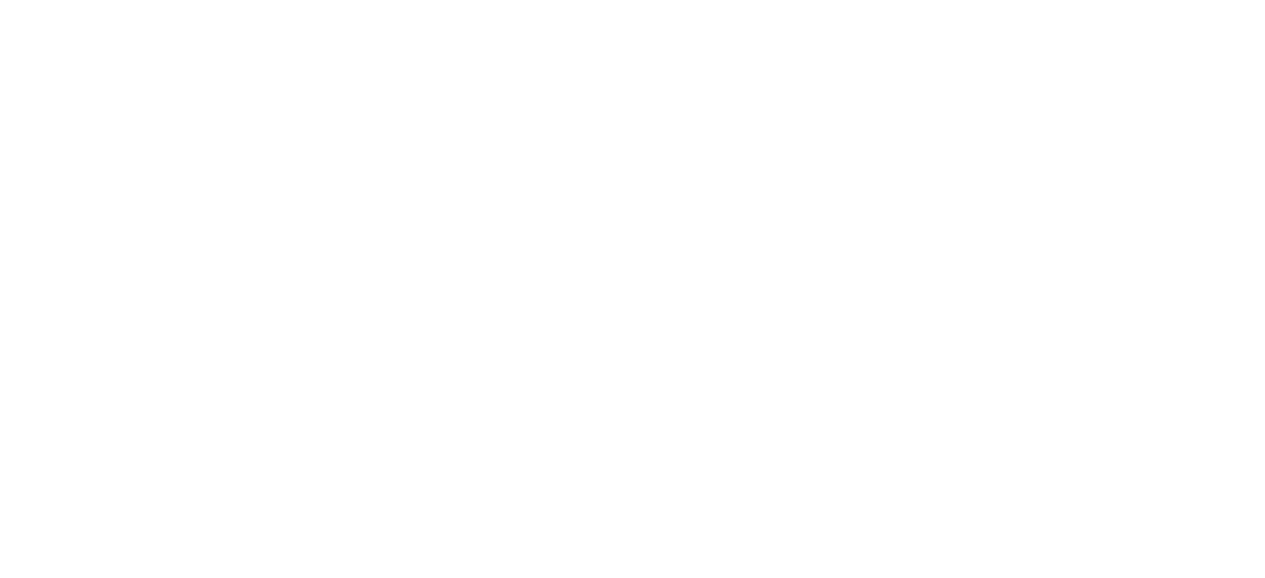 select on "**********" 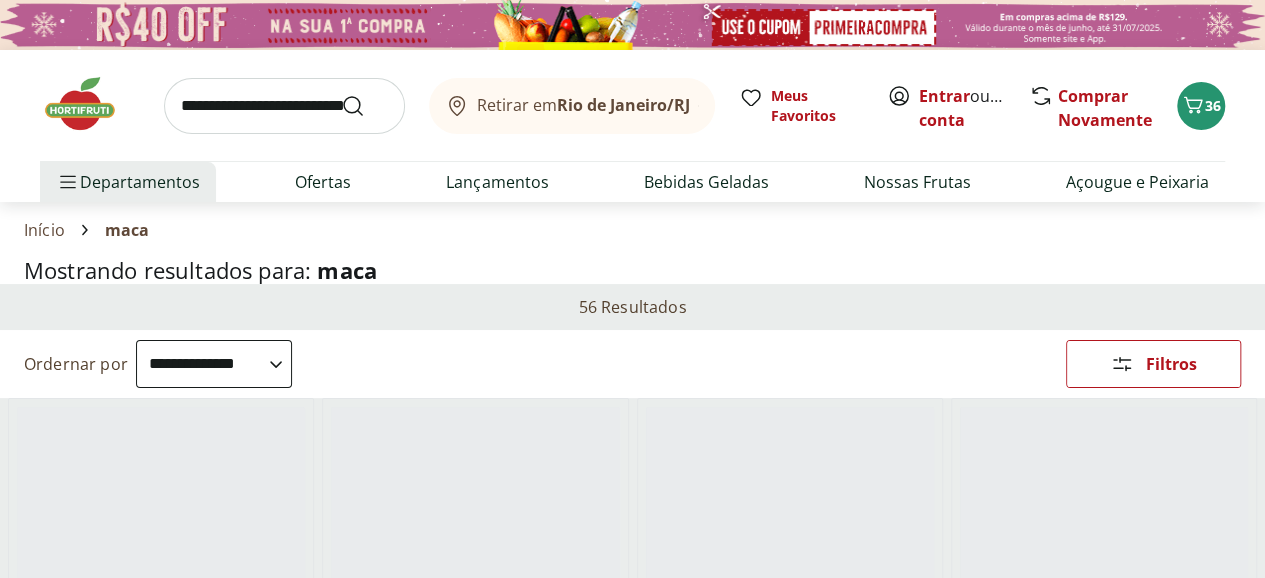 scroll, scrollTop: 505, scrollLeft: 0, axis: vertical 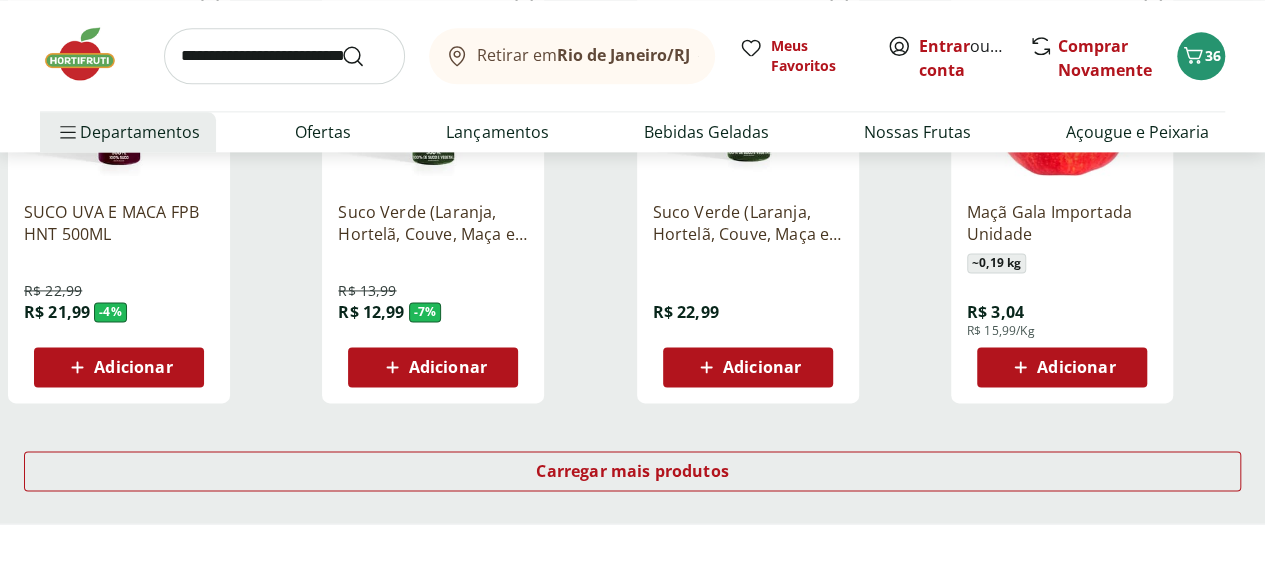 click on "Adicionar" at bounding box center (1076, 367) 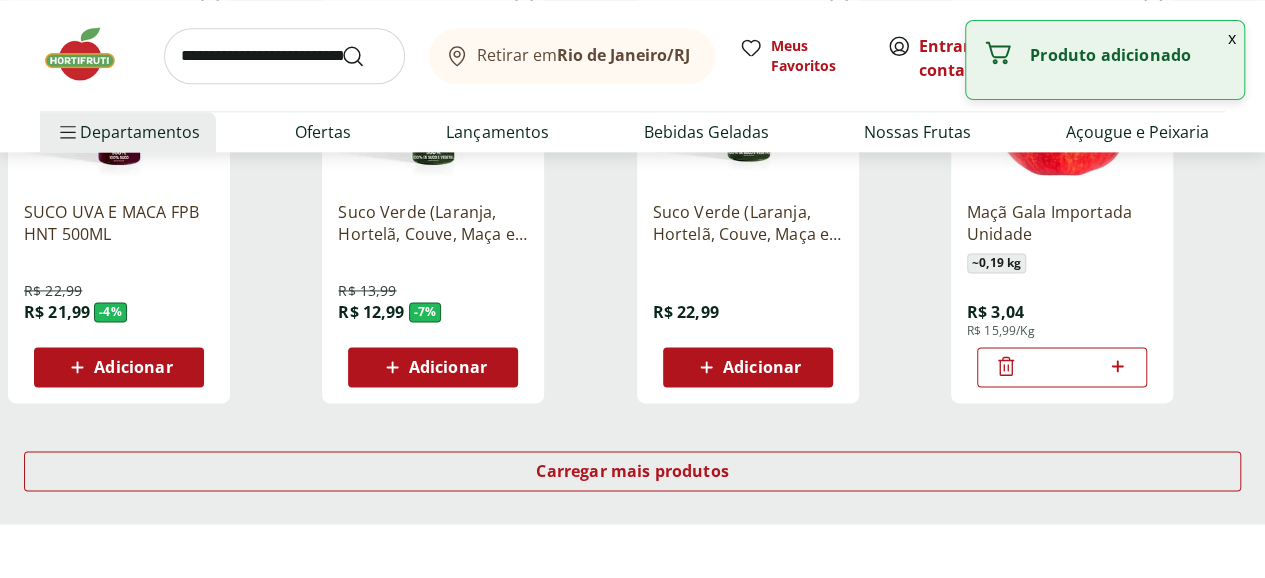 click 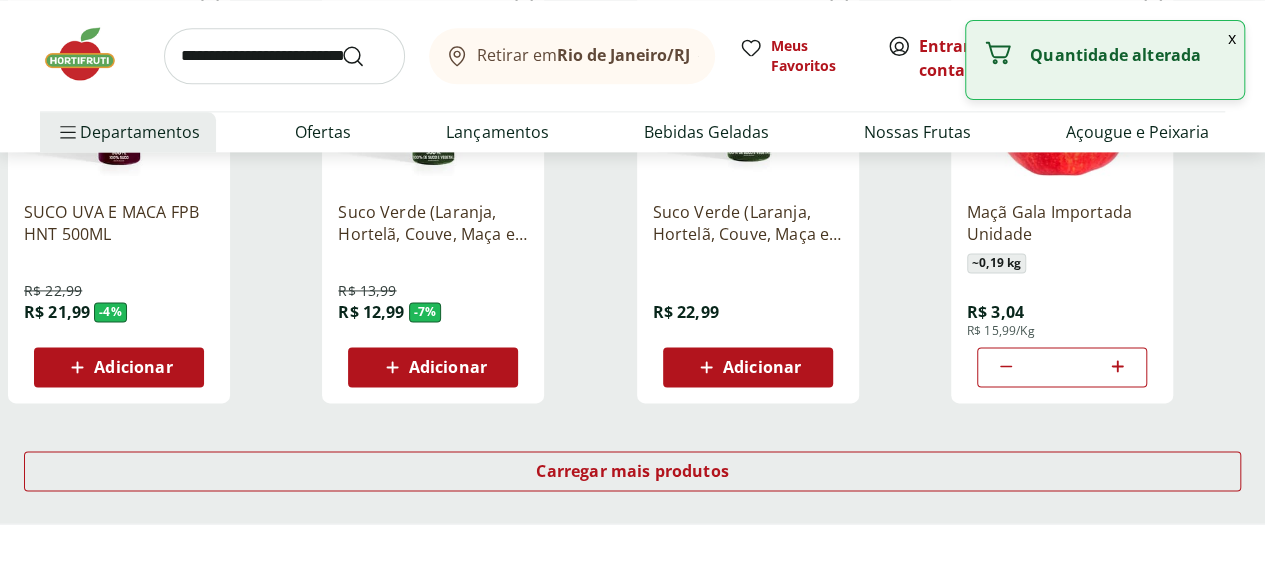 click 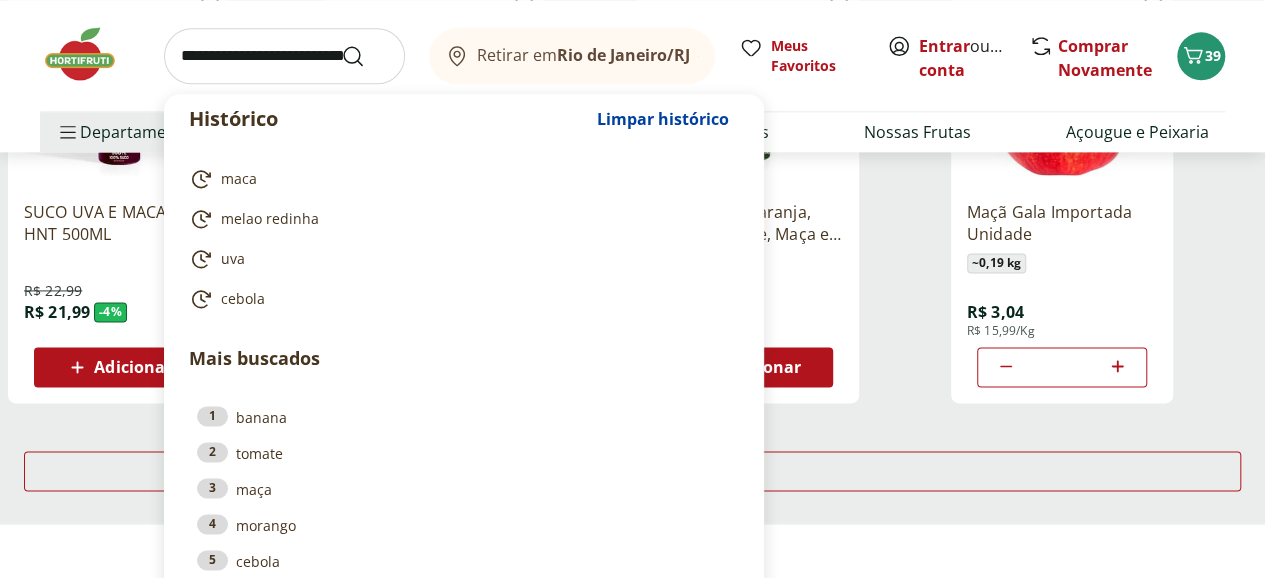 type on "*" 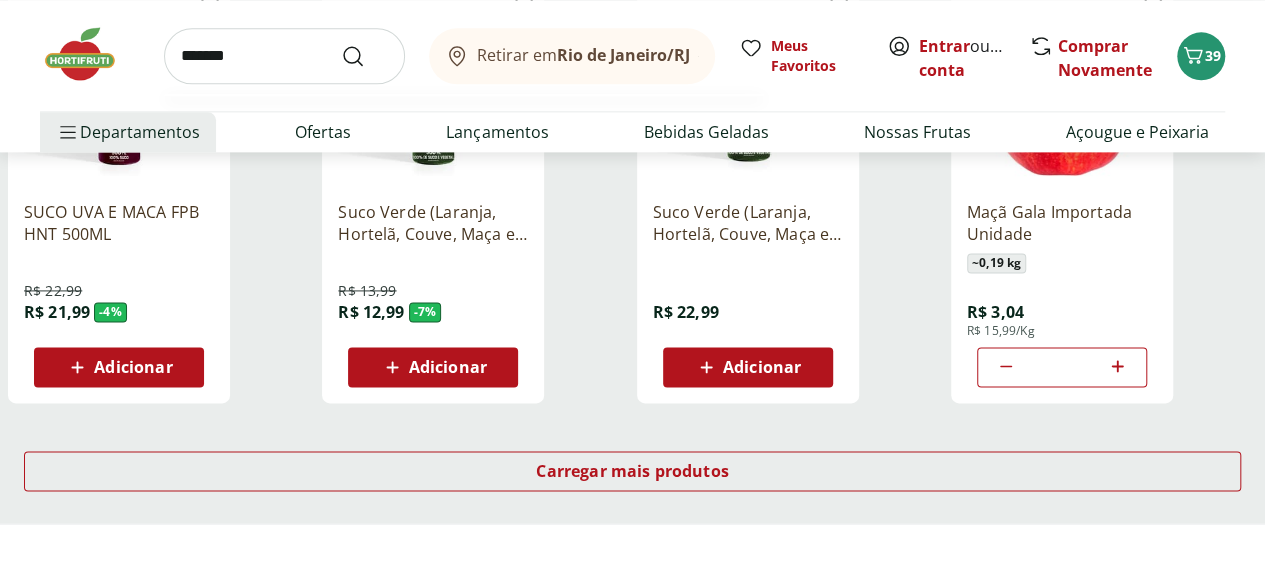 type on "*******" 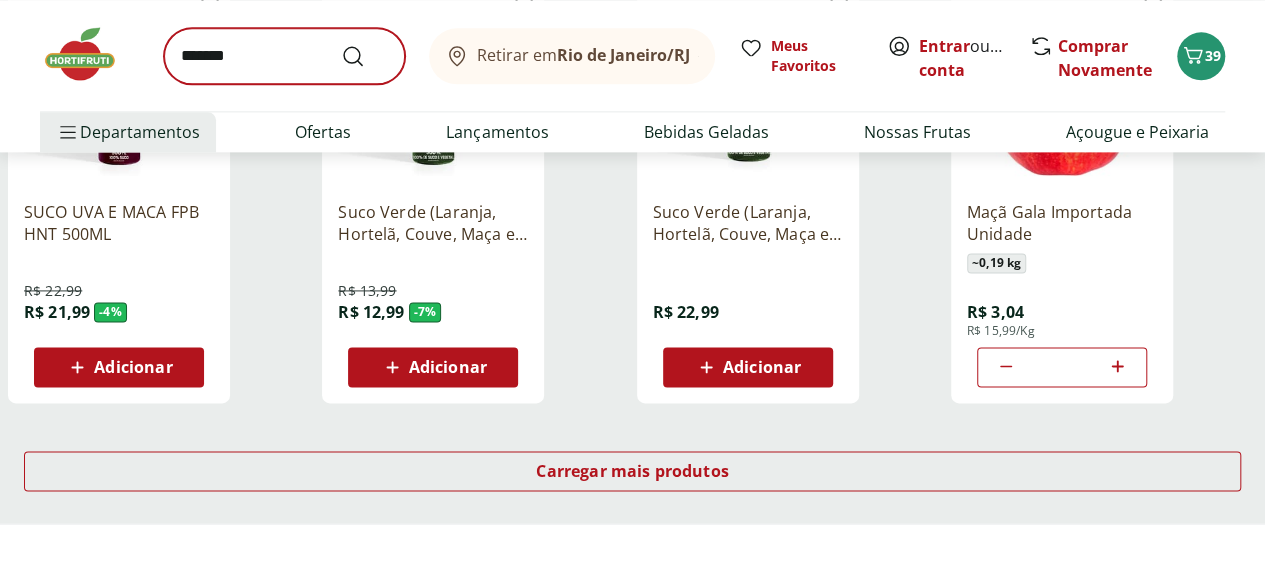 scroll, scrollTop: 0, scrollLeft: 0, axis: both 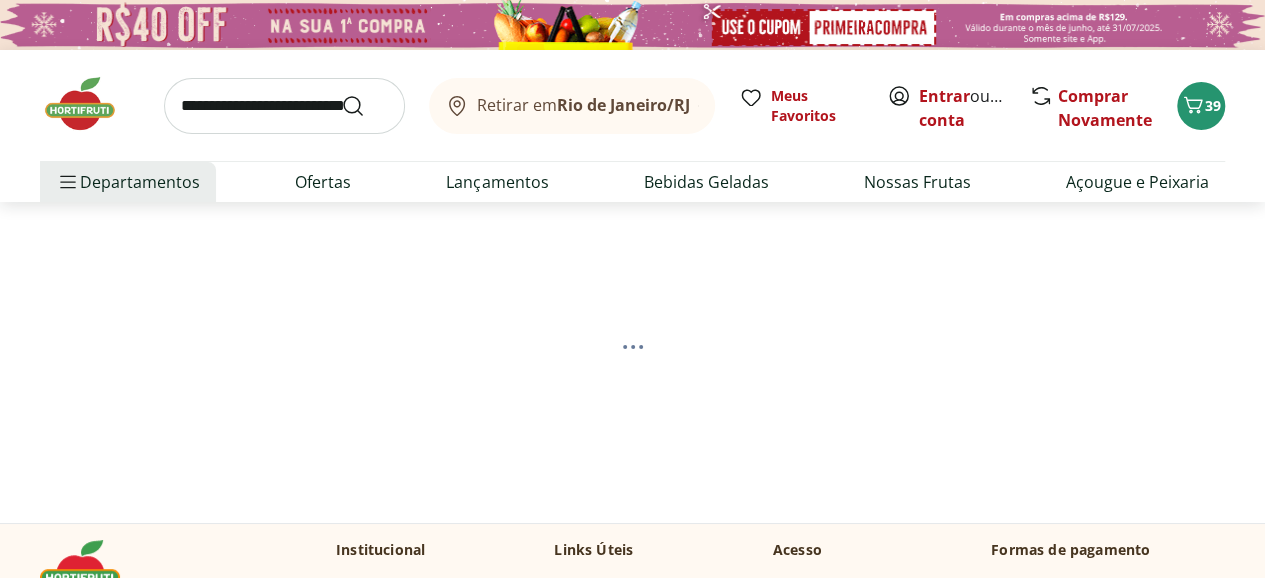 select on "**********" 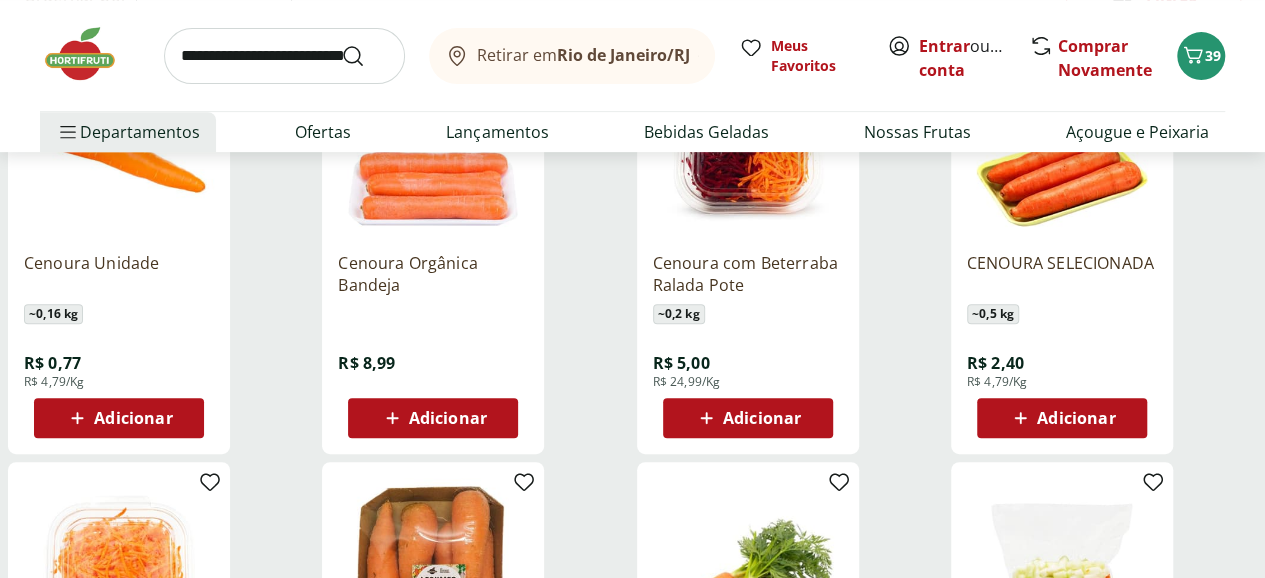 scroll, scrollTop: 343, scrollLeft: 0, axis: vertical 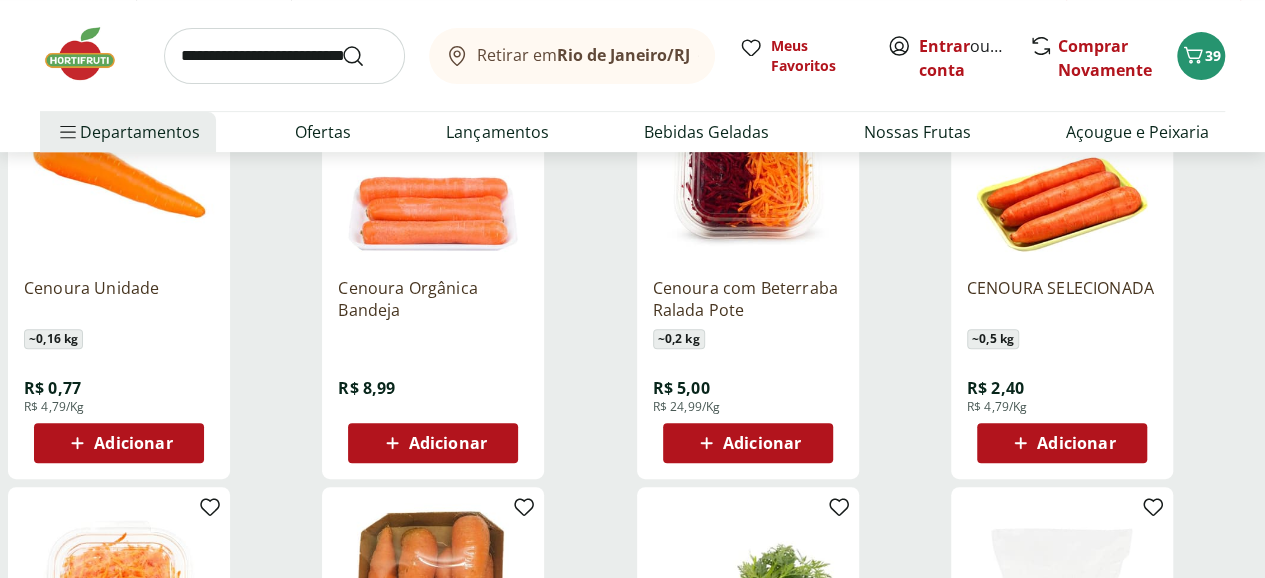 click on "Adicionar" at bounding box center (133, 443) 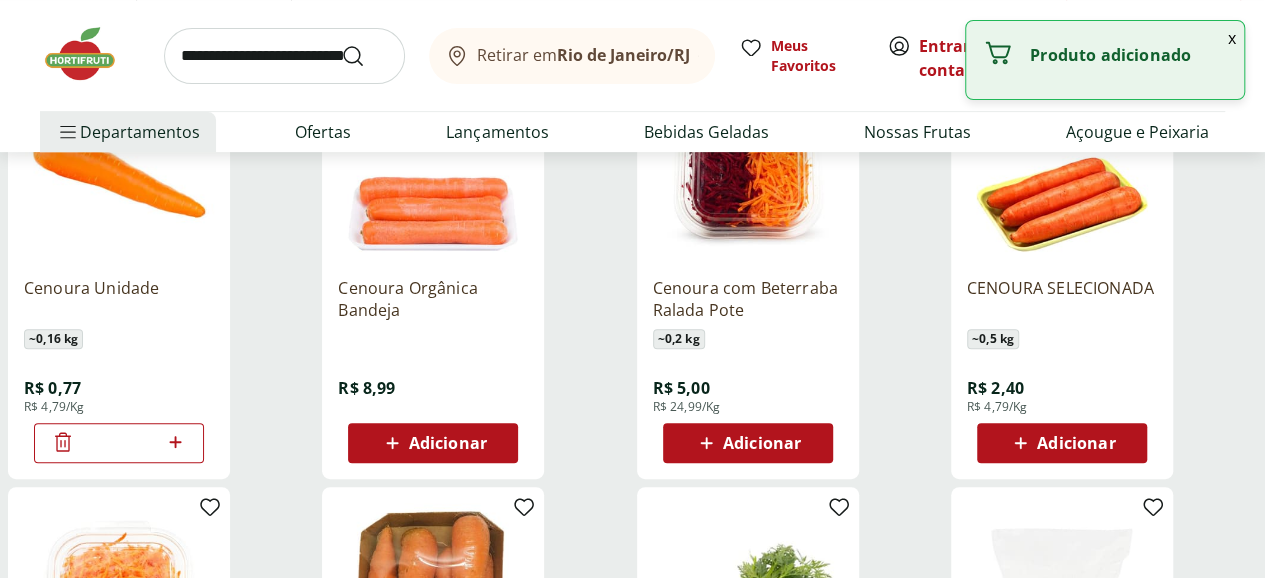 click 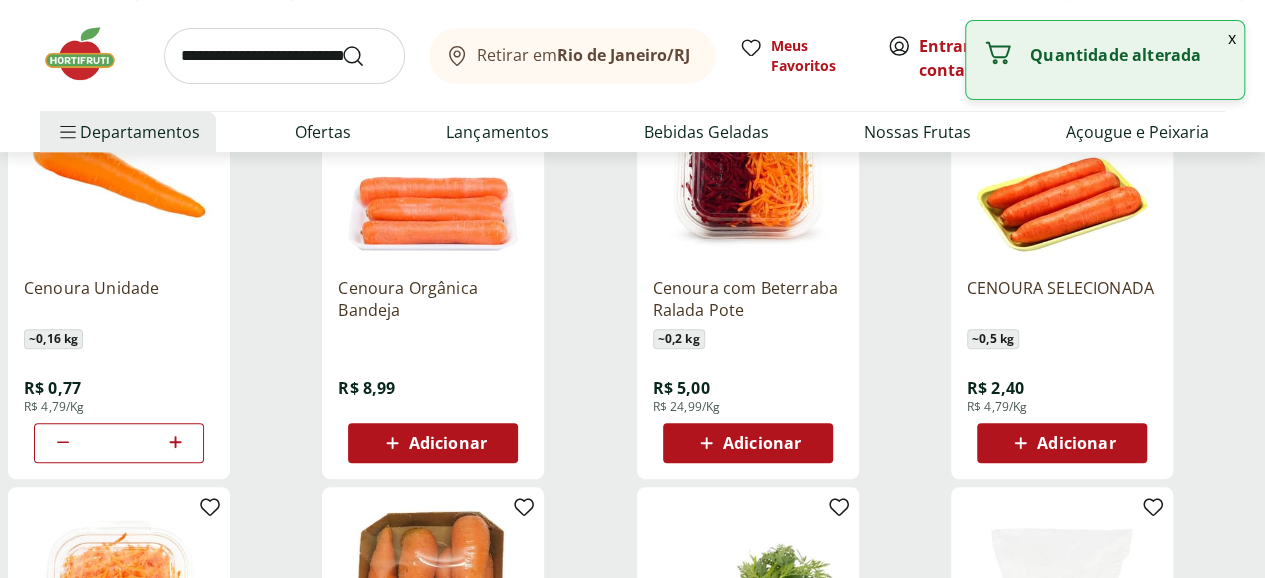 click 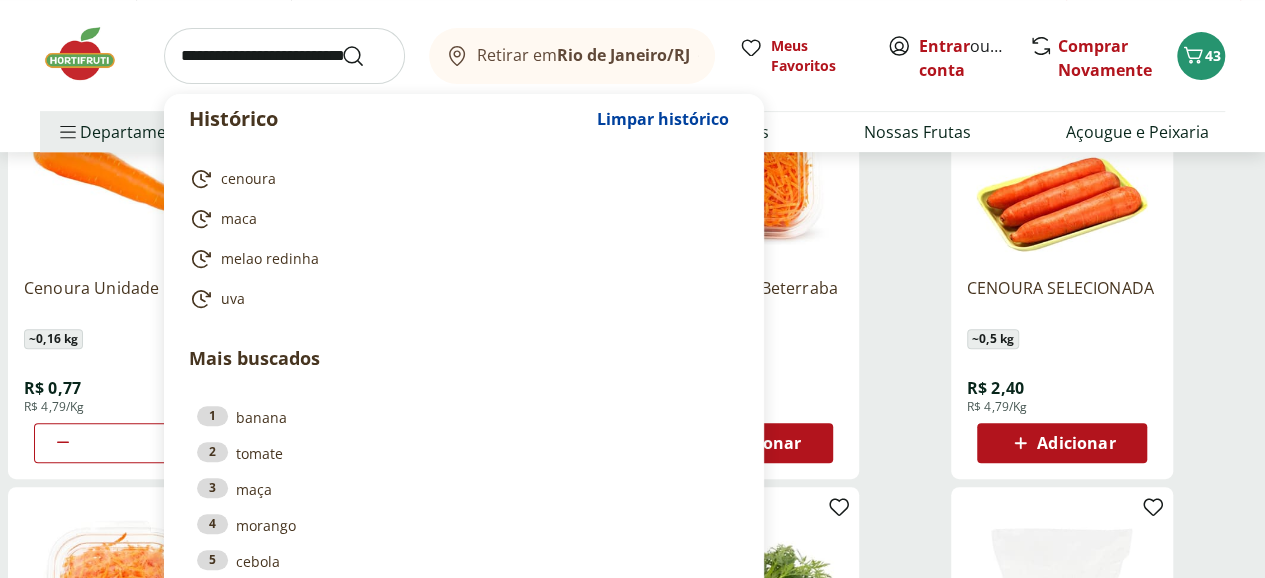 click at bounding box center [284, 56] 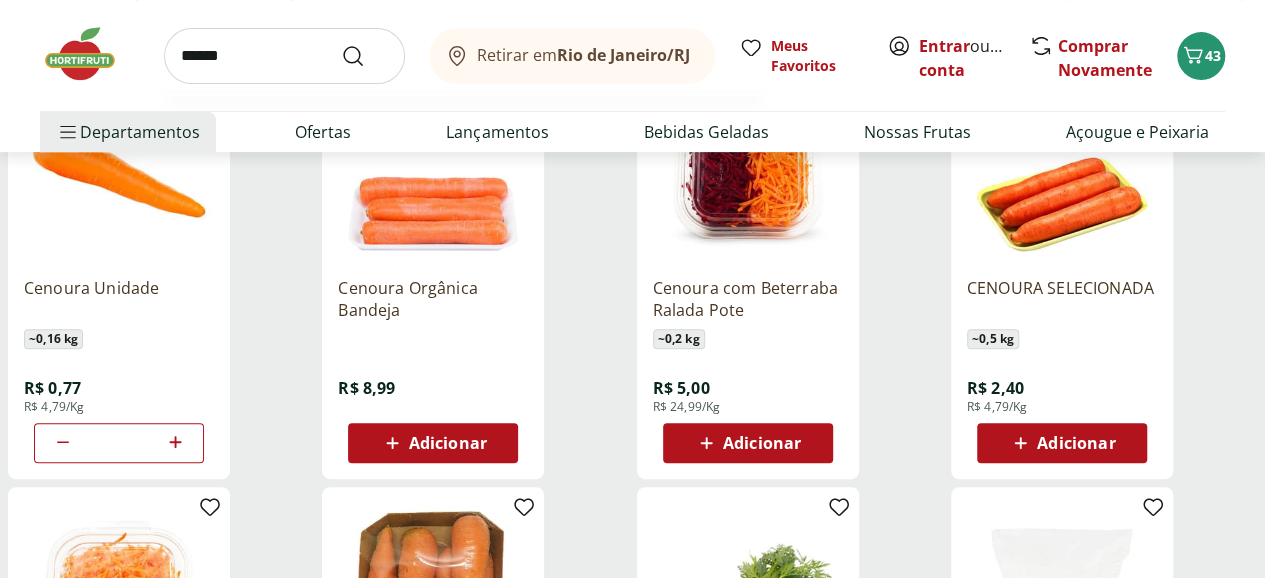 type on "******" 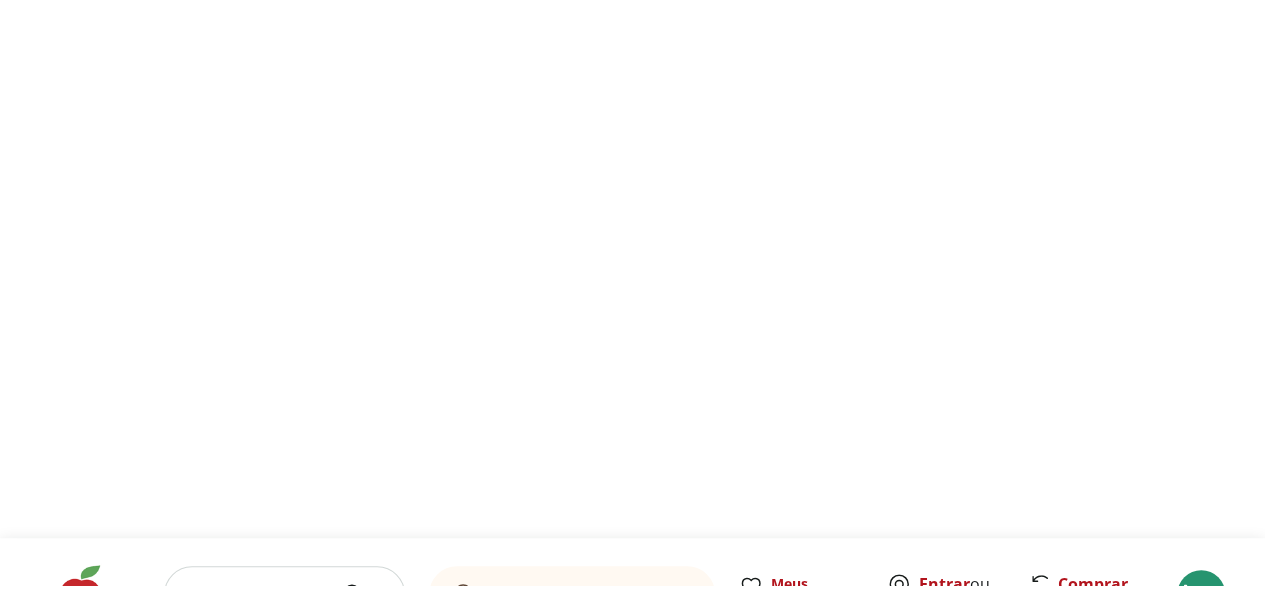 scroll, scrollTop: 0, scrollLeft: 0, axis: both 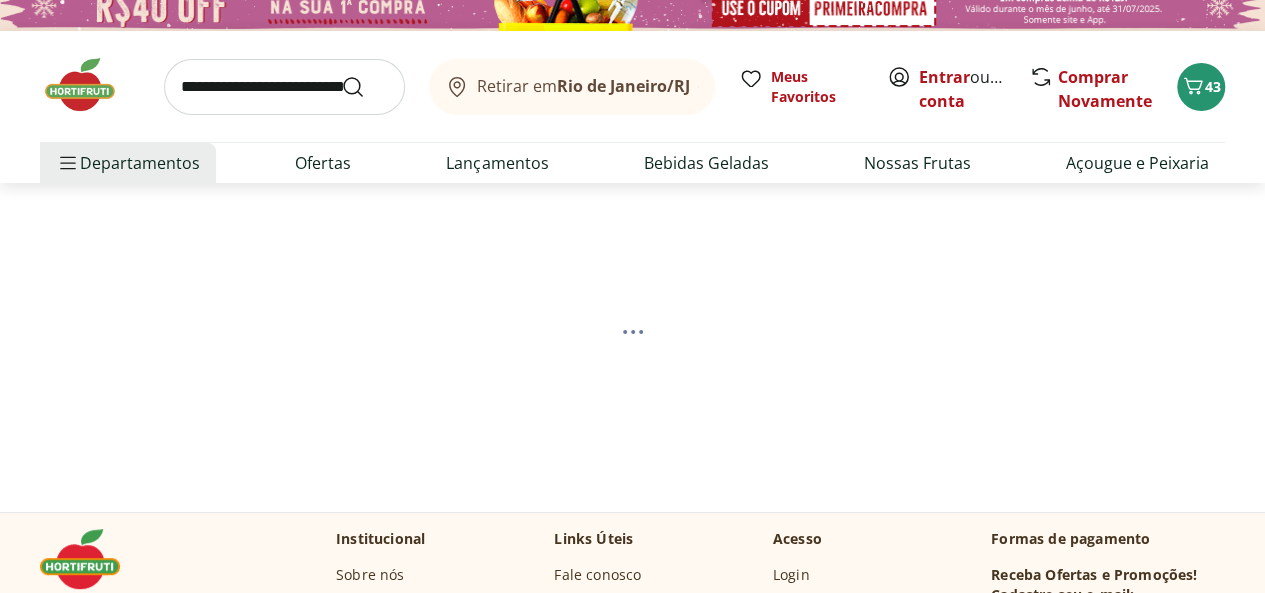 select on "**********" 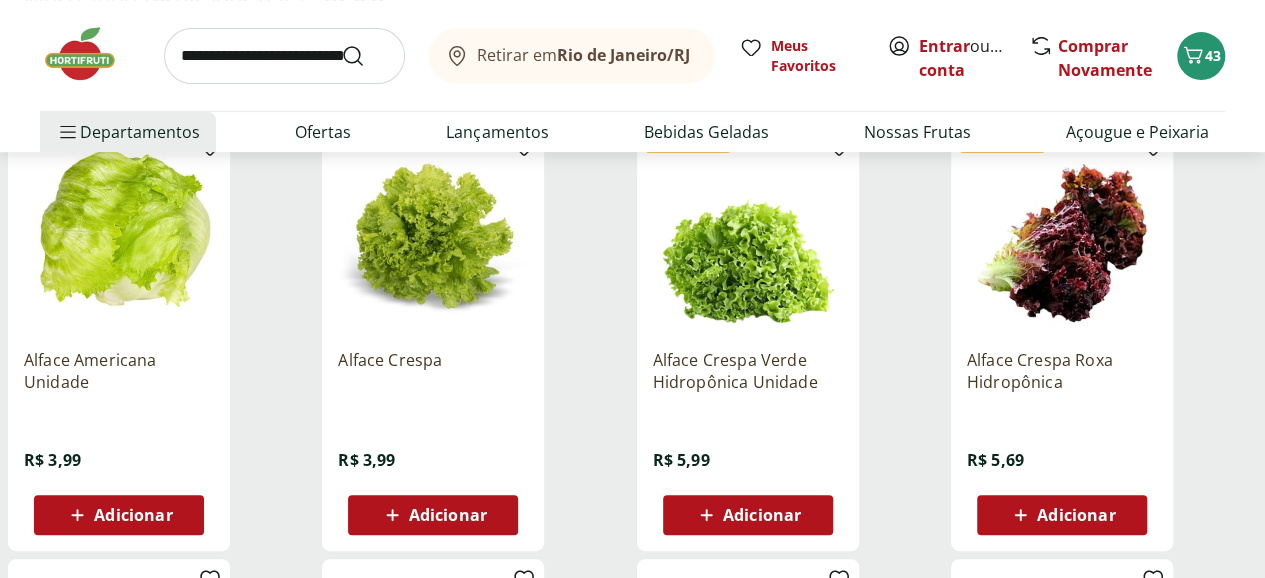 scroll, scrollTop: 277, scrollLeft: 0, axis: vertical 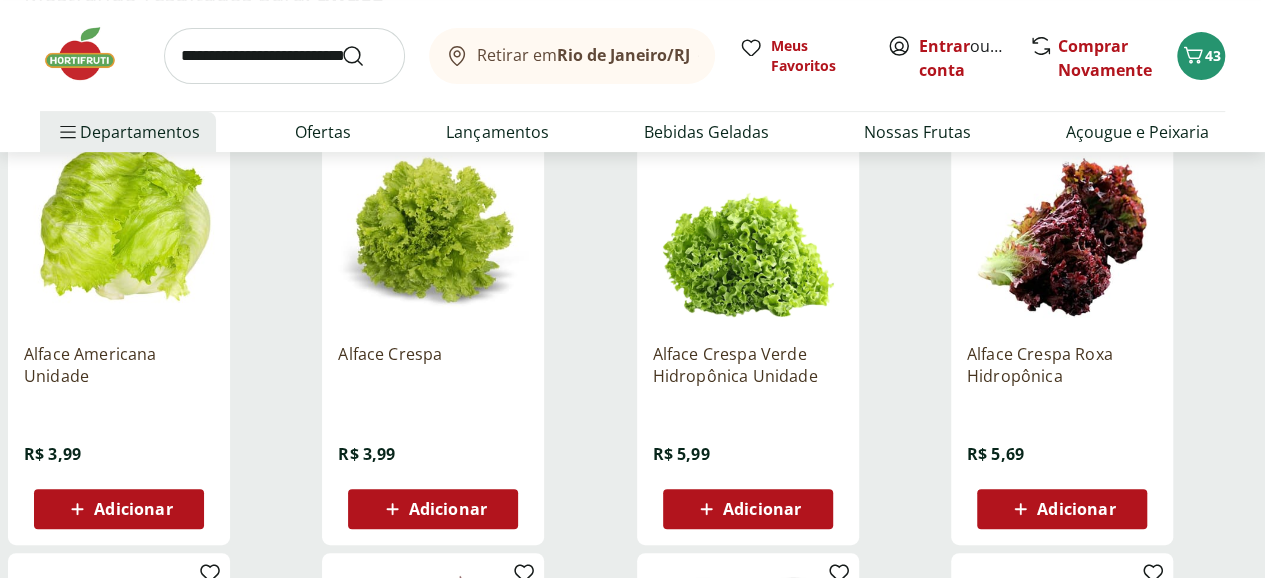 click on "Adicionar" at bounding box center [119, 509] 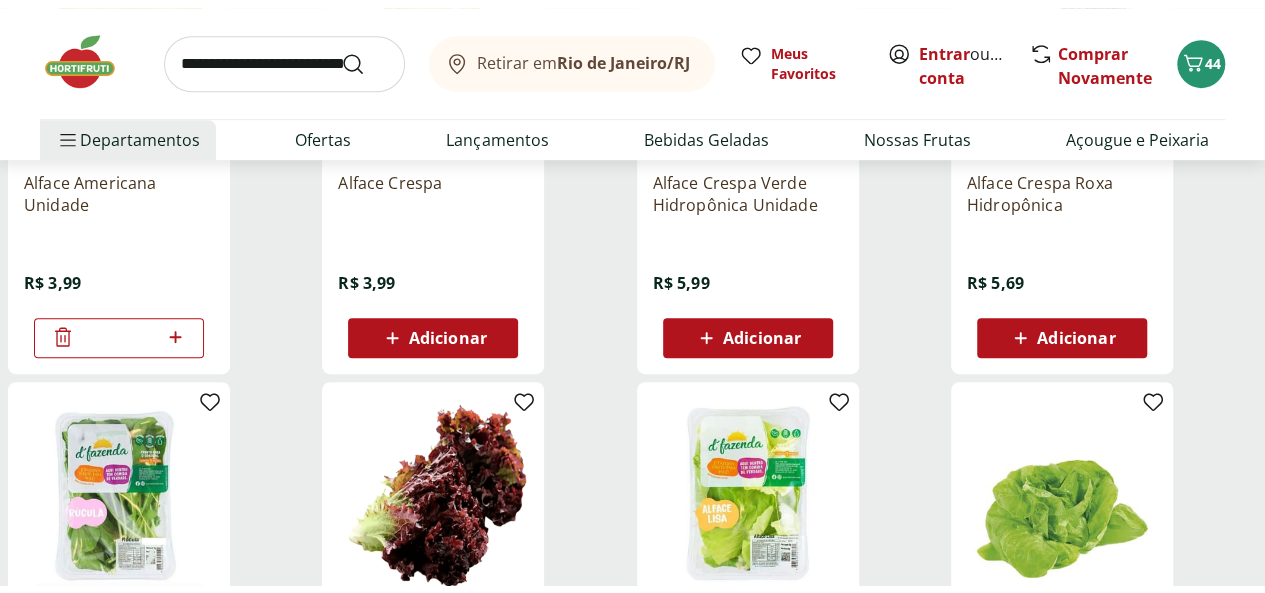 scroll, scrollTop: 0, scrollLeft: 0, axis: both 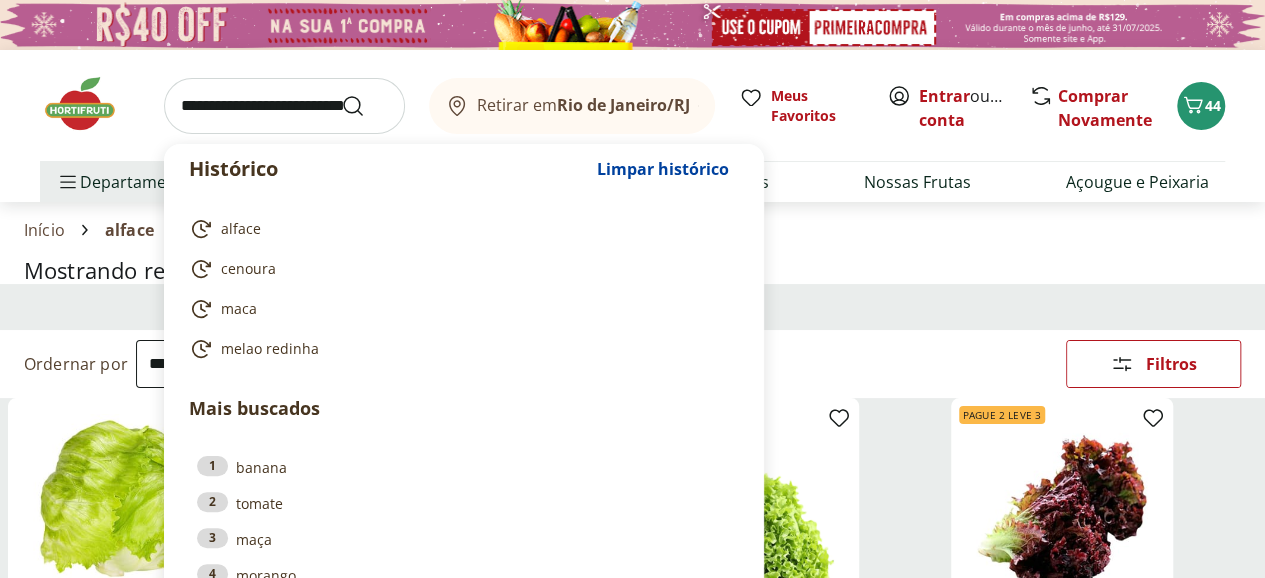 click at bounding box center (284, 106) 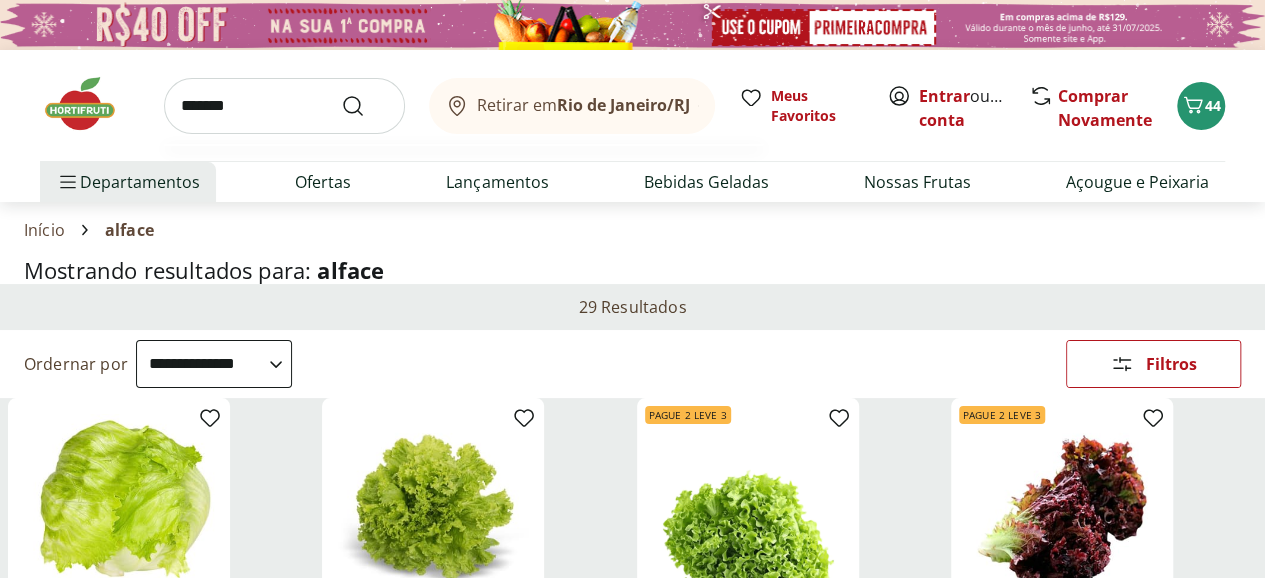 type on "*******" 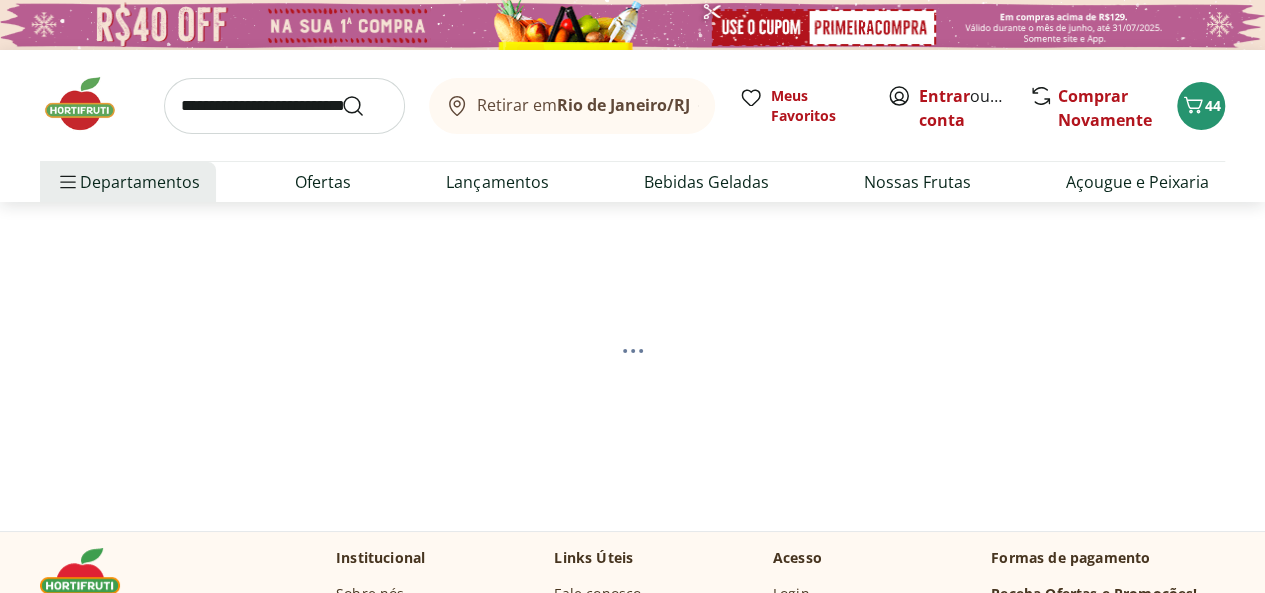select on "**********" 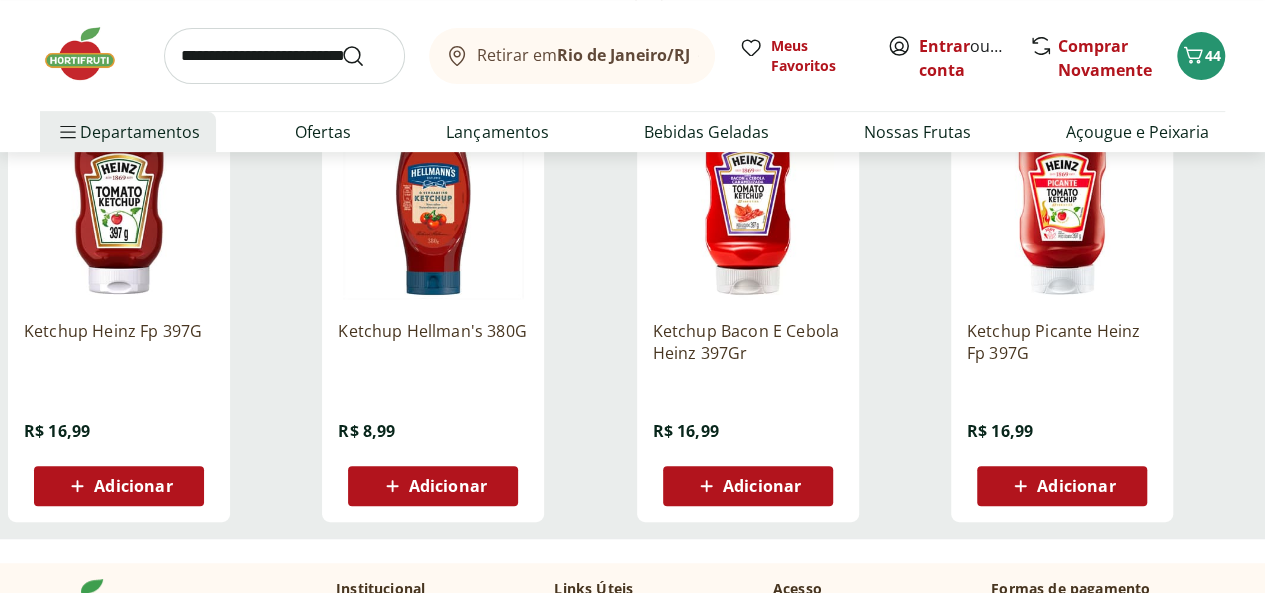 scroll, scrollTop: 291, scrollLeft: 0, axis: vertical 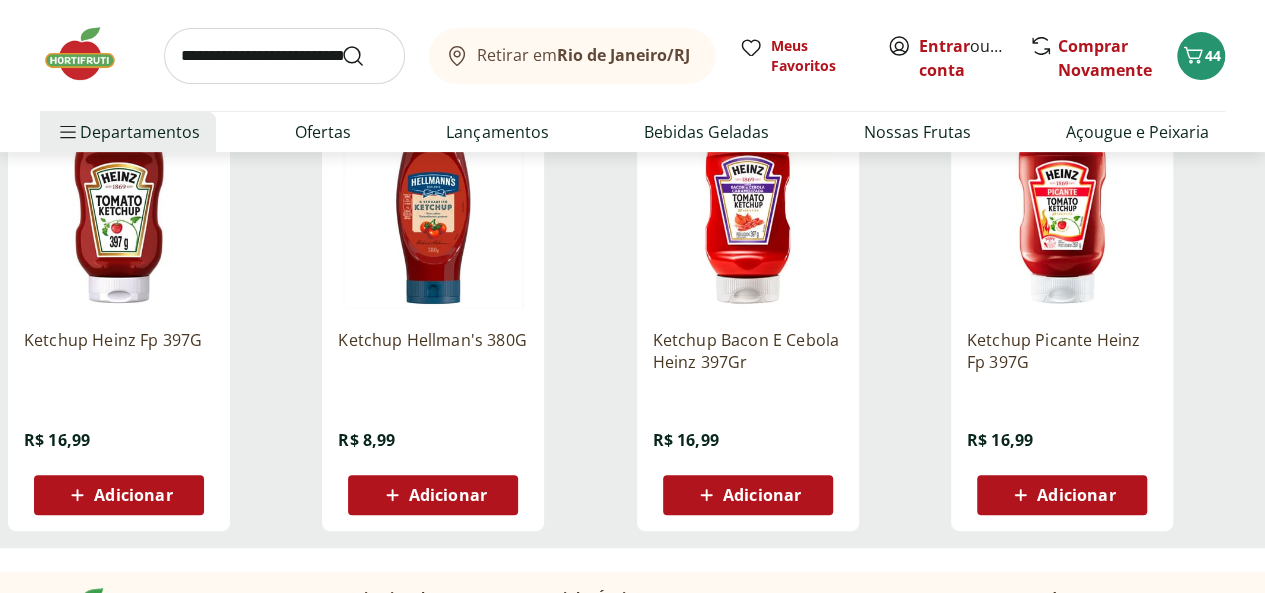 click on "Adicionar" at bounding box center [133, 495] 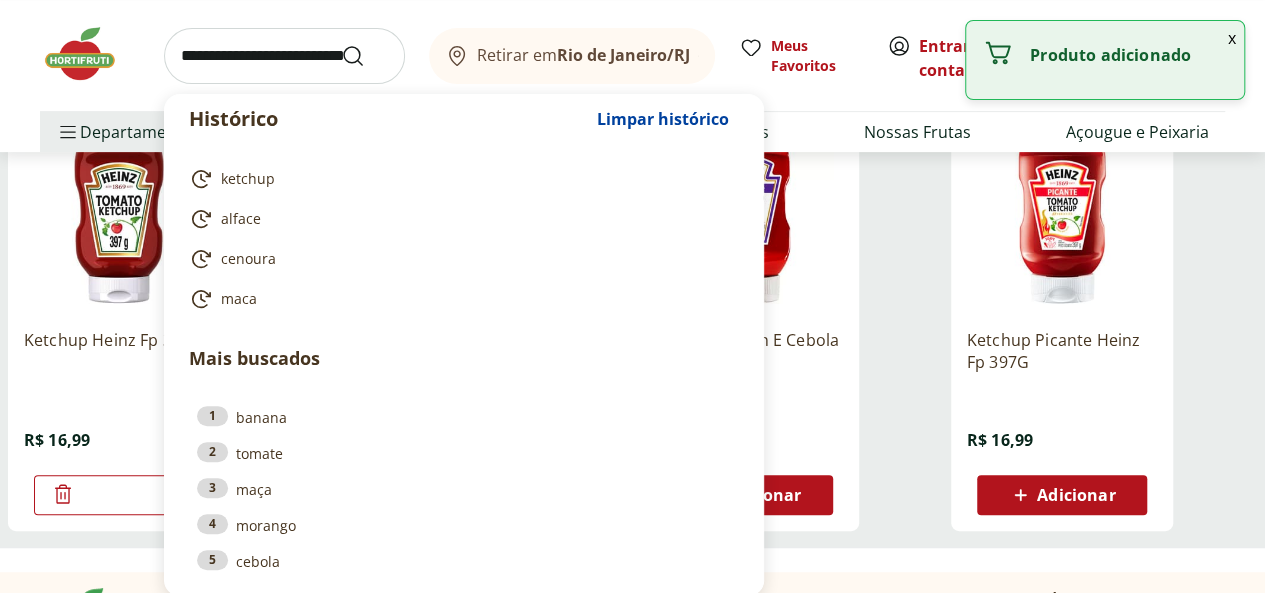 click at bounding box center [284, 56] 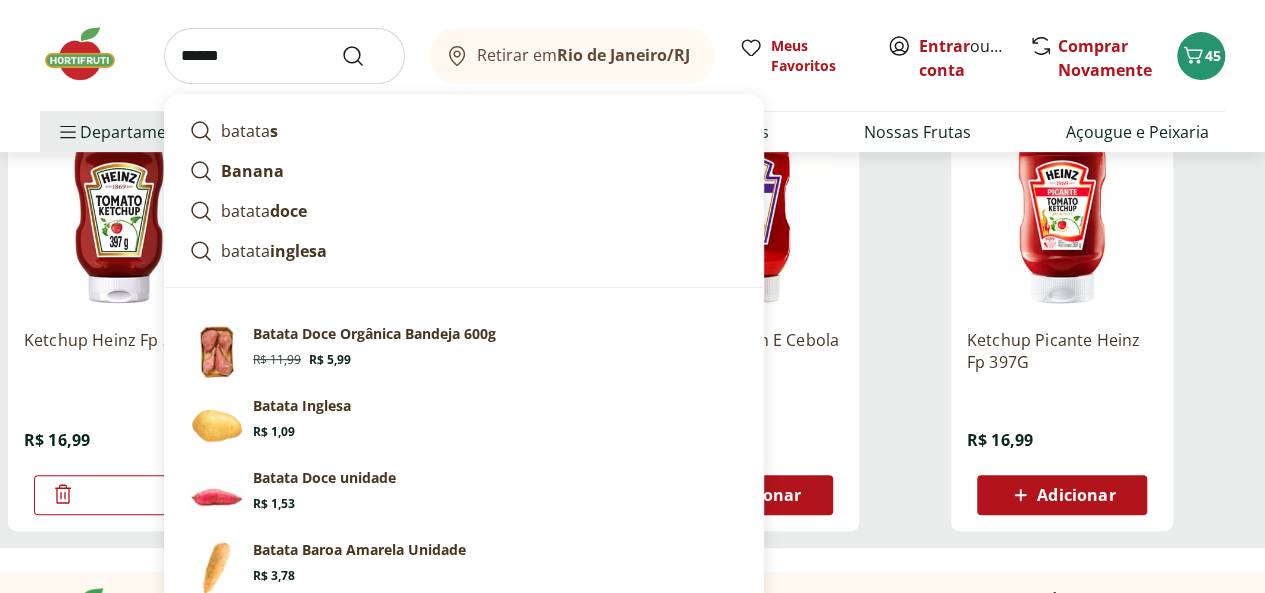type on "******" 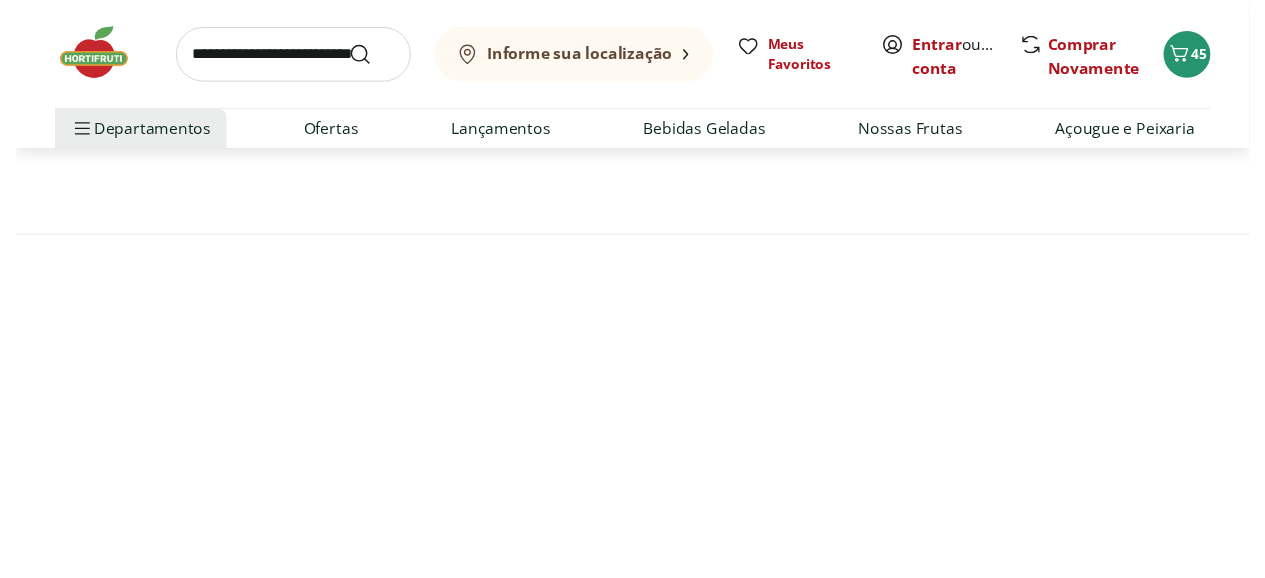 scroll, scrollTop: 0, scrollLeft: 0, axis: both 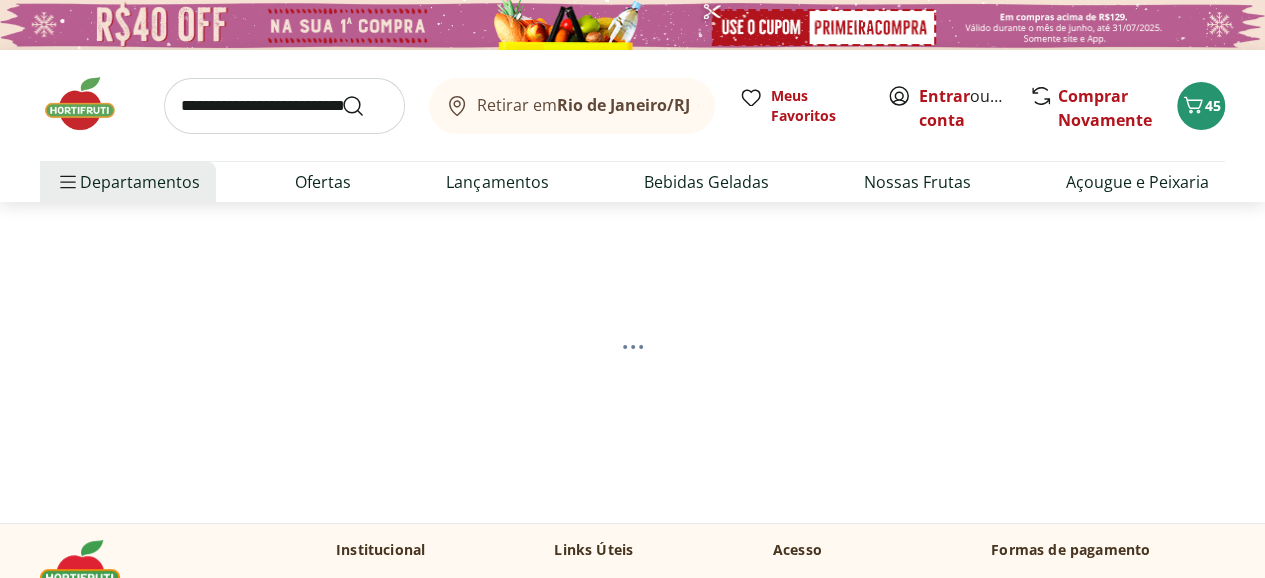 select on "**********" 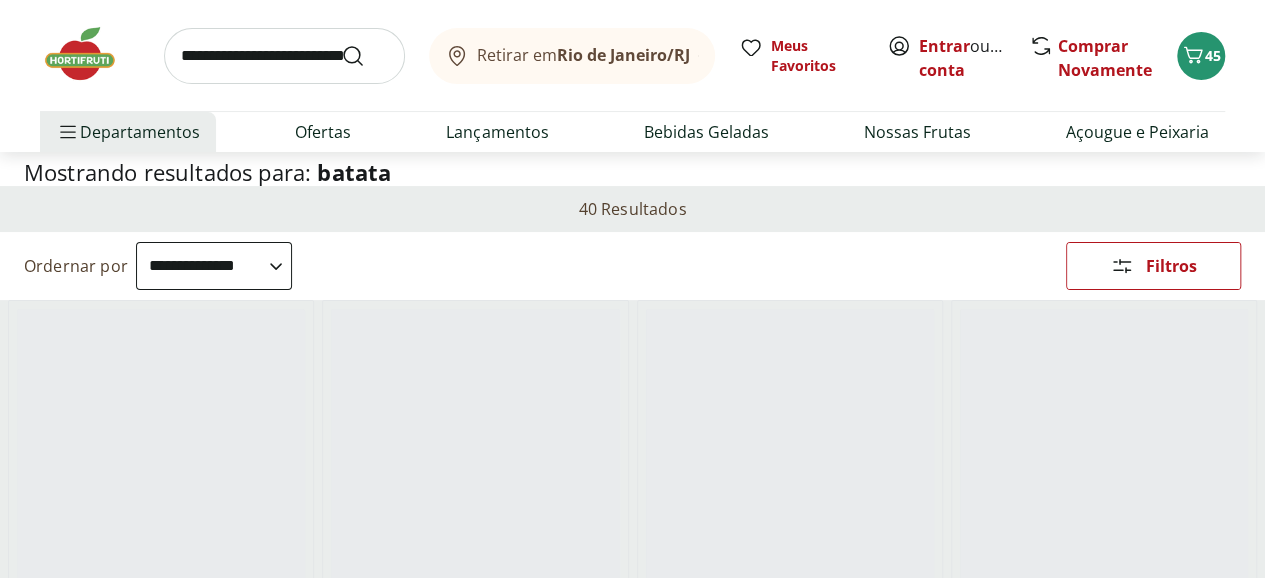 scroll, scrollTop: 116, scrollLeft: 0, axis: vertical 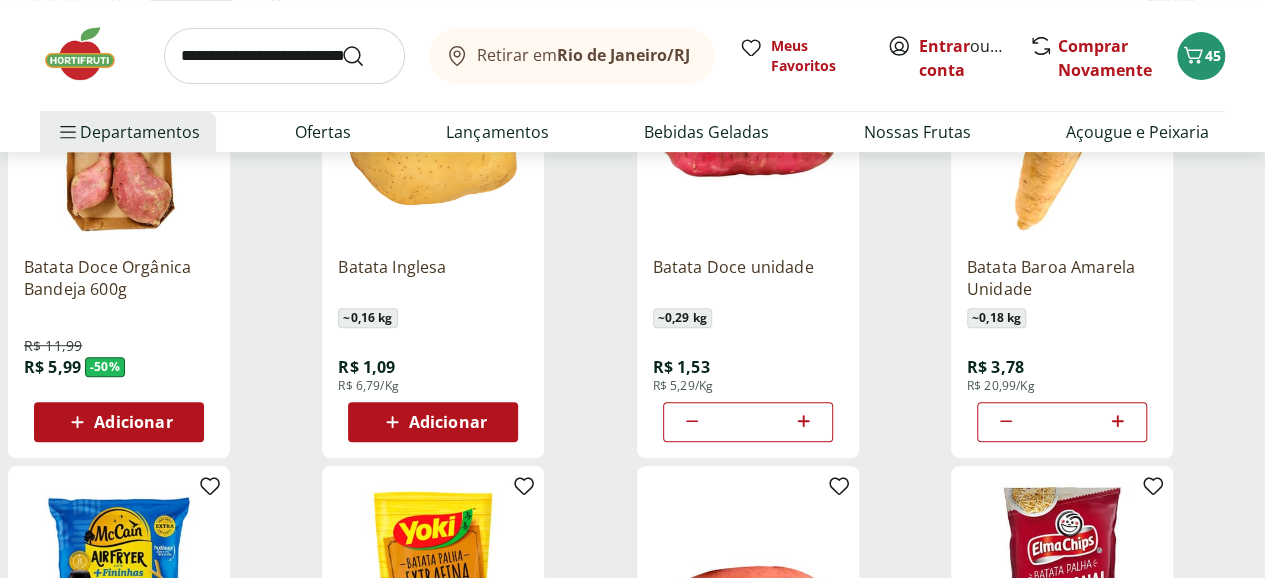 click on "Adicionar" at bounding box center [433, 422] 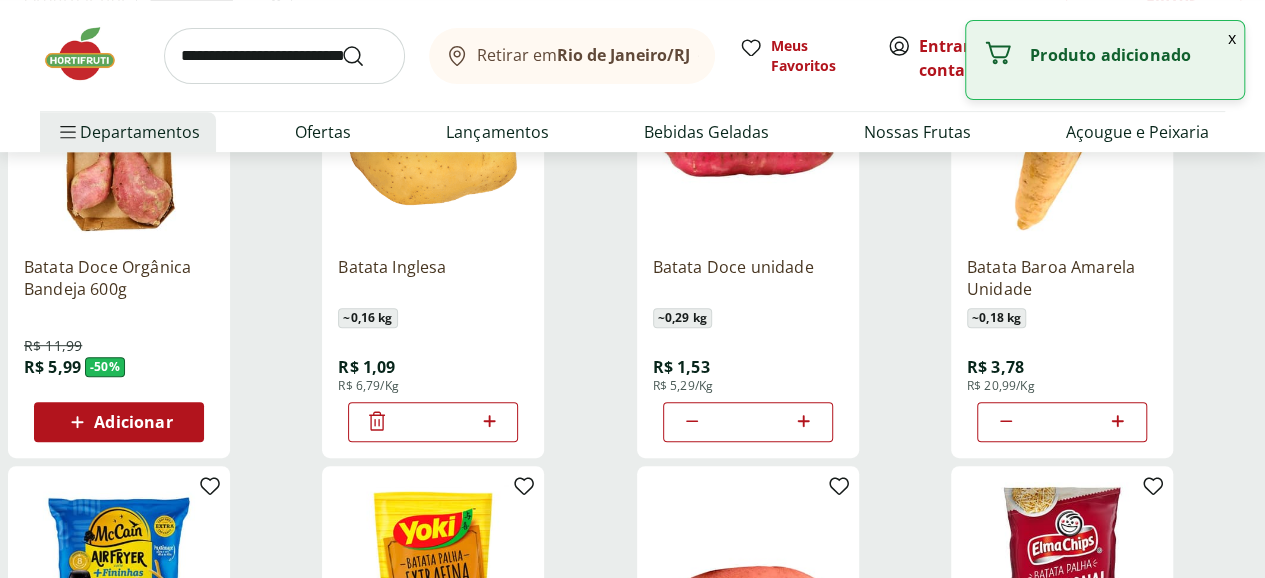 click 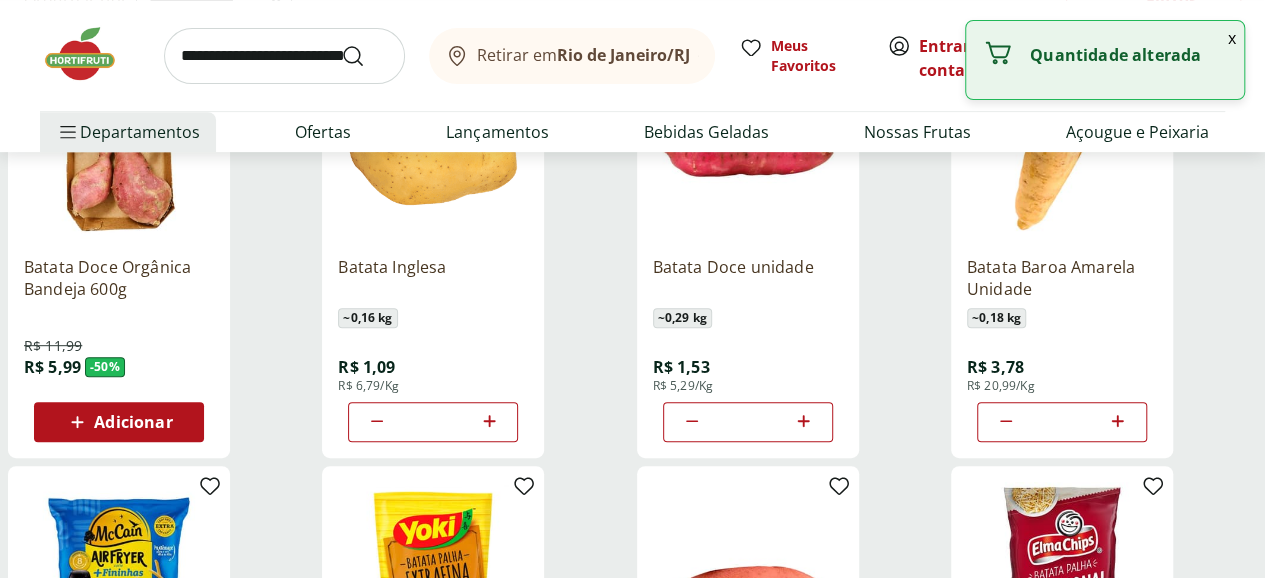click 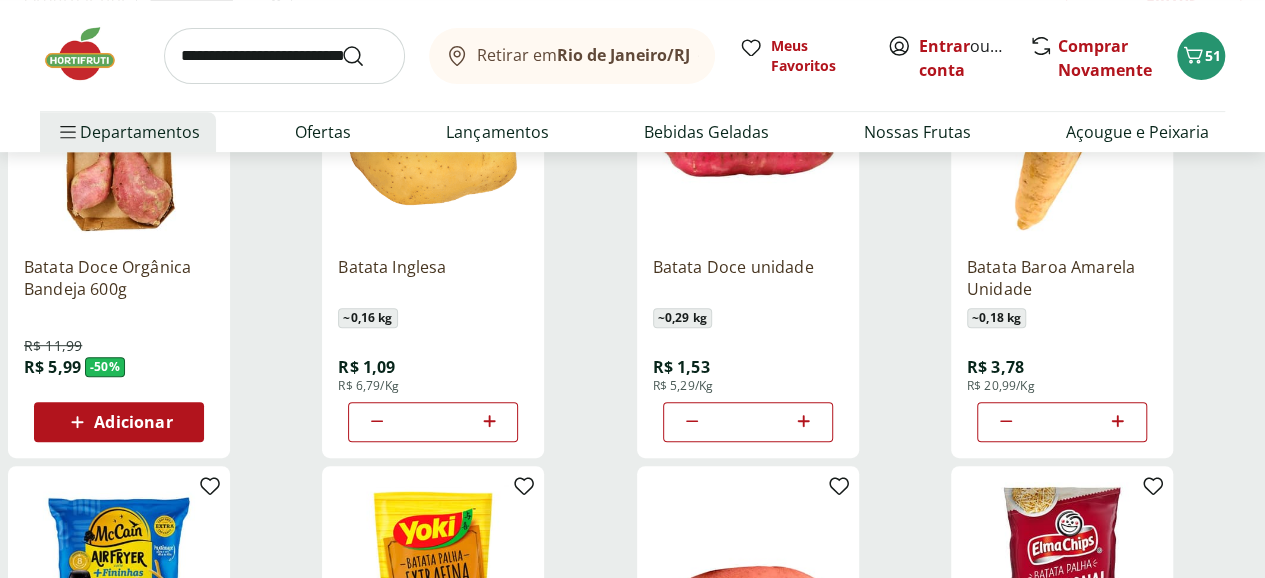click at bounding box center (284, 56) 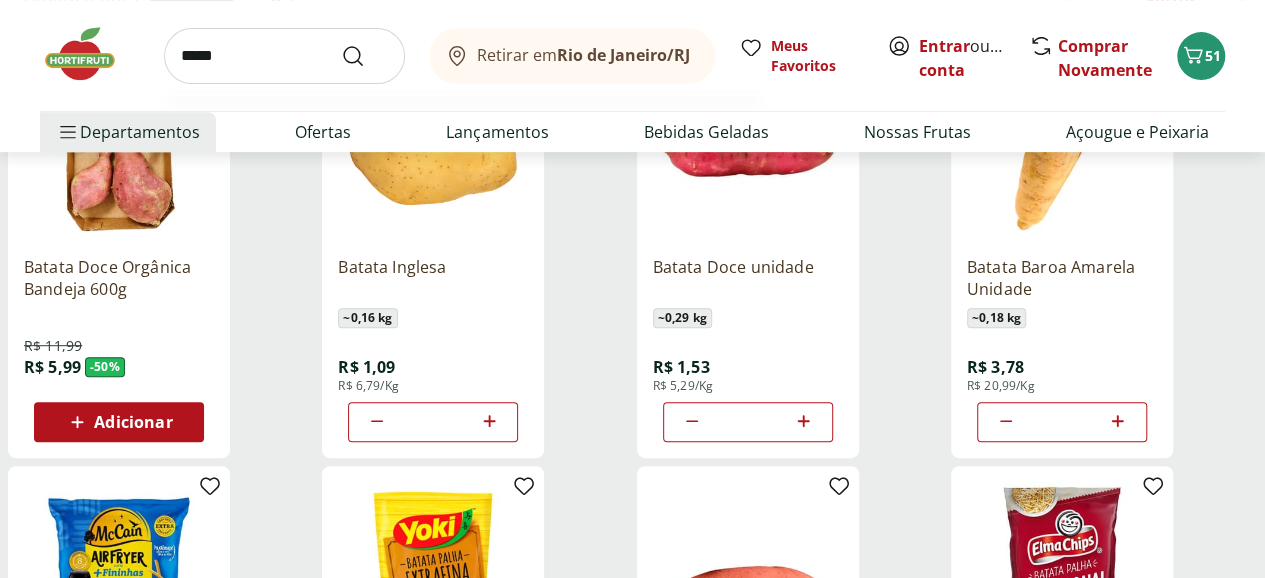 type on "*****" 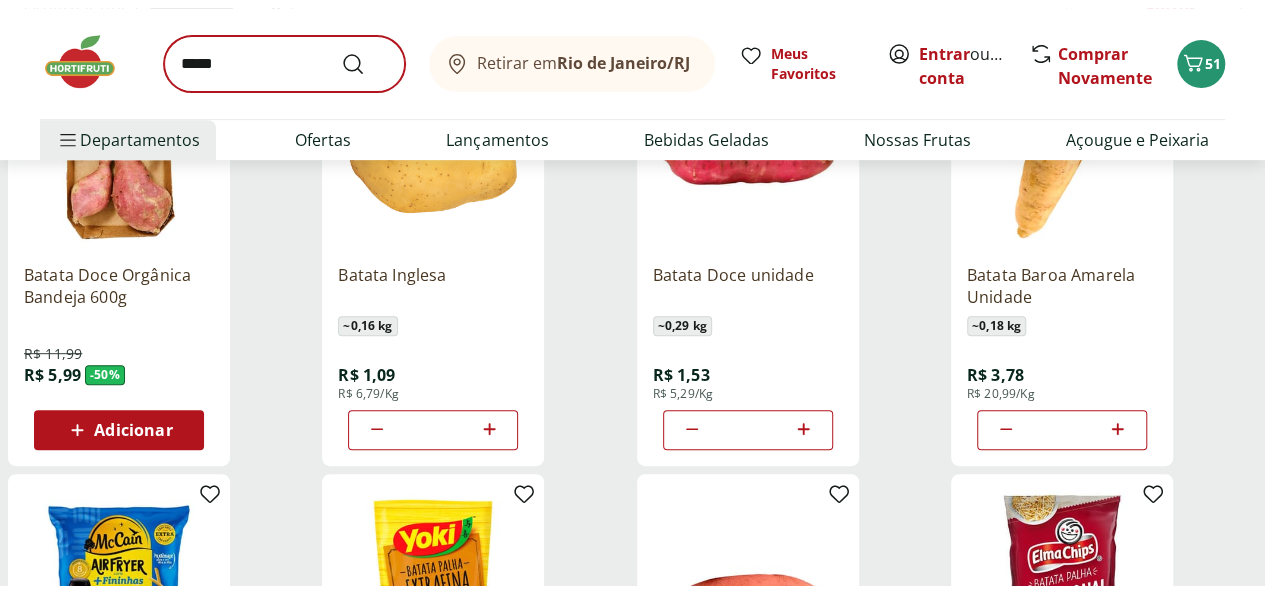 scroll, scrollTop: 0, scrollLeft: 0, axis: both 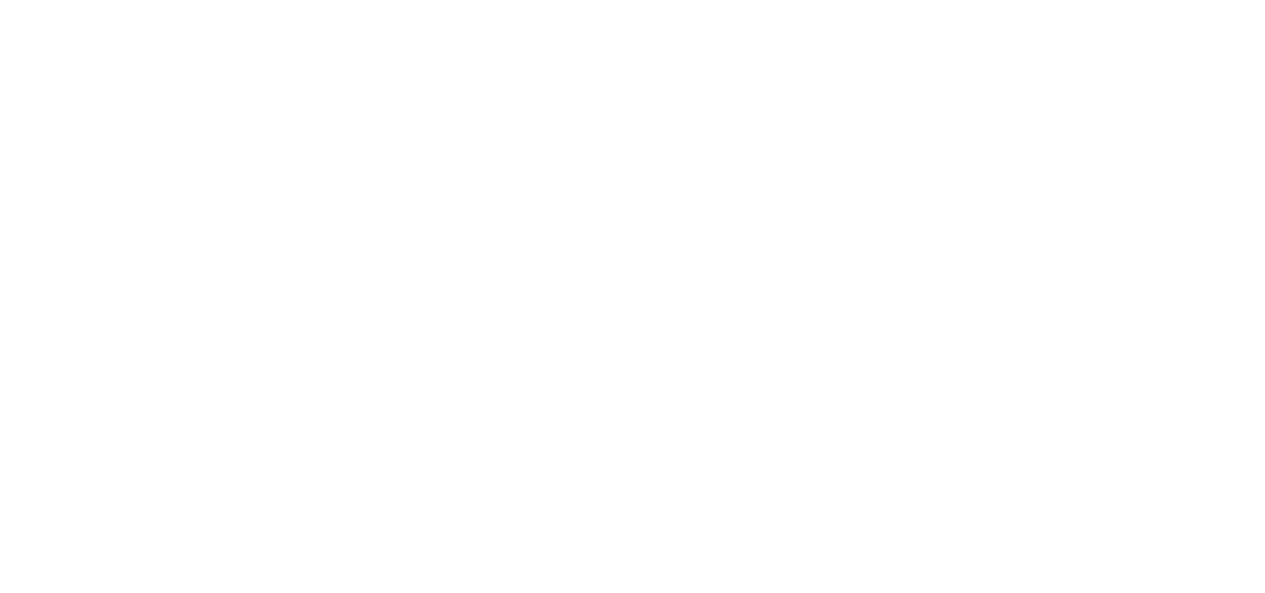 select on "**********" 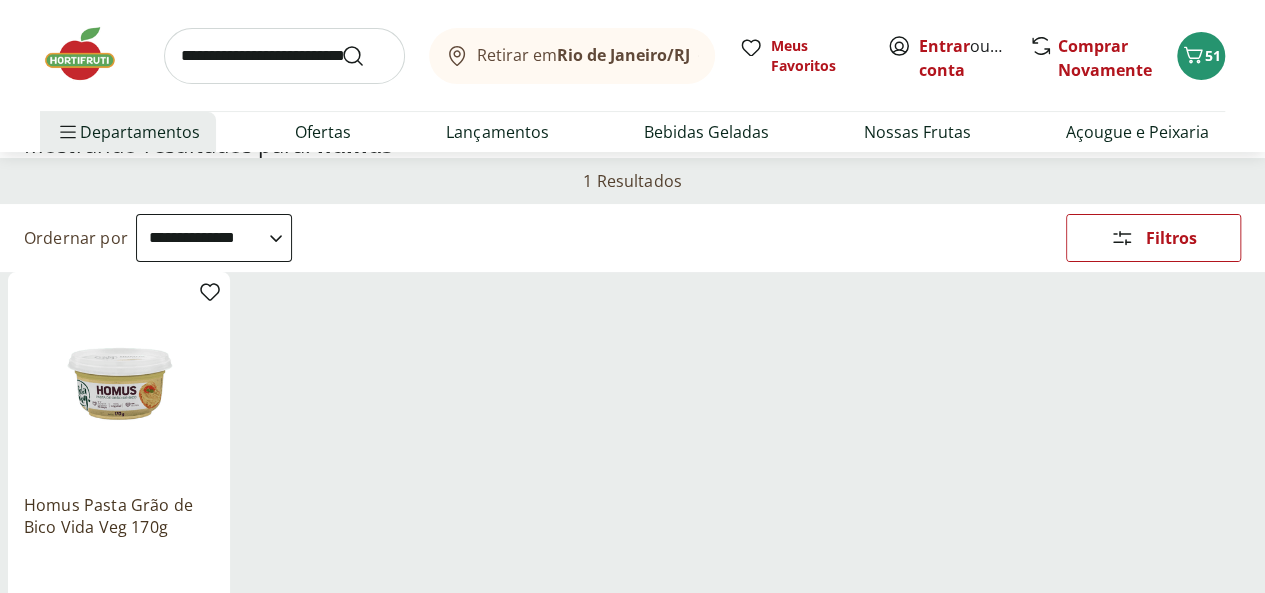 scroll, scrollTop: 130, scrollLeft: 0, axis: vertical 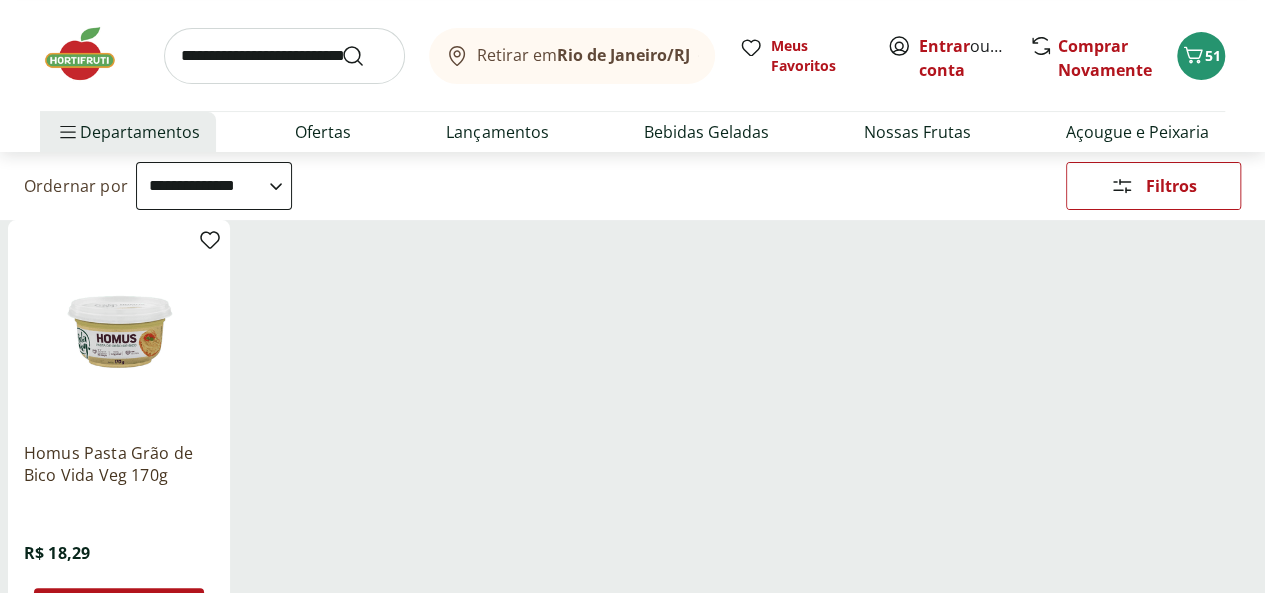 click at bounding box center (284, 56) 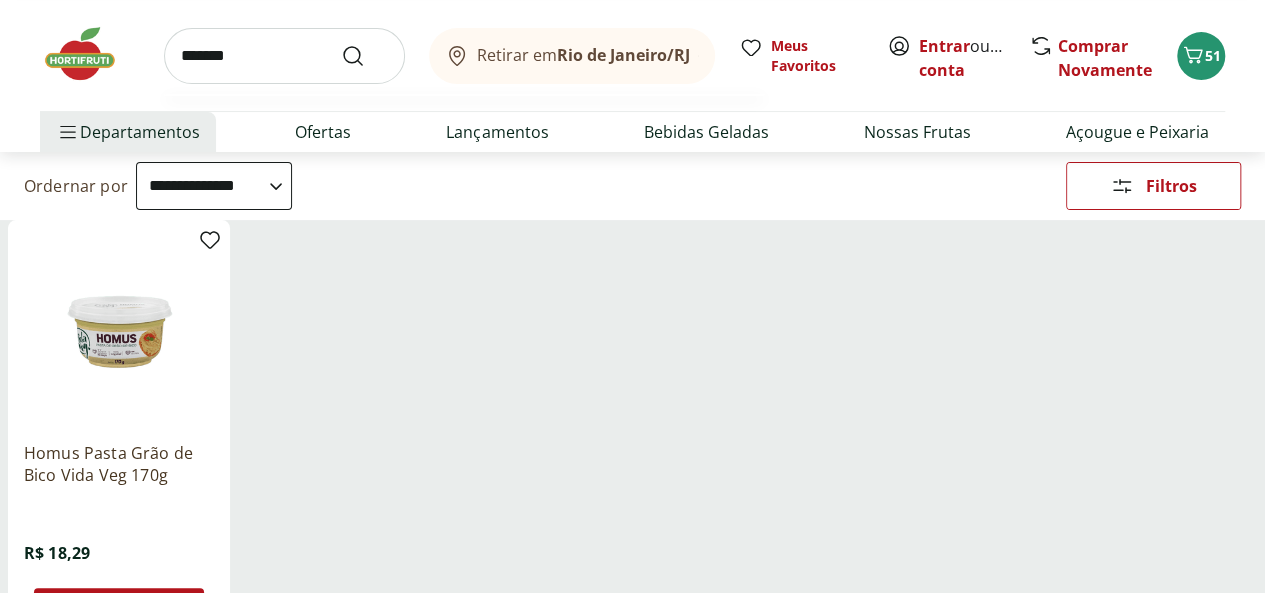 type on "*******" 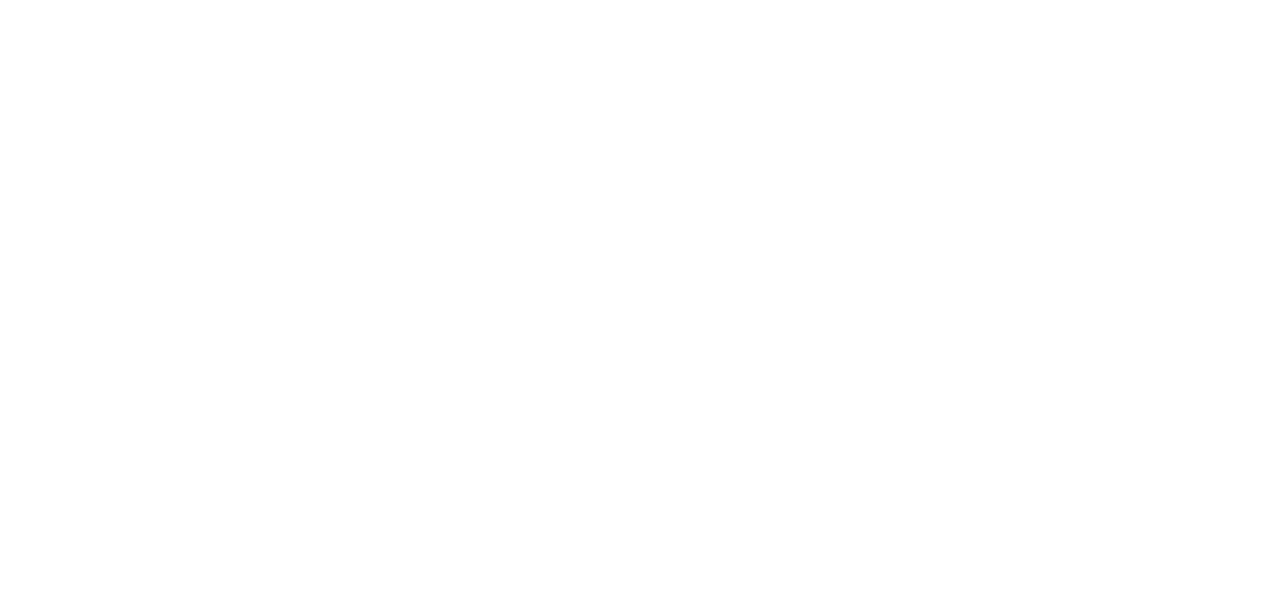 scroll, scrollTop: 0, scrollLeft: 0, axis: both 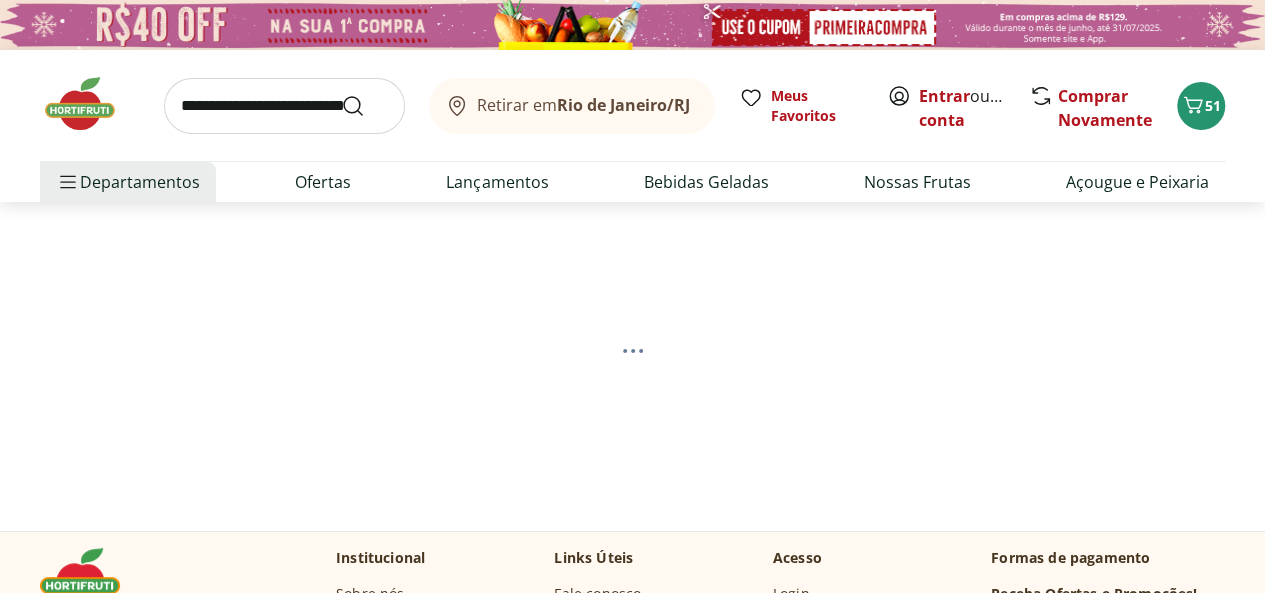 select on "**********" 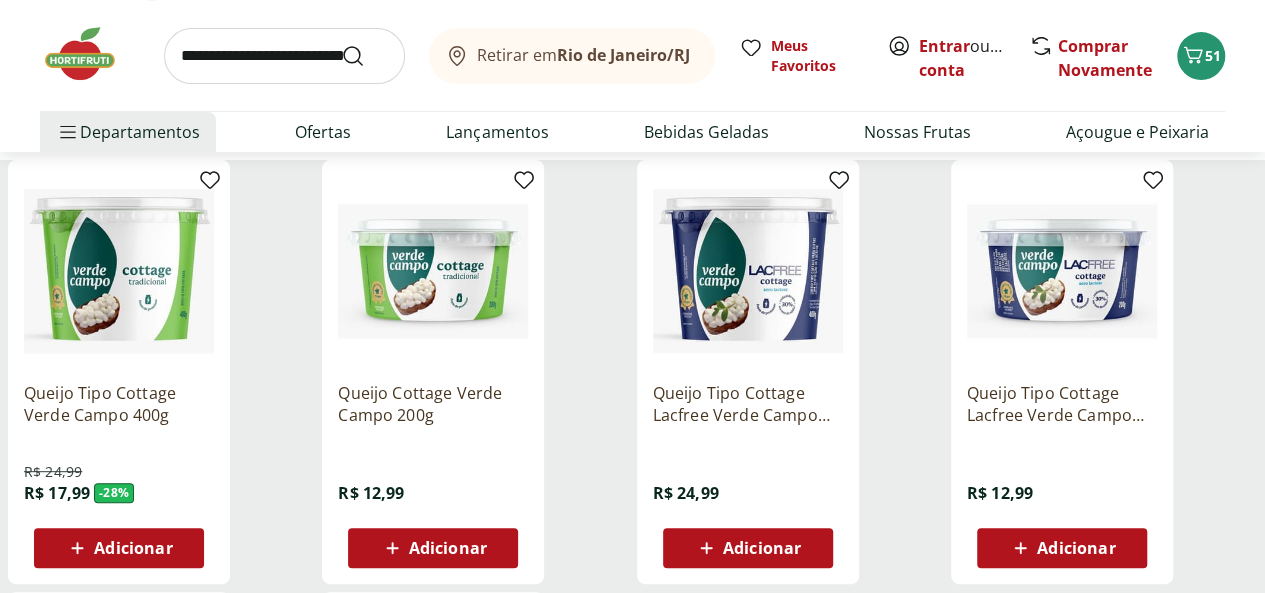 scroll, scrollTop: 287, scrollLeft: 0, axis: vertical 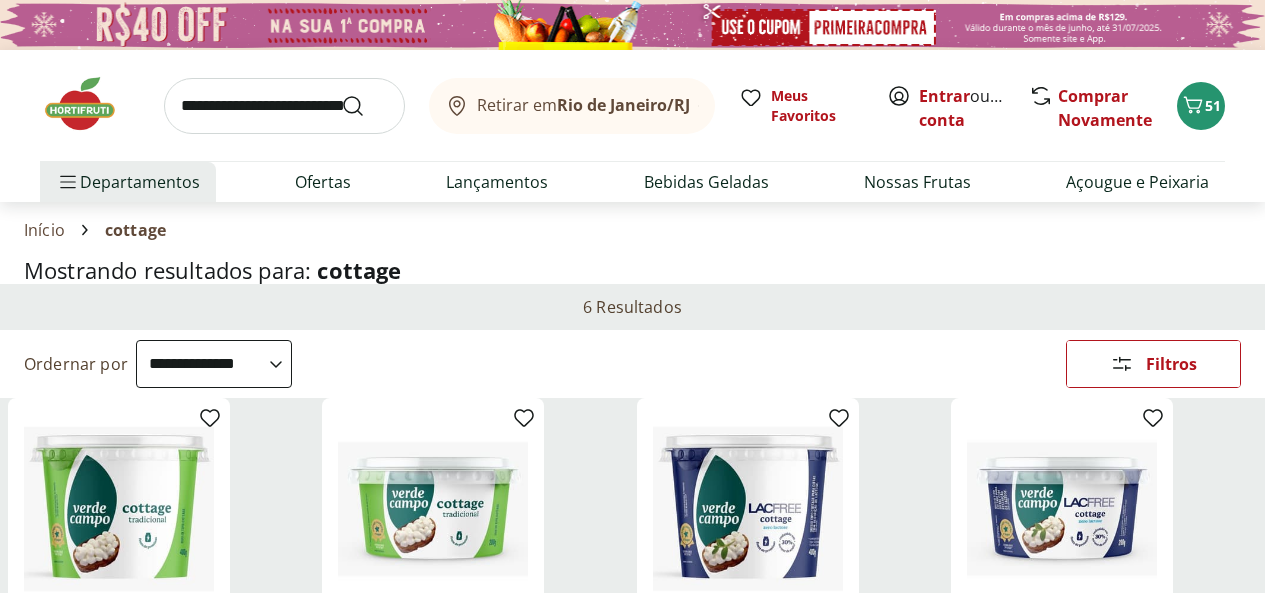 select on "**********" 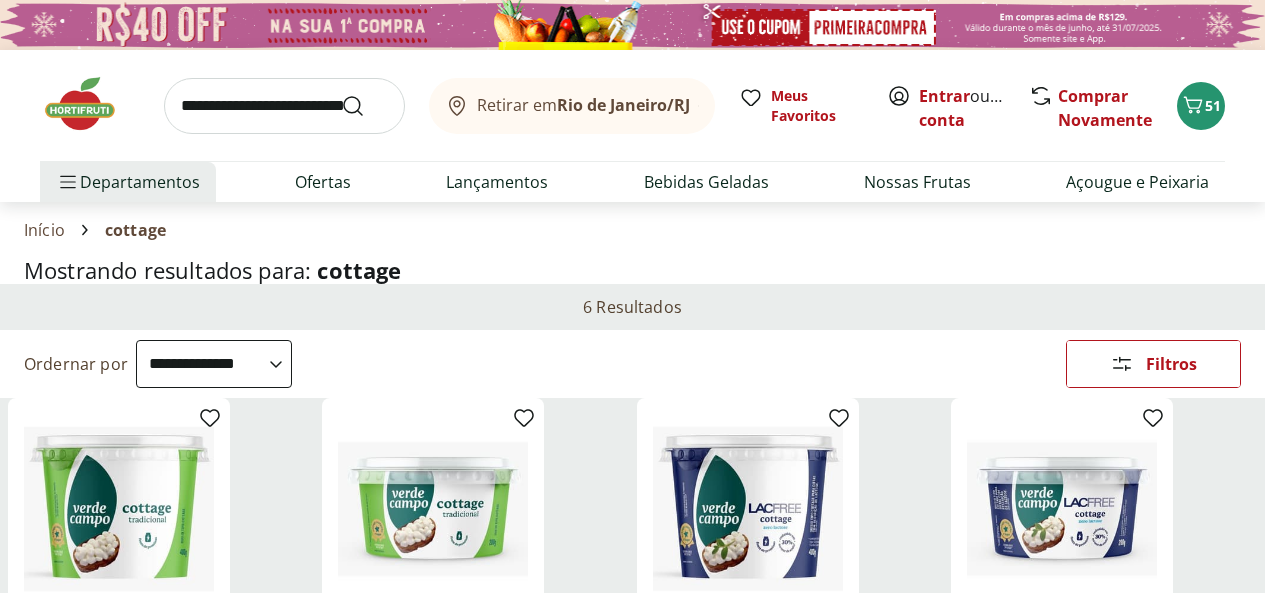 scroll, scrollTop: 495, scrollLeft: 0, axis: vertical 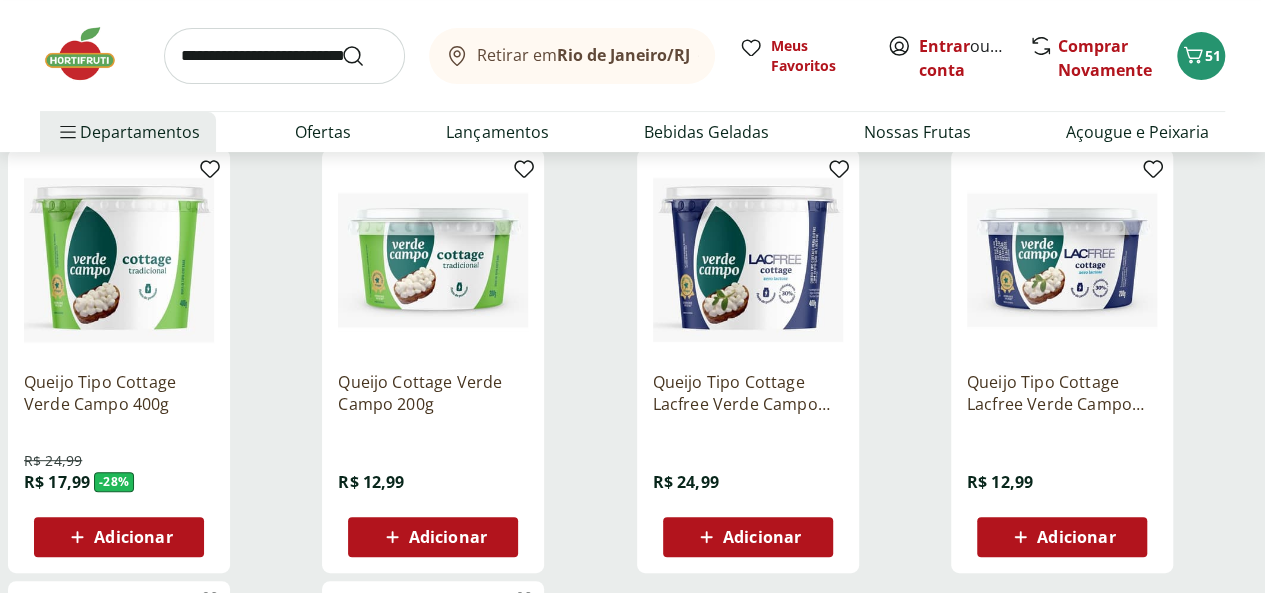 click on "Adicionar" at bounding box center (133, 537) 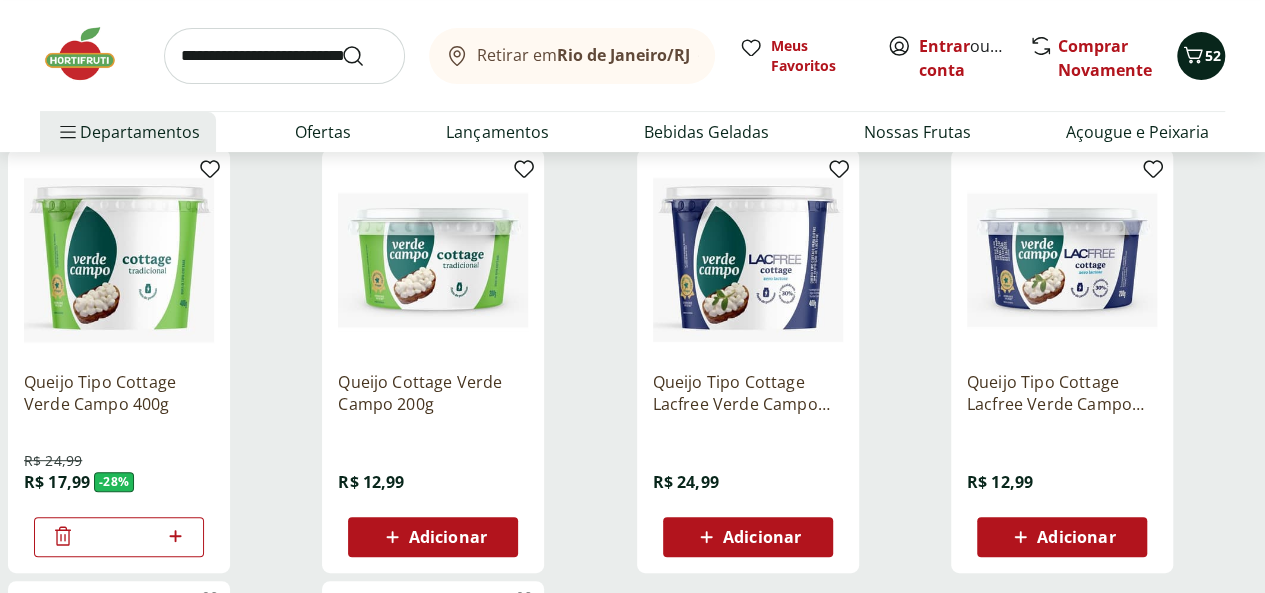 click on "52" at bounding box center (1213, 55) 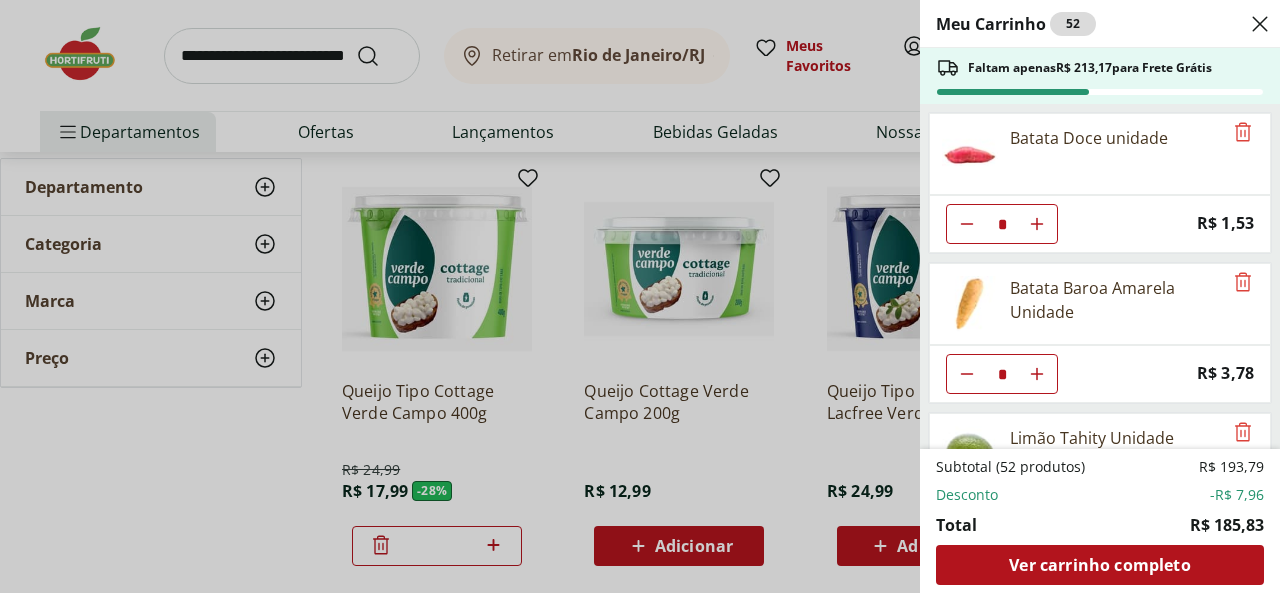 click on "Meu Carrinho 52 Faltam apenas  R$ 213,17  para Frete Grátis Batata Doce unidade * Price: R$ 1,53 Batata Baroa Amarela Unidade * Price: R$ 3,78 Limão Tahity Unidade ** Original price: R$ 0,58 Price: R$ 0,50 Abóbora Japonesa Pedaço * Price: R$ 3,29 Pão Integral Nutrella Pacote 550G * Price: R$ 16,99 Quiabo Embalado * Price: R$ 13,99 Alho Nacional Beneficiado Unidade * Price: R$ 2,99 Cebola Nacional unidade * Price: R$ 1,10 Uva Verde sem Semente Natural da Terra 500g * Price: R$ 15,99 Uva Preta sem Semente Natural da Terra 500g * Price: R$ 9,99 Melão Doce Natural da Terra Pedaço * Price: R$ 17,99 Maçã Gala Importada Unidade * Price: R$ 3,04 Cenoura Unidade * Price: R$ 0,77 Alface Americana Unidade * Price: R$ 3,99 Ketchup Heinz Fp 397G * Price: R$ 16,99 Batata Inglesa * Price: R$ 1,09 Queijo Tipo Cottage Verde Campo 400g * Original price: R$ 24,99 Price: R$ 17,99 Subtotal (52 produtos) R$ 193,79 Desconto -R$ 7,96 Total R$ 185,83 Ver carrinho completo" at bounding box center [640, 296] 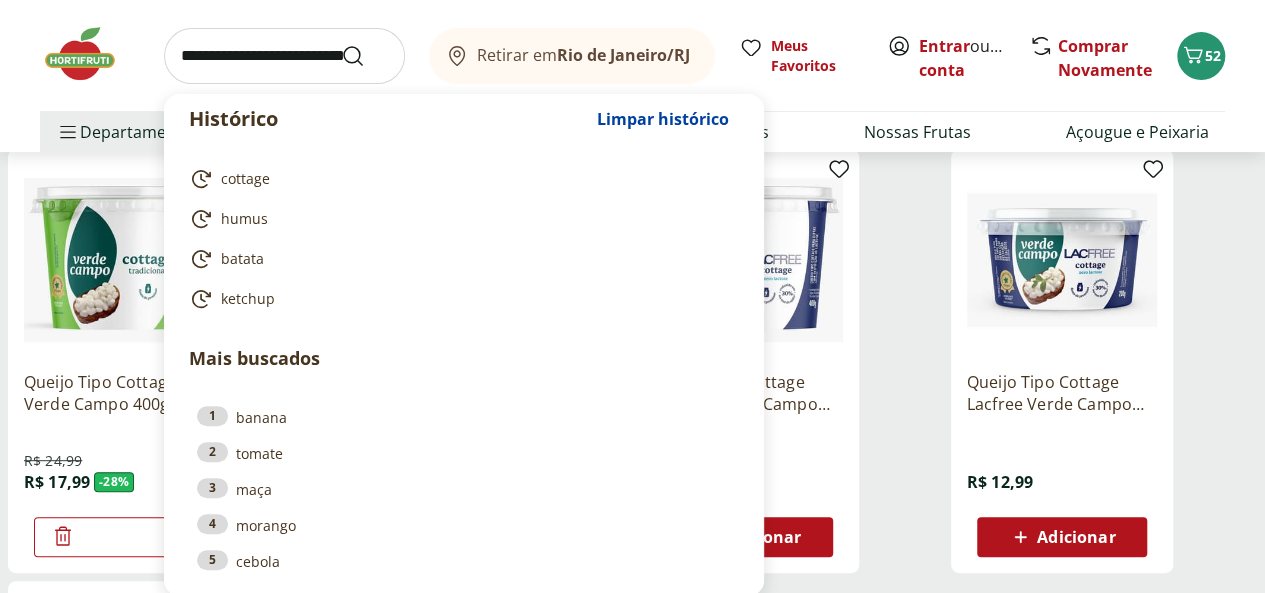 click at bounding box center [284, 56] 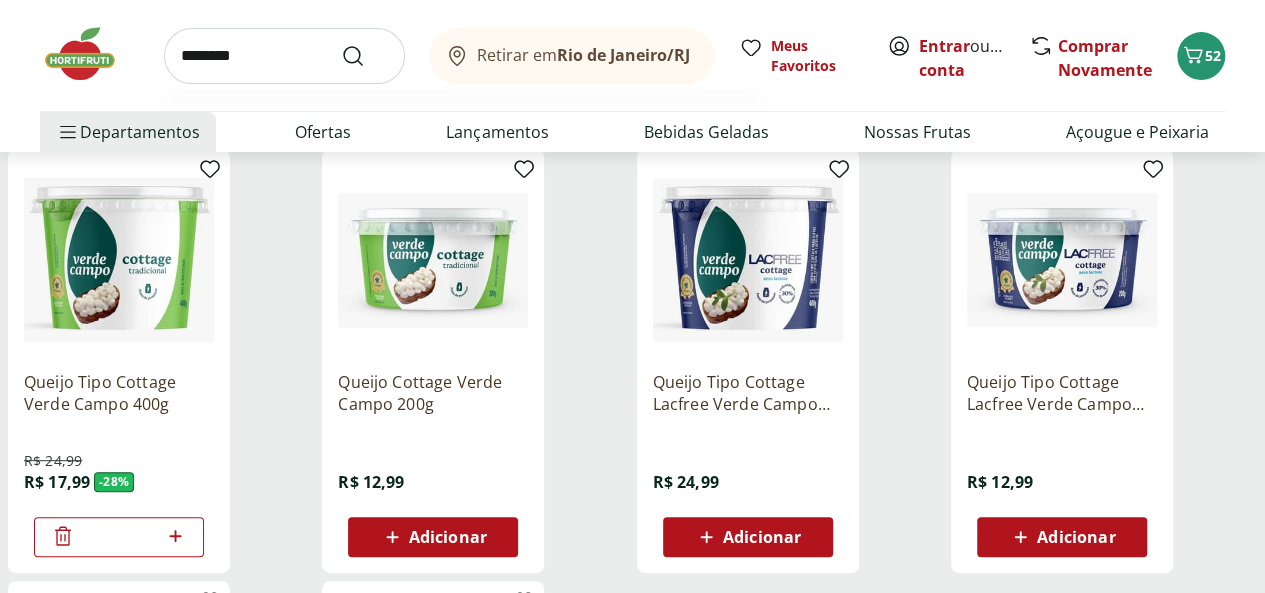 type on "********" 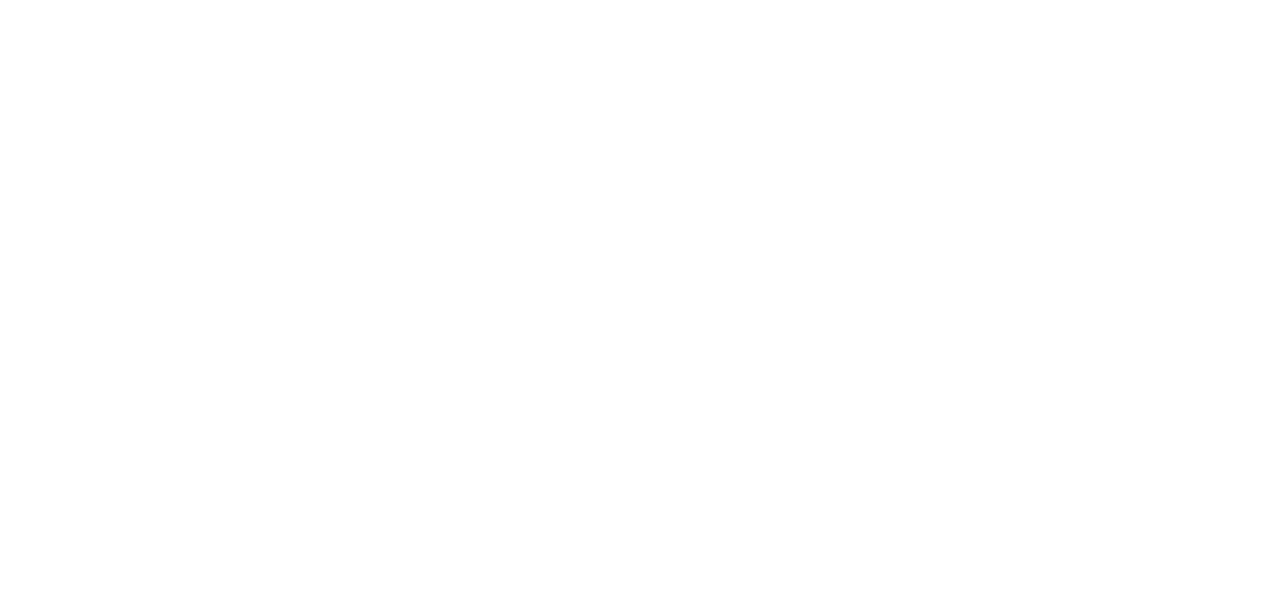 scroll, scrollTop: 0, scrollLeft: 0, axis: both 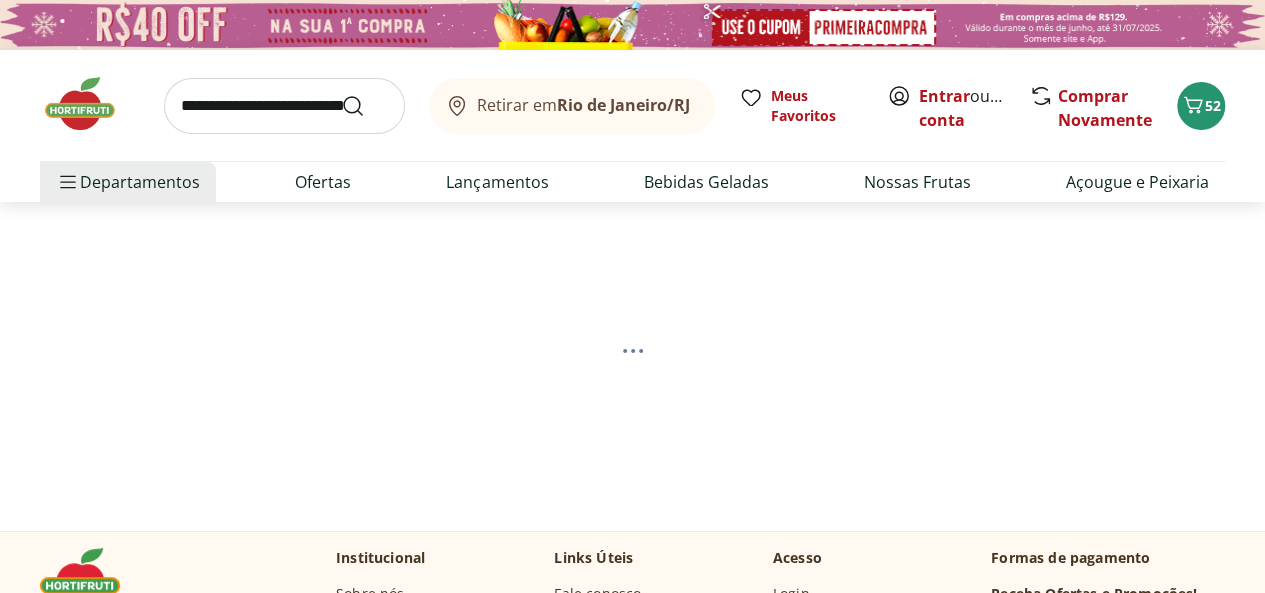 select on "**********" 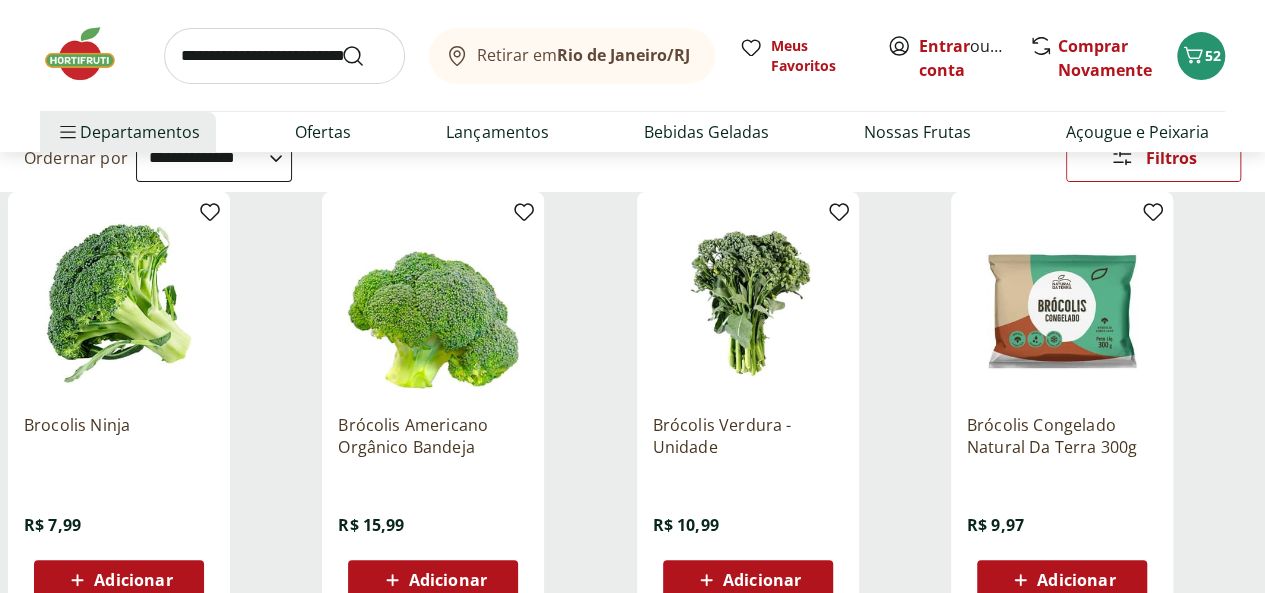 scroll, scrollTop: 334, scrollLeft: 0, axis: vertical 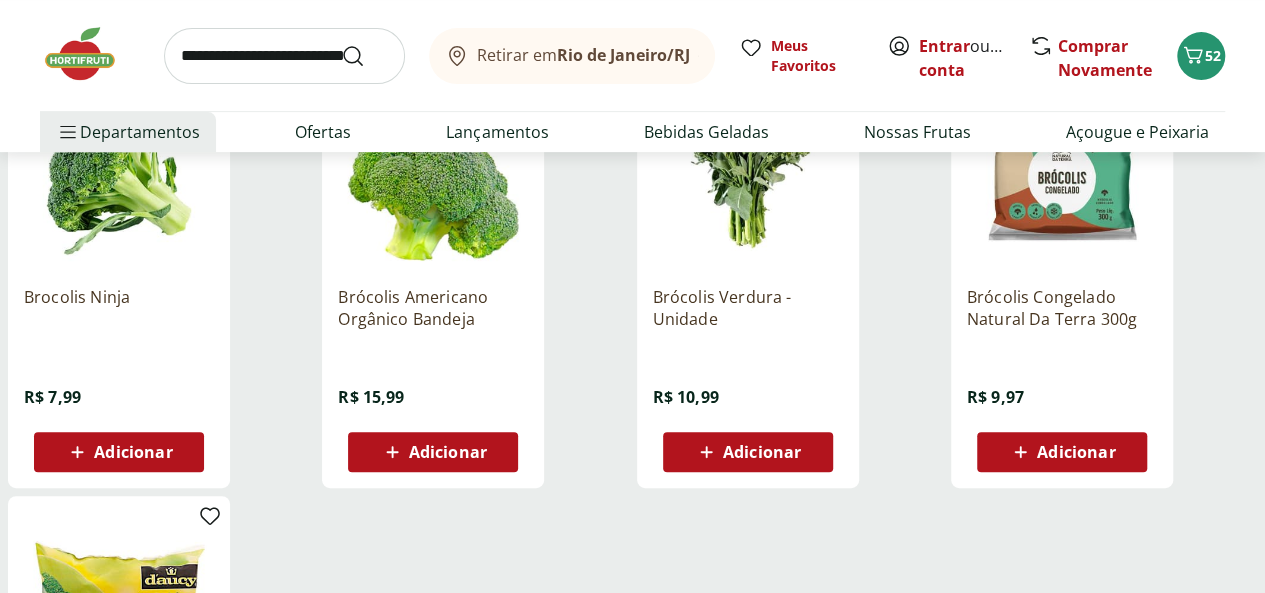 click on "Adicionar" at bounding box center (448, 452) 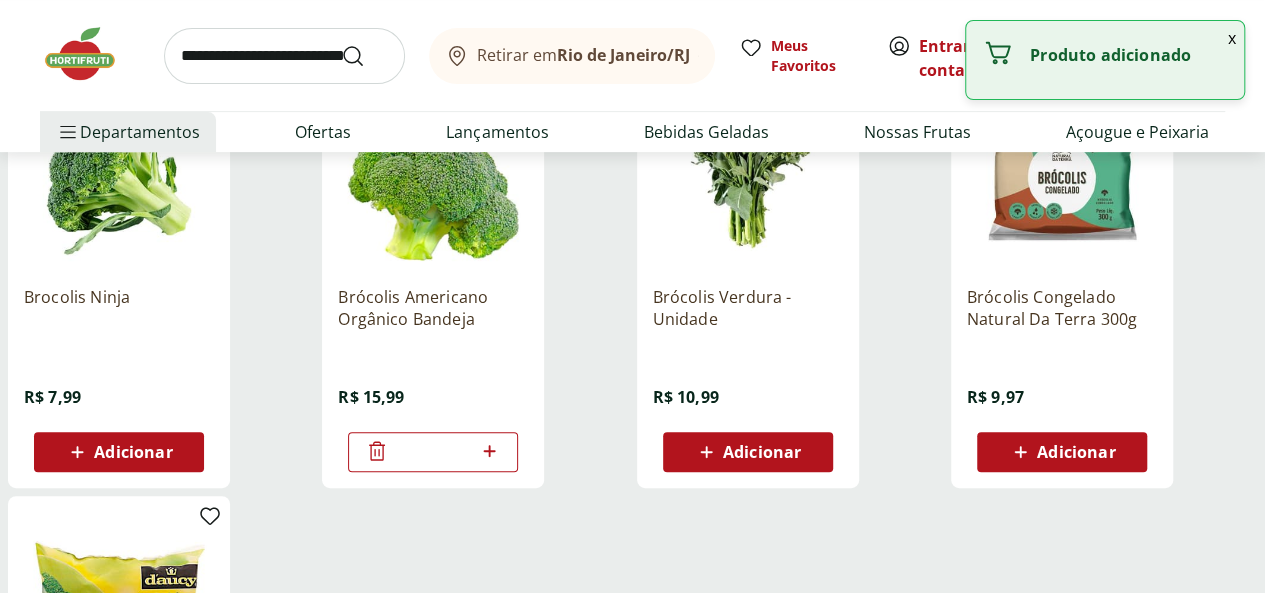 click on "*" at bounding box center (433, 452) 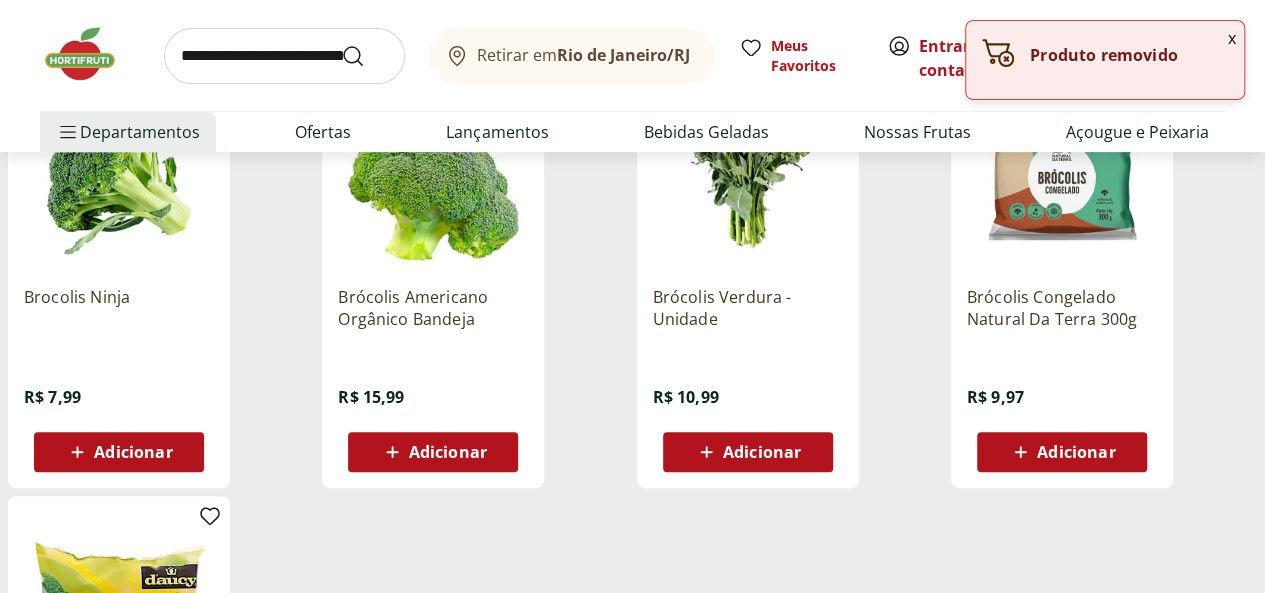 click on "Adicionar" at bounding box center [133, 452] 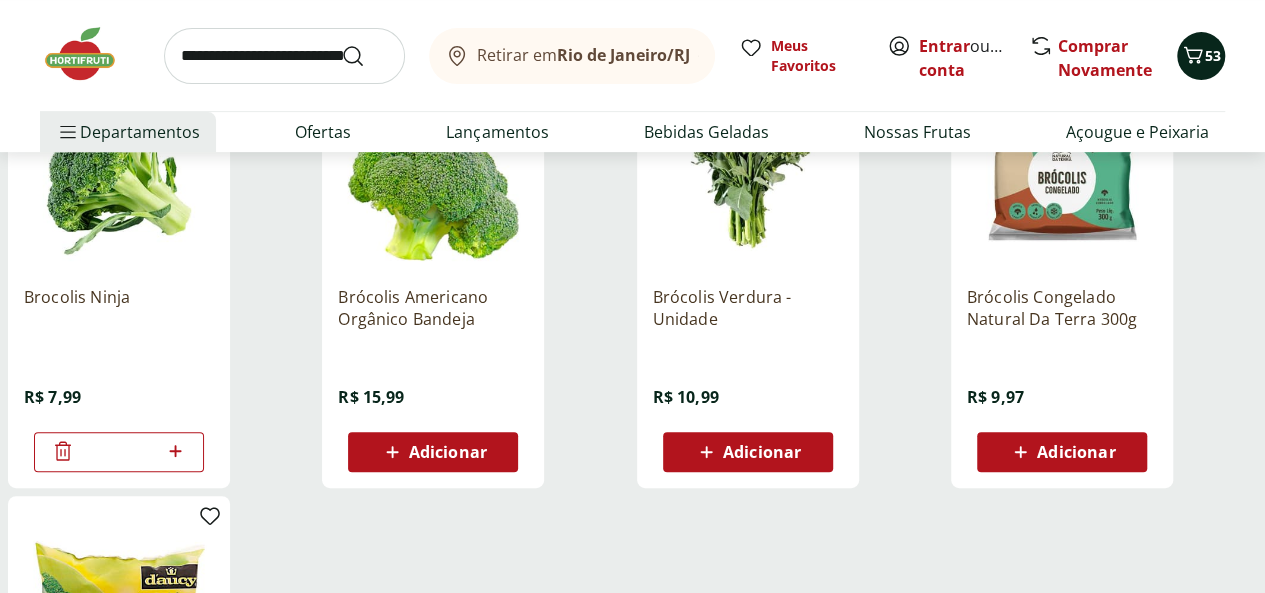 click 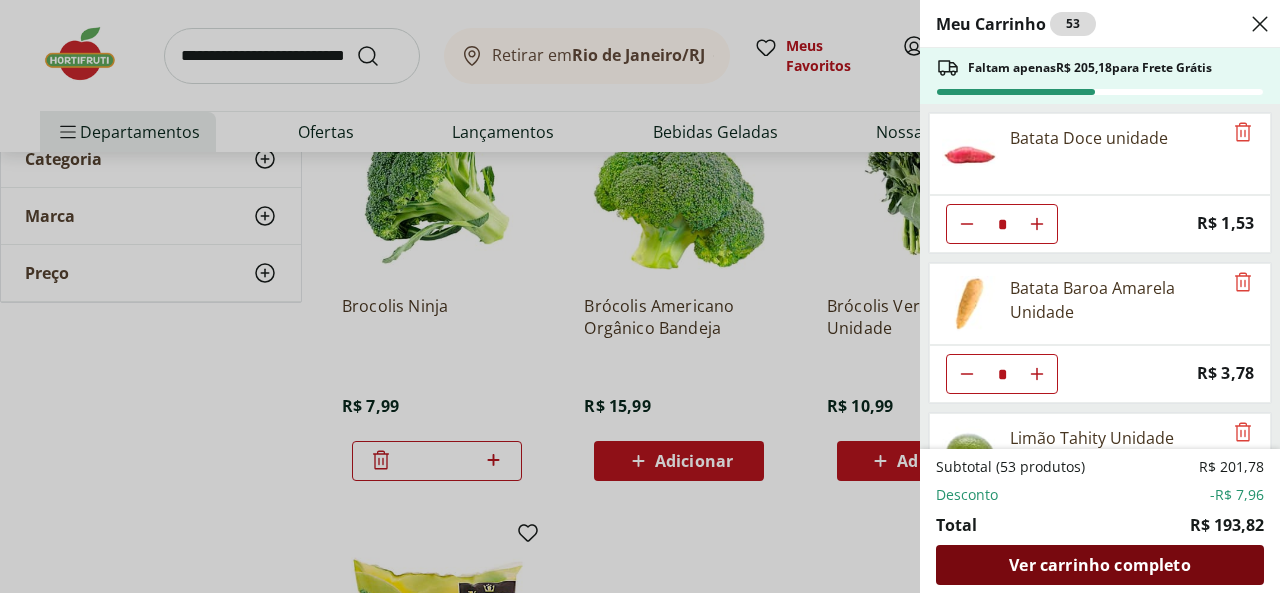 click on "Ver carrinho completo" at bounding box center [1099, 565] 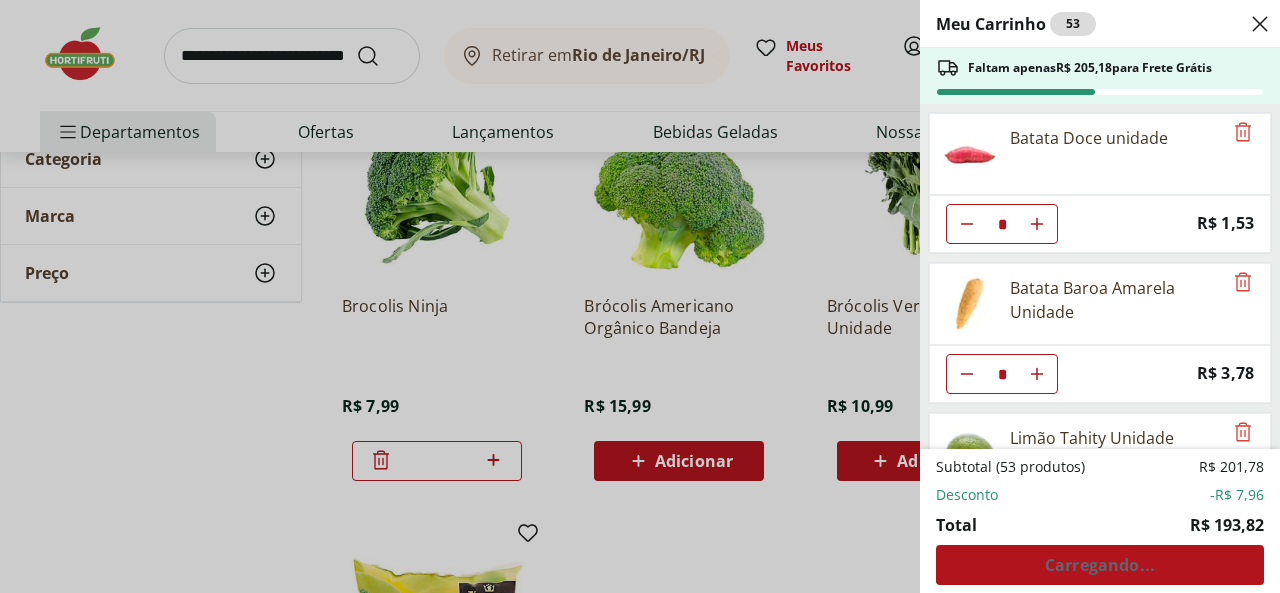 click on "Meu Carrinho 53 Faltam apenas  R$ 205,18  para Frete Grátis Batata Doce unidade * Price: R$ 1,53 Batata Baroa Amarela Unidade * Price: R$ 3,78 Limão Tahity Unidade ** Original price: R$ 0,58 Price: R$ 0,50 Abóbora Japonesa Pedaço * Price: R$ 3,29 Pão Integral Nutrella Pacote 550G * Price: R$ 16,99 Quiabo Embalado * Price: R$ 13,99 Alho Nacional Beneficiado Unidade * Price: R$ 2,99 Cebola Nacional unidade * Price: R$ 1,10 Uva Verde sem Semente Natural da Terra 500g * Price: R$ 15,99 Uva Preta sem Semente Natural da Terra 500g * Price: R$ 9,99 Melão Doce Natural da Terra Pedaço * Price: R$ 17,99 Maçã Gala Importada Unidade * Price: R$ 3,04 Cenoura Unidade * Price: R$ 0,77 Alface Americana Unidade * Price: R$ 3,99 Ketchup Heinz Fp 397G * Price: R$ 16,99 Batata Inglesa * Price: R$ 1,09 Queijo Tipo Cottage Verde Campo 400g * Original price: R$ 24,99 Price: R$ 17,99 Brocolis Ninja * Price: R$ 7,99 Subtotal (53 produtos) R$ 201,78 Desconto -R$ 7,96 Total R$ 193,82 Carregando..." at bounding box center (640, 296) 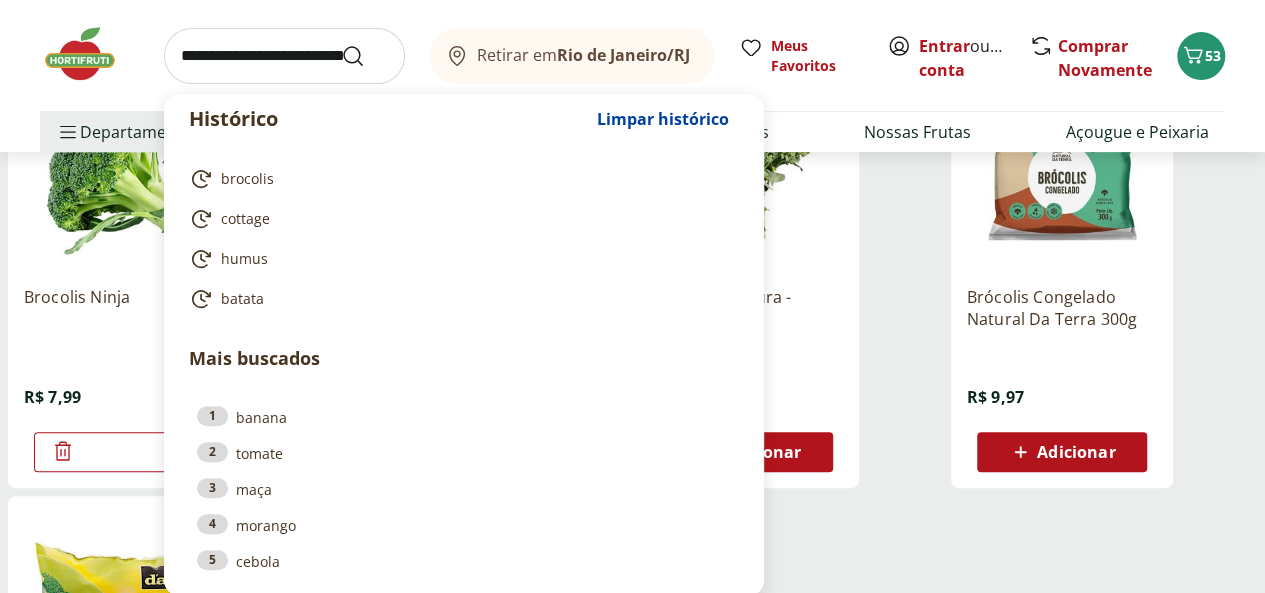 click at bounding box center (284, 56) 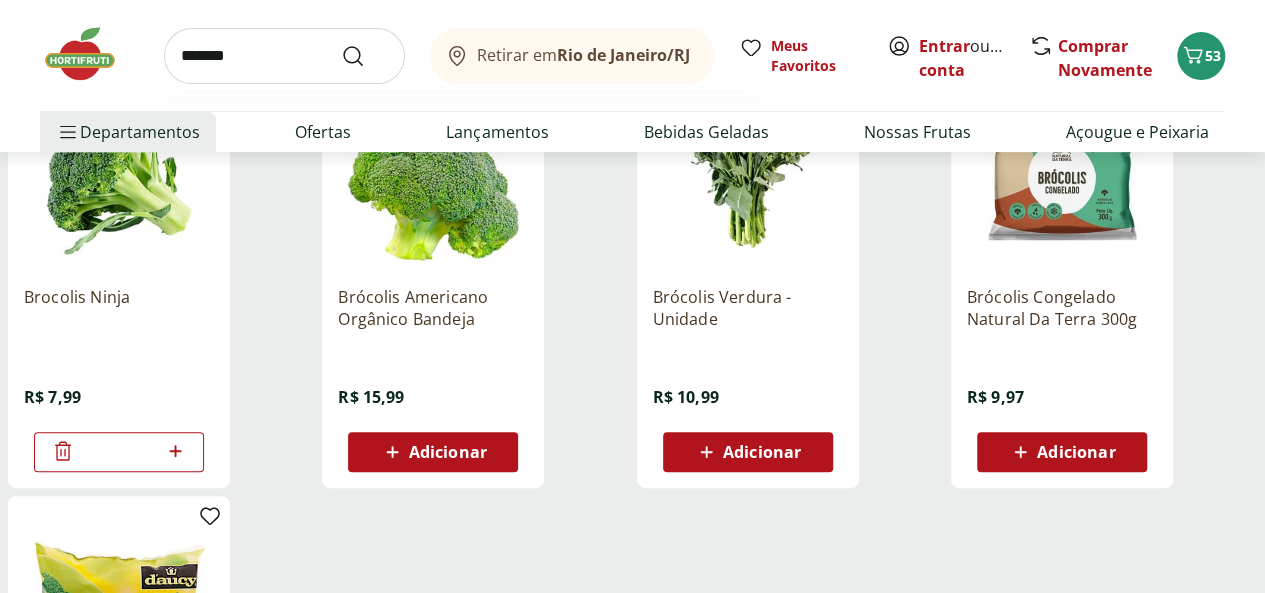 type on "*******" 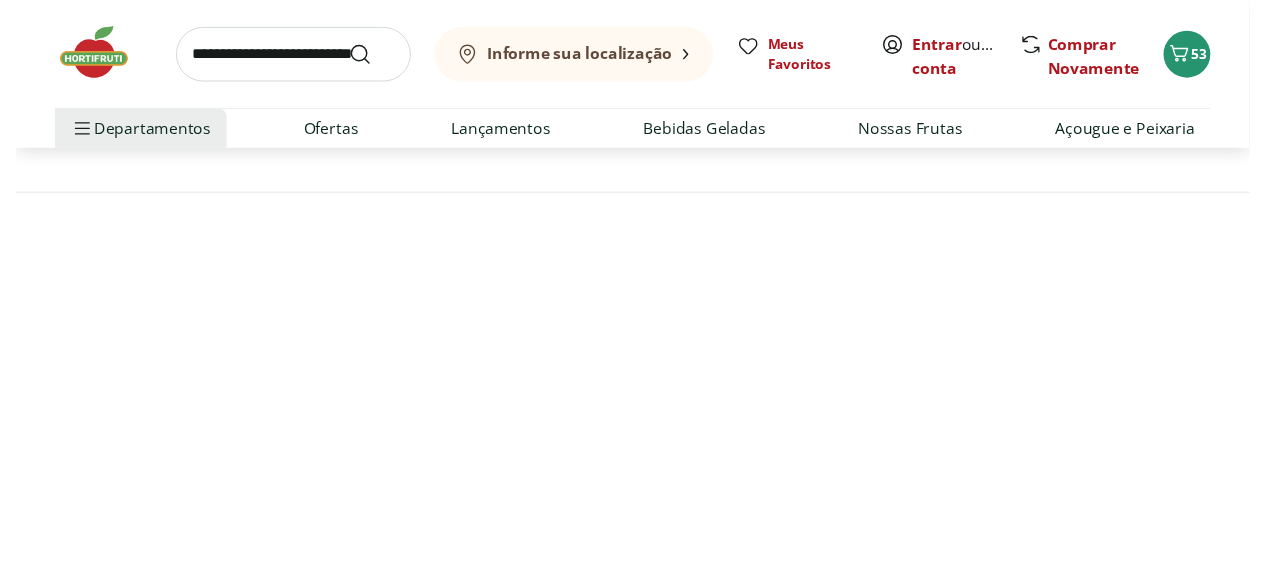 scroll, scrollTop: 0, scrollLeft: 0, axis: both 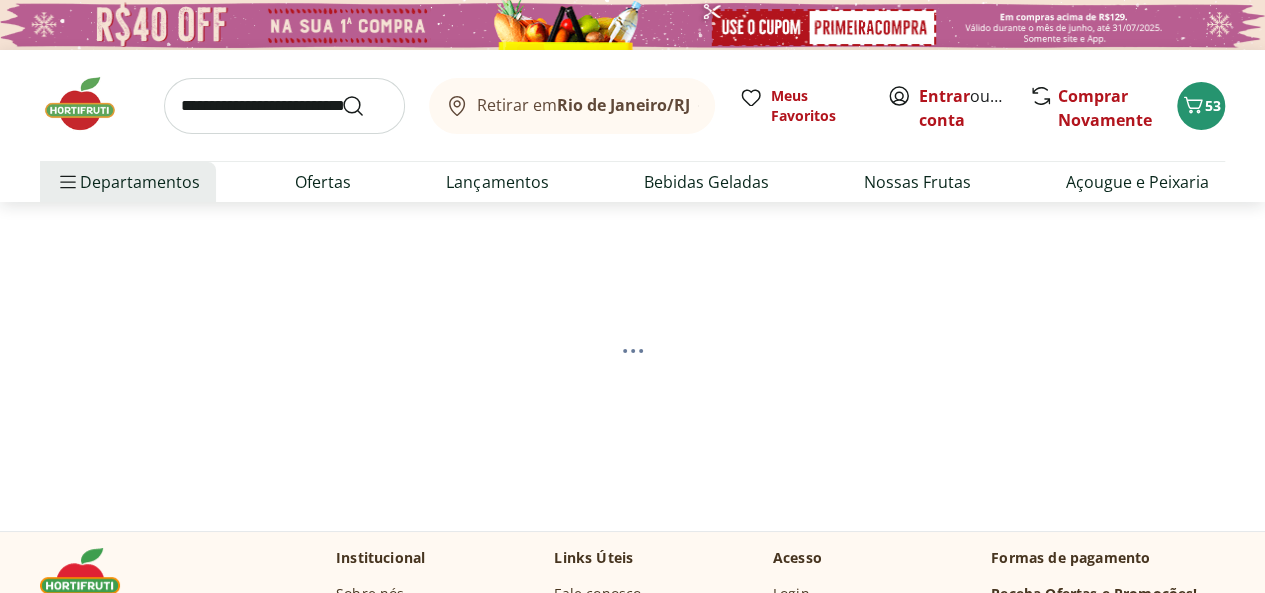 select on "**********" 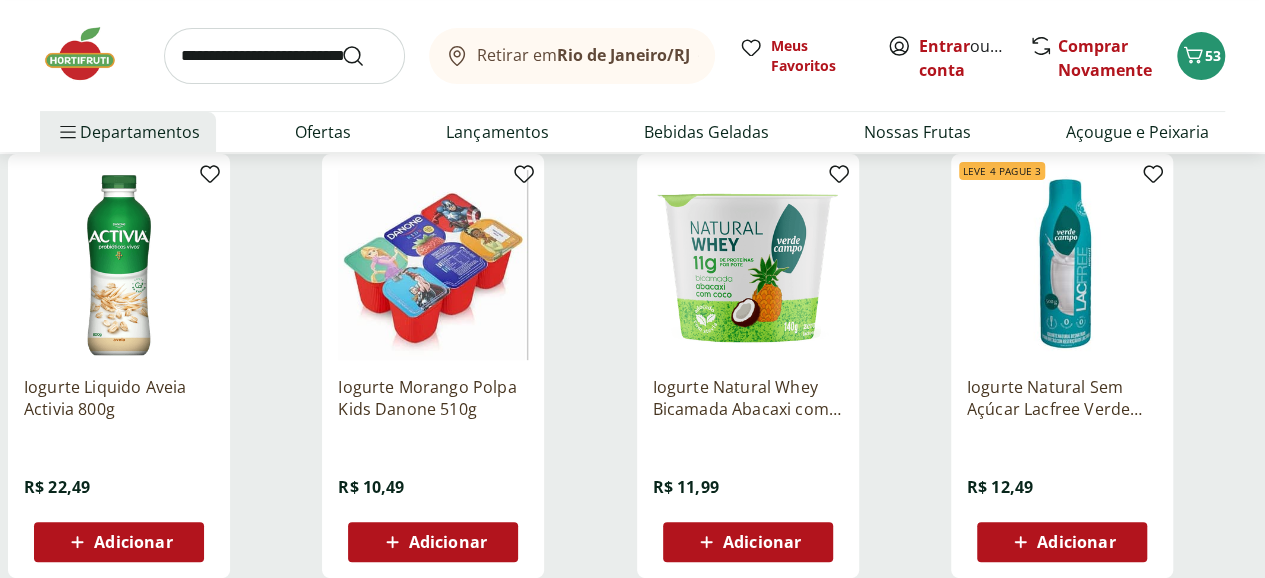 scroll, scrollTop: 465, scrollLeft: 0, axis: vertical 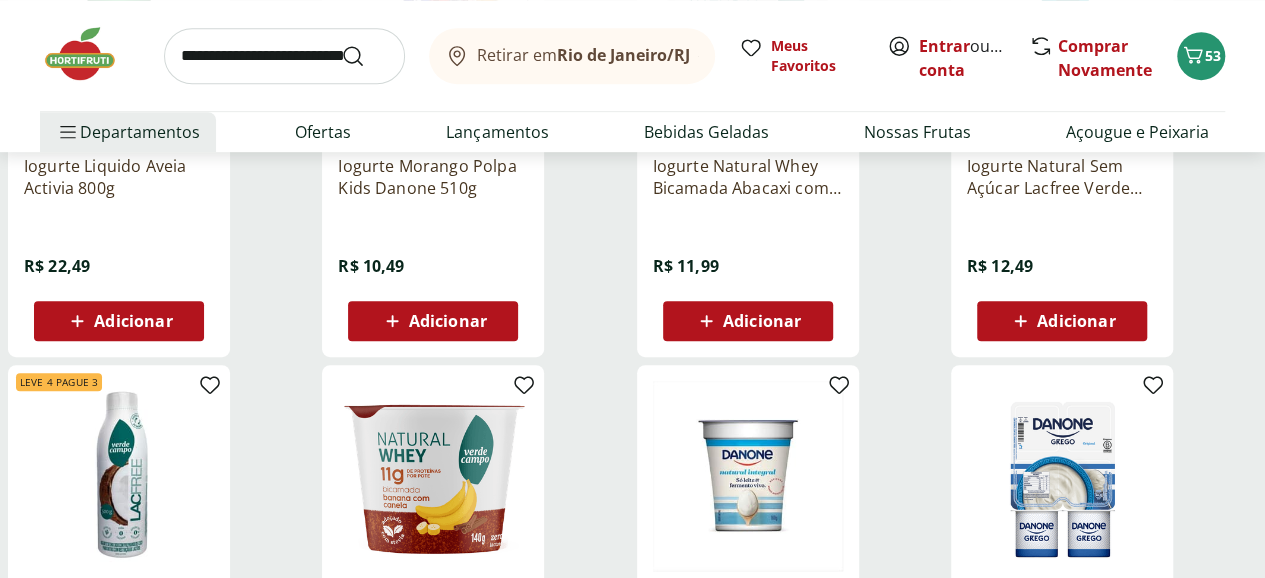 click on "Adicionar" at bounding box center [762, 321] 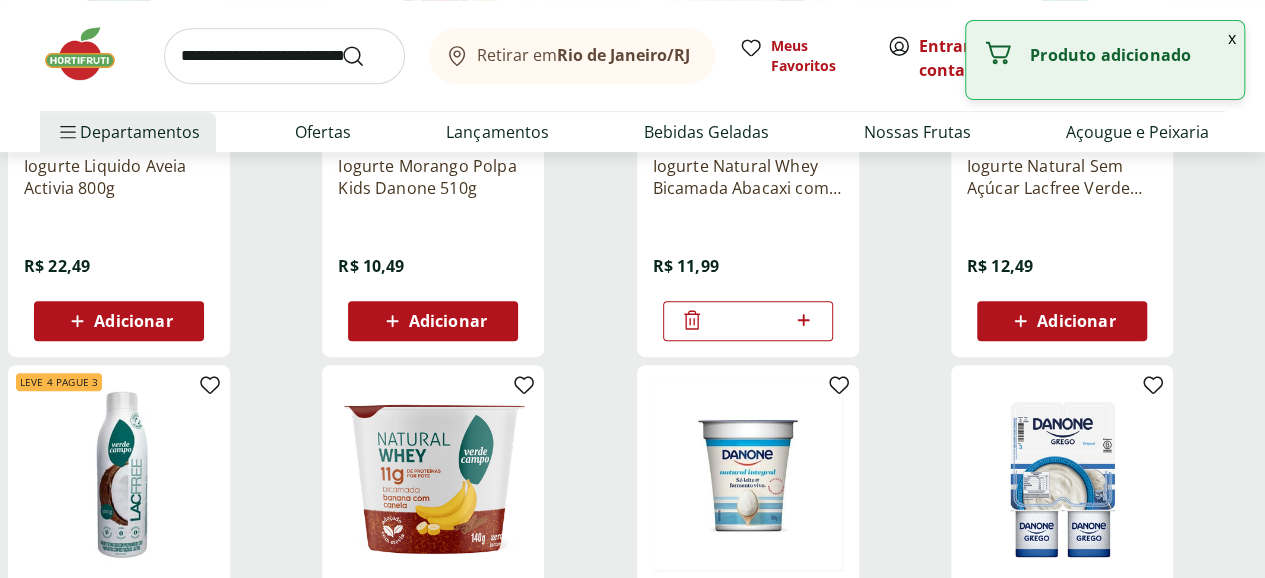 click 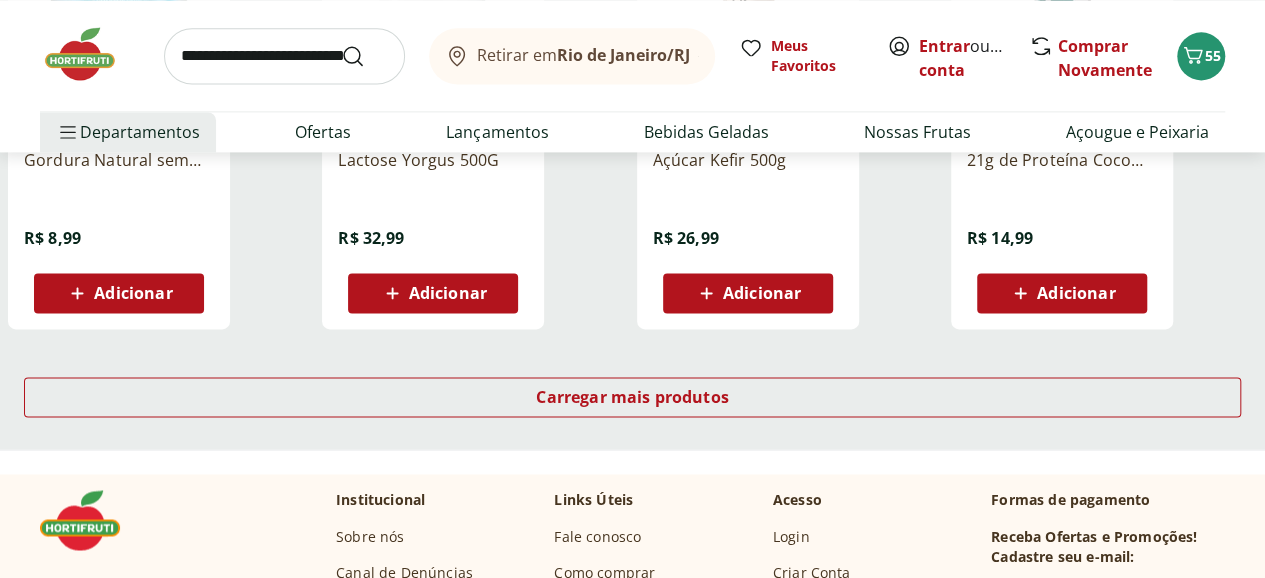 scroll, scrollTop: 1361, scrollLeft: 0, axis: vertical 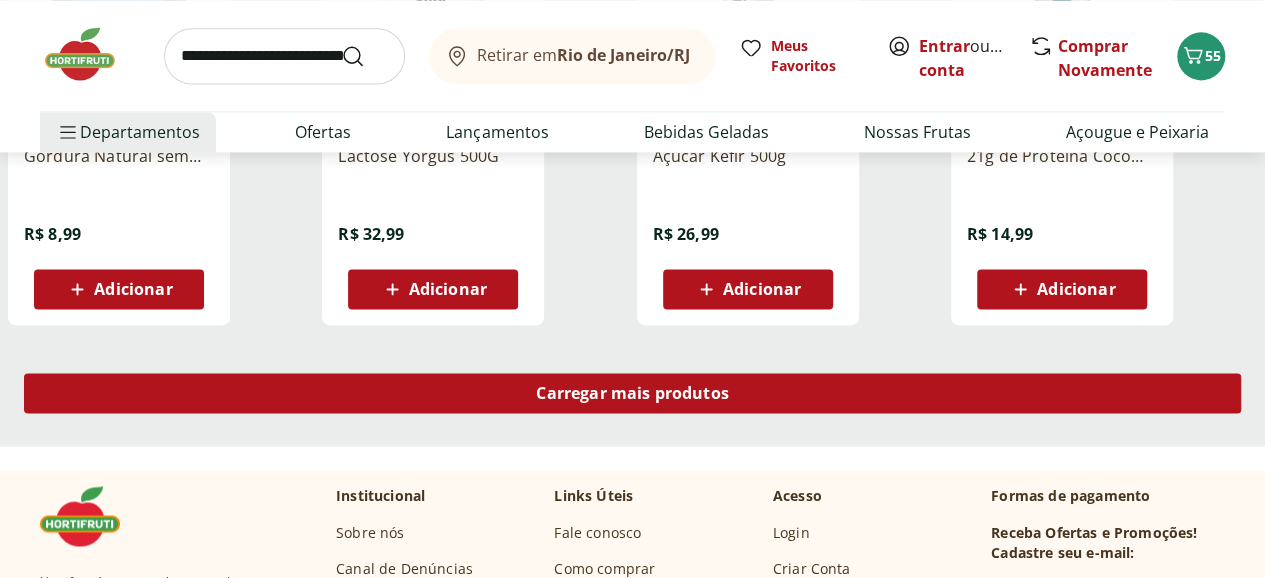 click on "Carregar mais produtos" at bounding box center (632, 393) 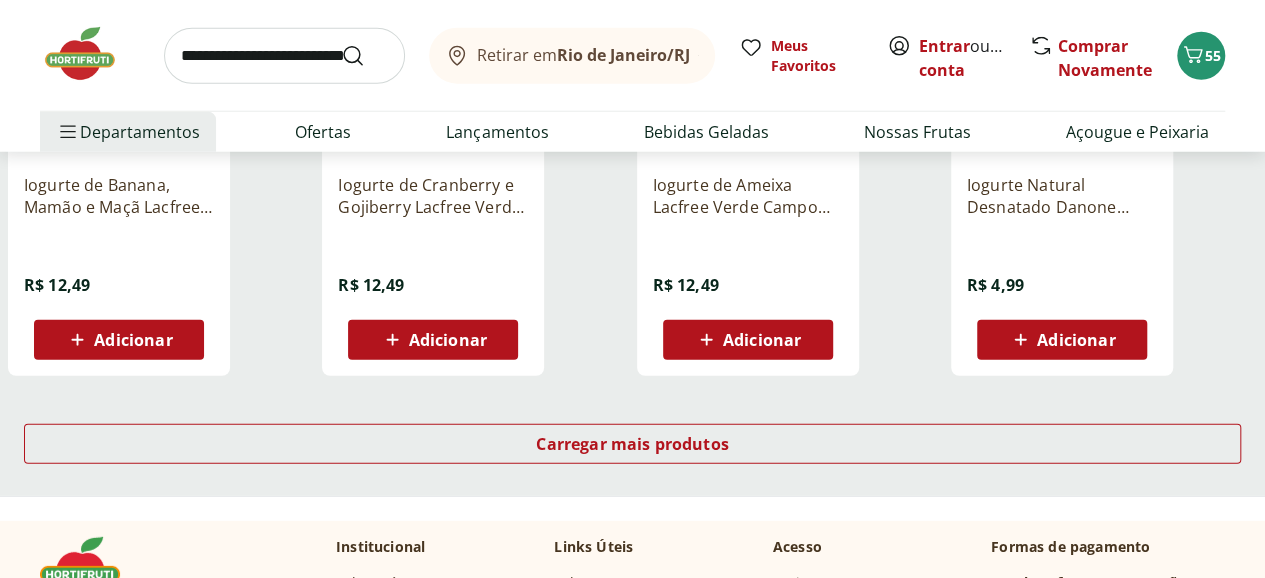 scroll, scrollTop: 2767, scrollLeft: 0, axis: vertical 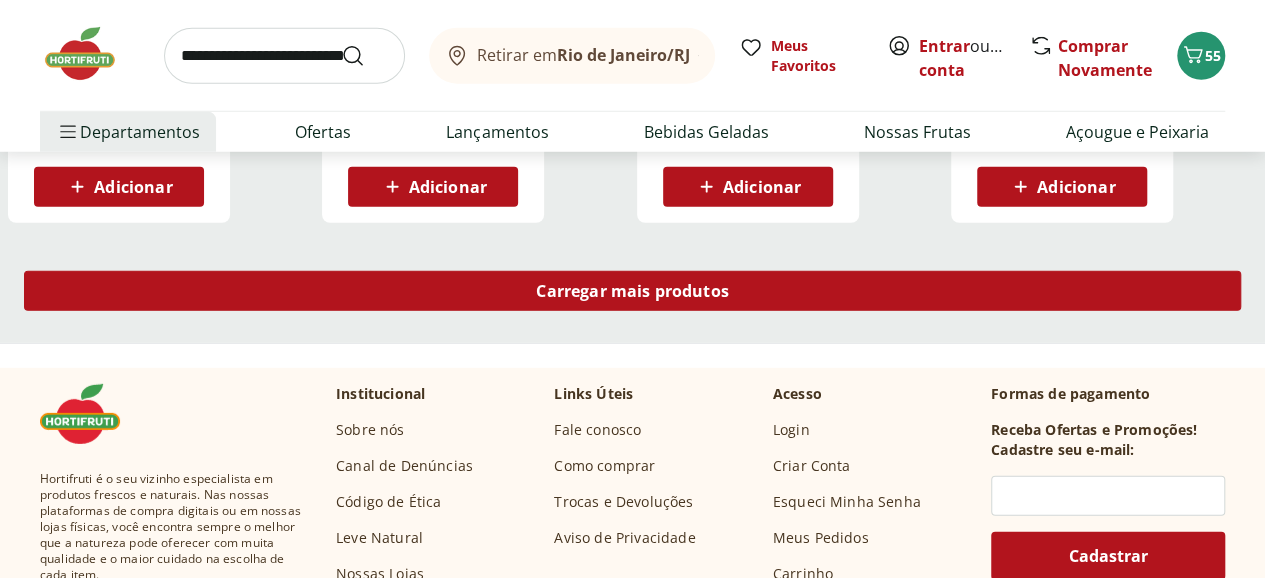 click on "Carregar mais produtos" at bounding box center [632, 291] 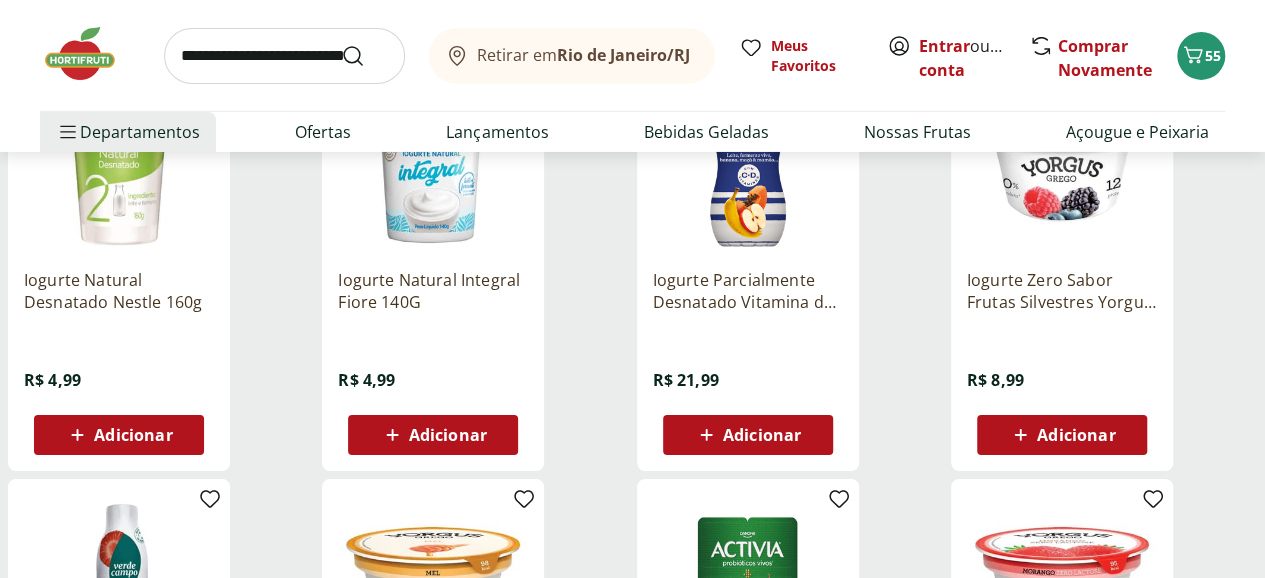 scroll, scrollTop: 3615, scrollLeft: 0, axis: vertical 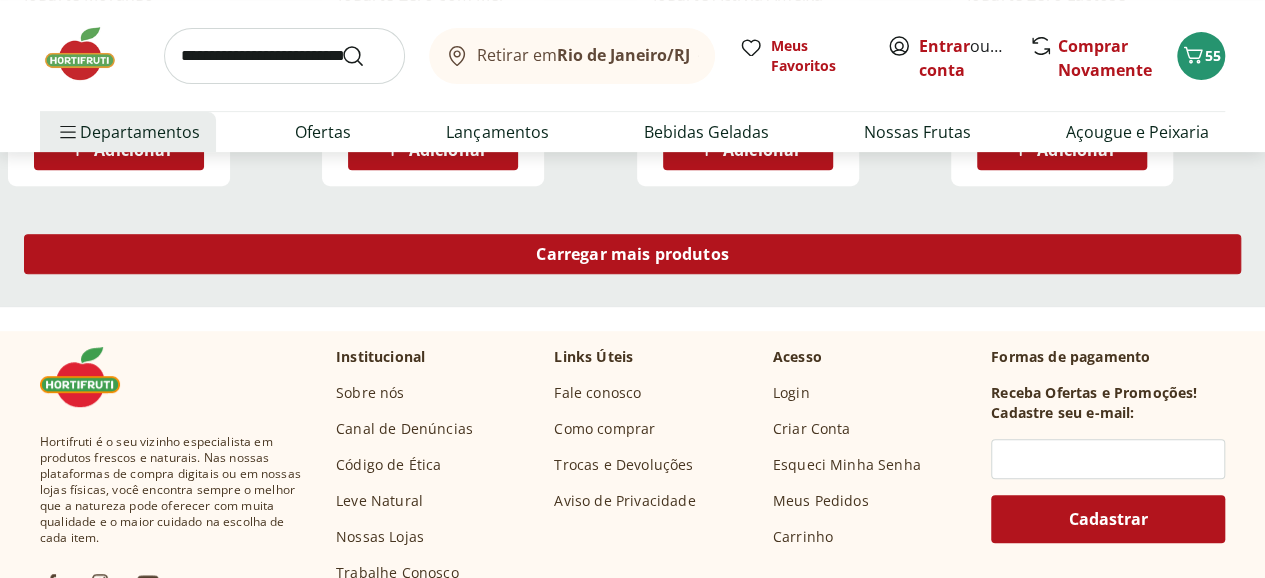 click on "Carregar mais produtos" at bounding box center [632, 254] 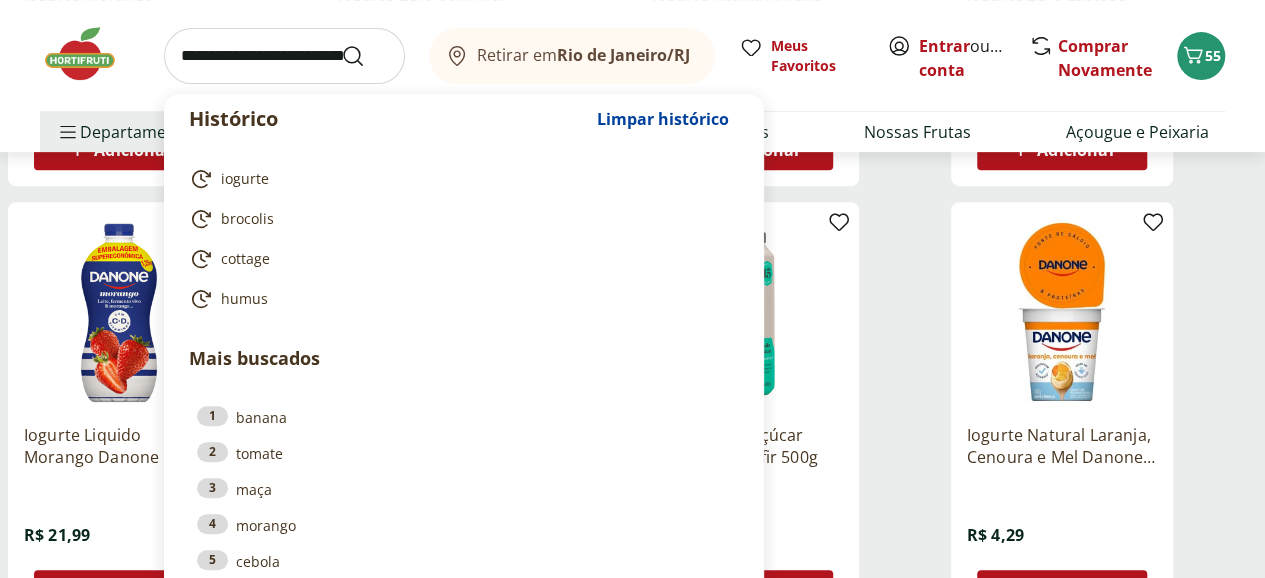 click at bounding box center (284, 56) 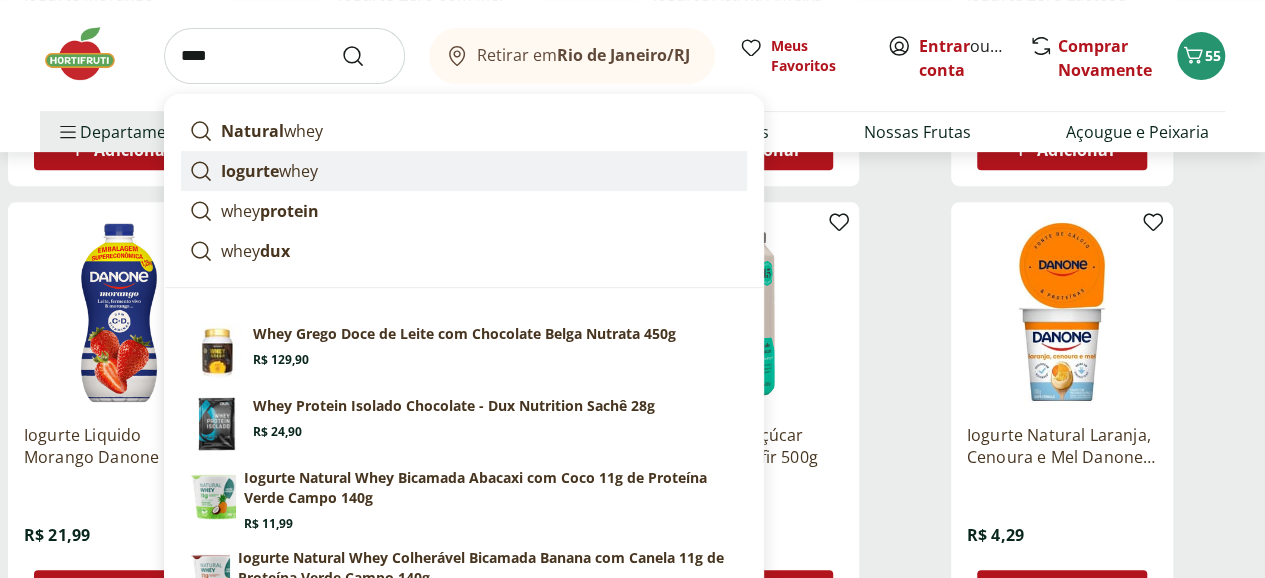 click on "Iogurte  whey" at bounding box center (269, 171) 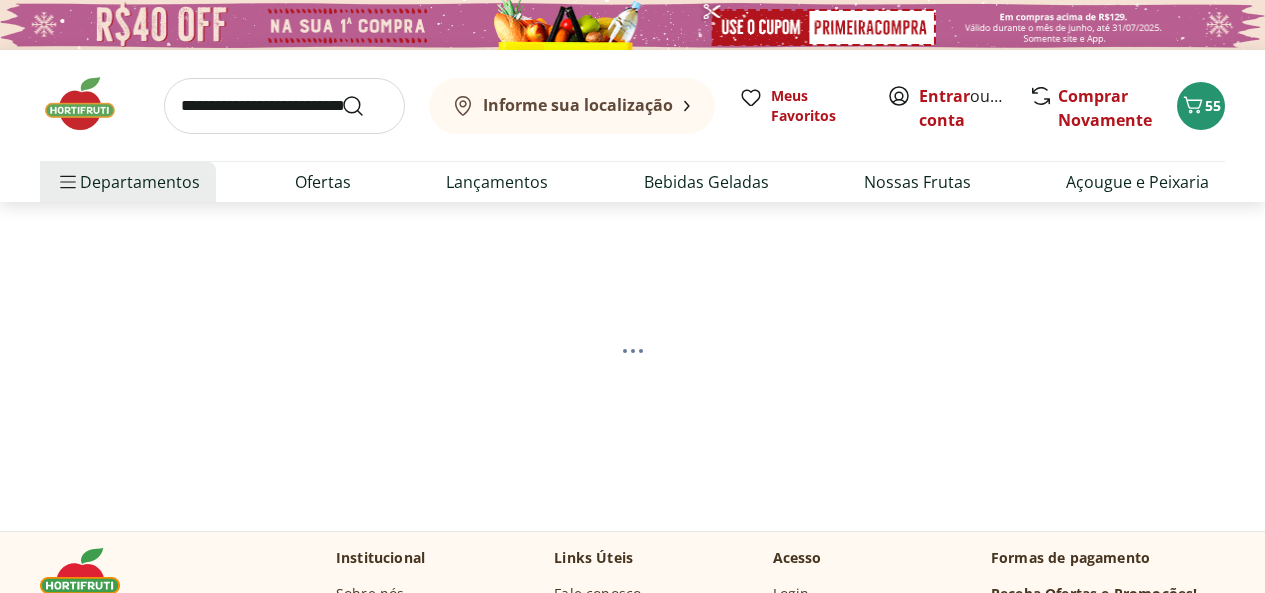 scroll, scrollTop: 0, scrollLeft: 0, axis: both 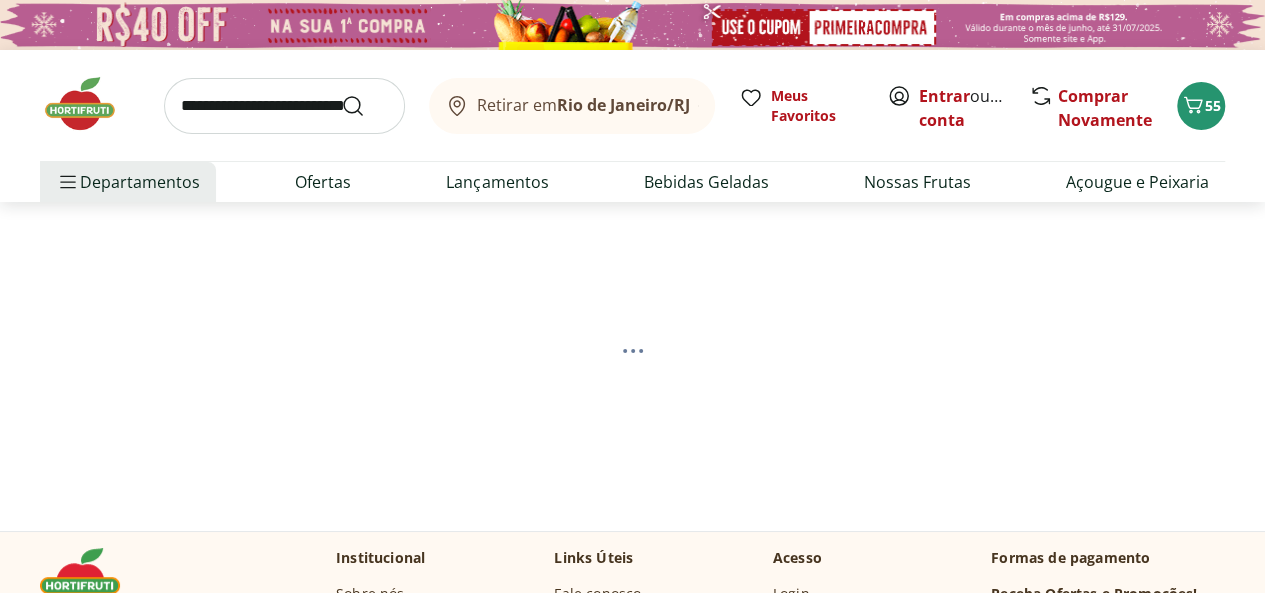 select on "**********" 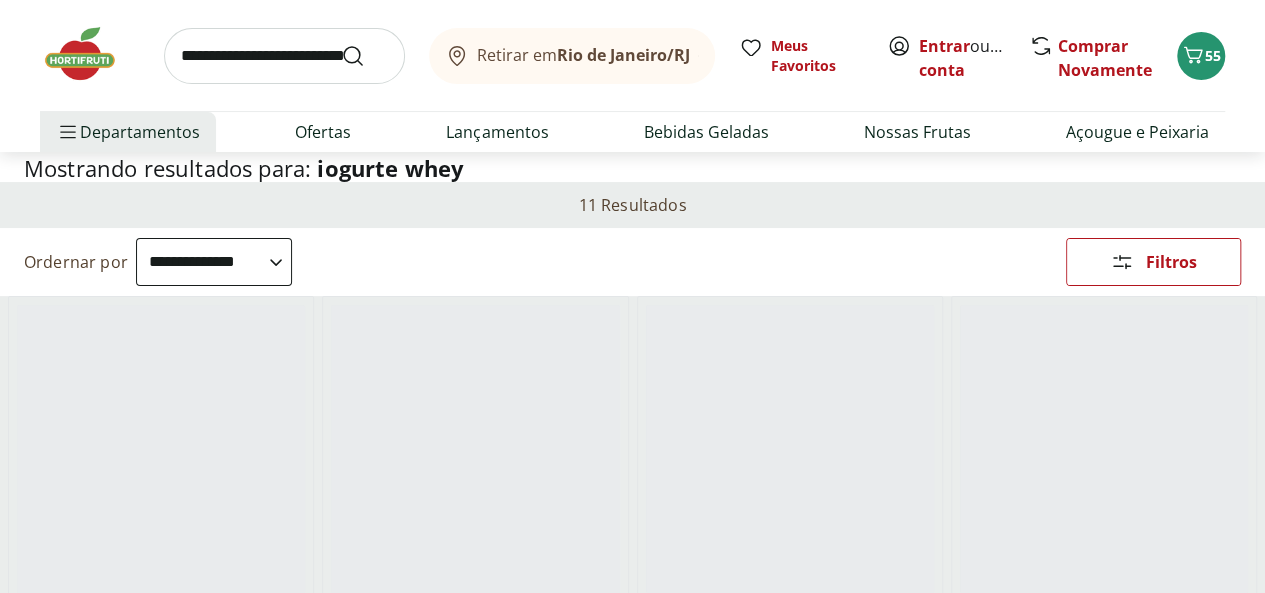 scroll, scrollTop: 111, scrollLeft: 0, axis: vertical 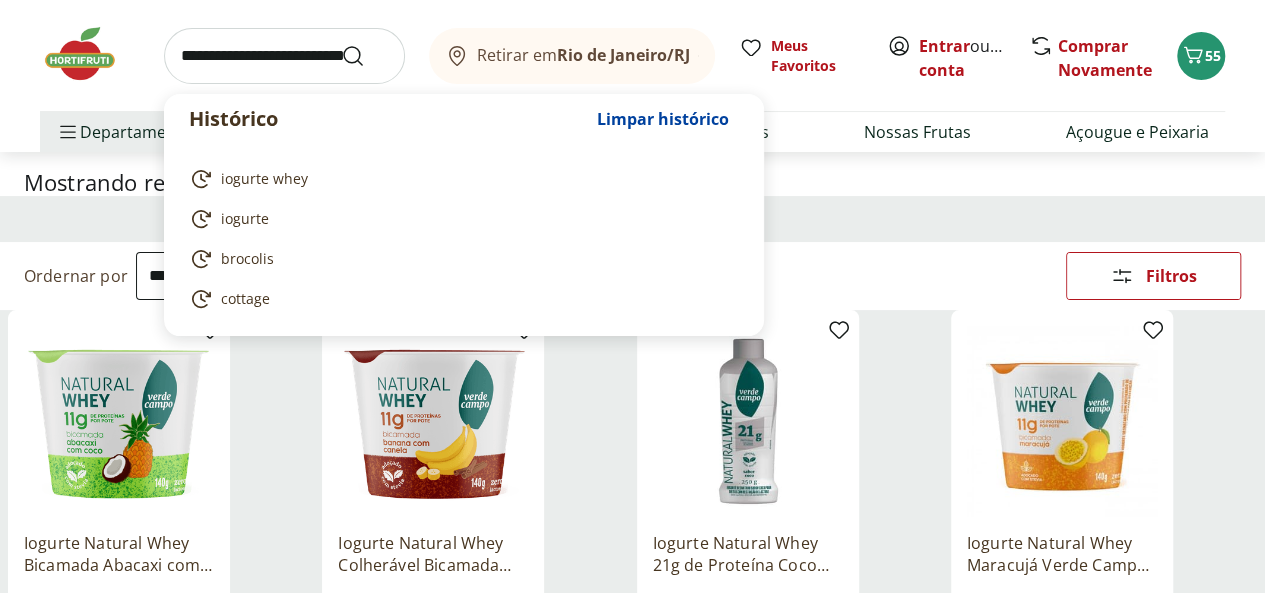 click at bounding box center (284, 56) 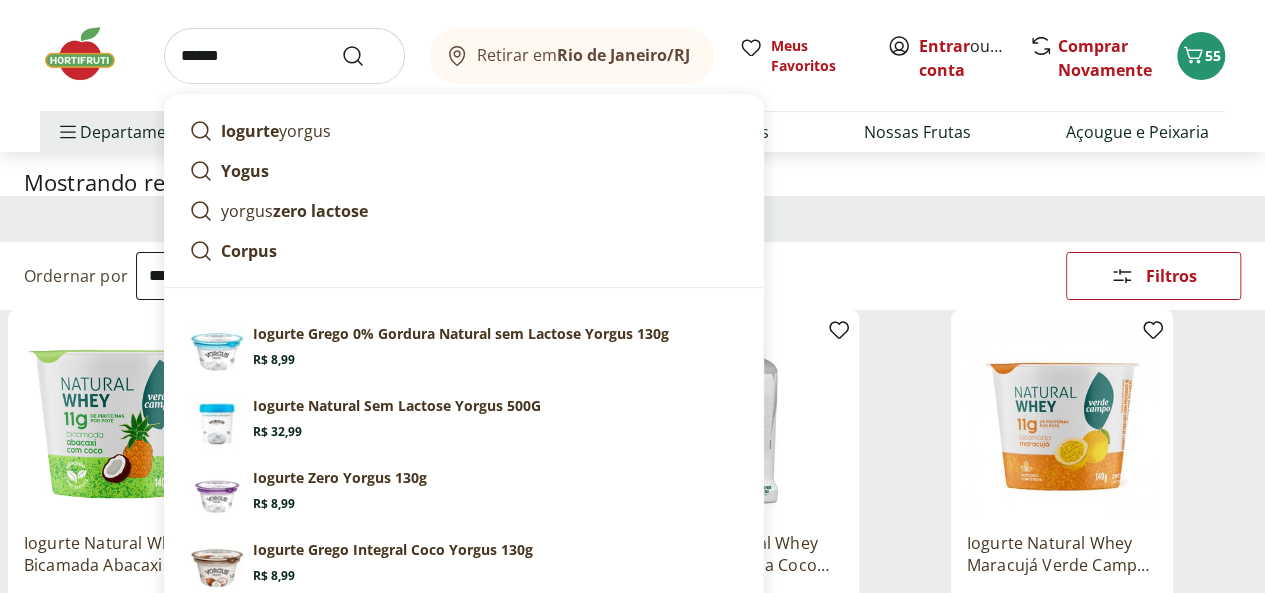 type on "******" 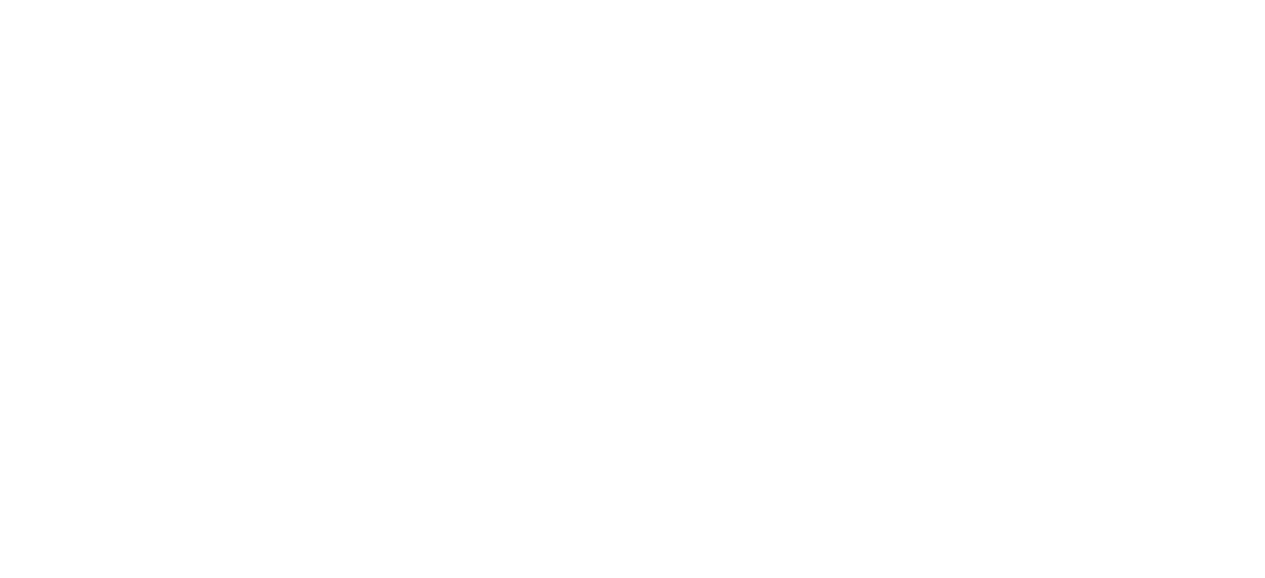 scroll, scrollTop: 0, scrollLeft: 0, axis: both 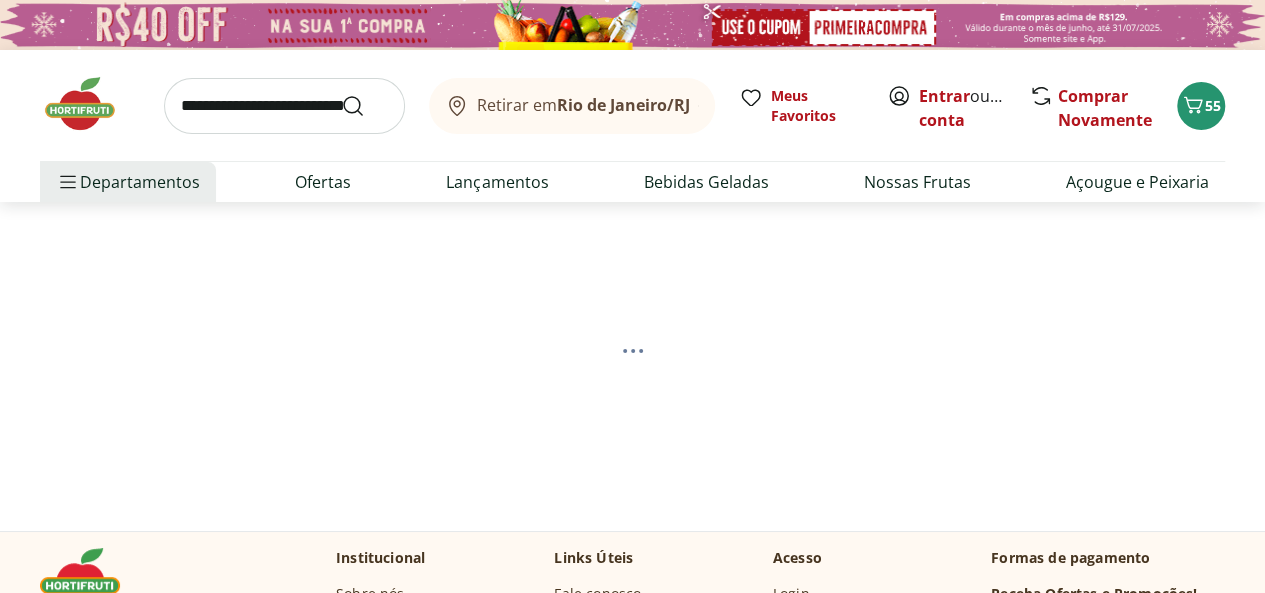 select on "**********" 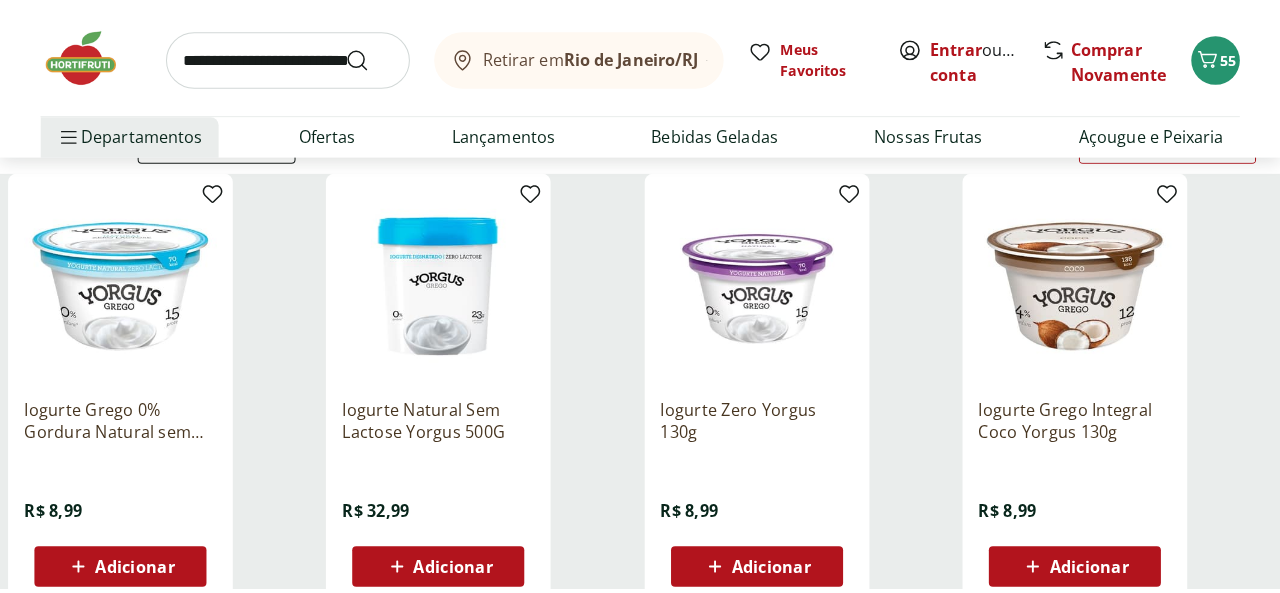 scroll, scrollTop: 324, scrollLeft: 0, axis: vertical 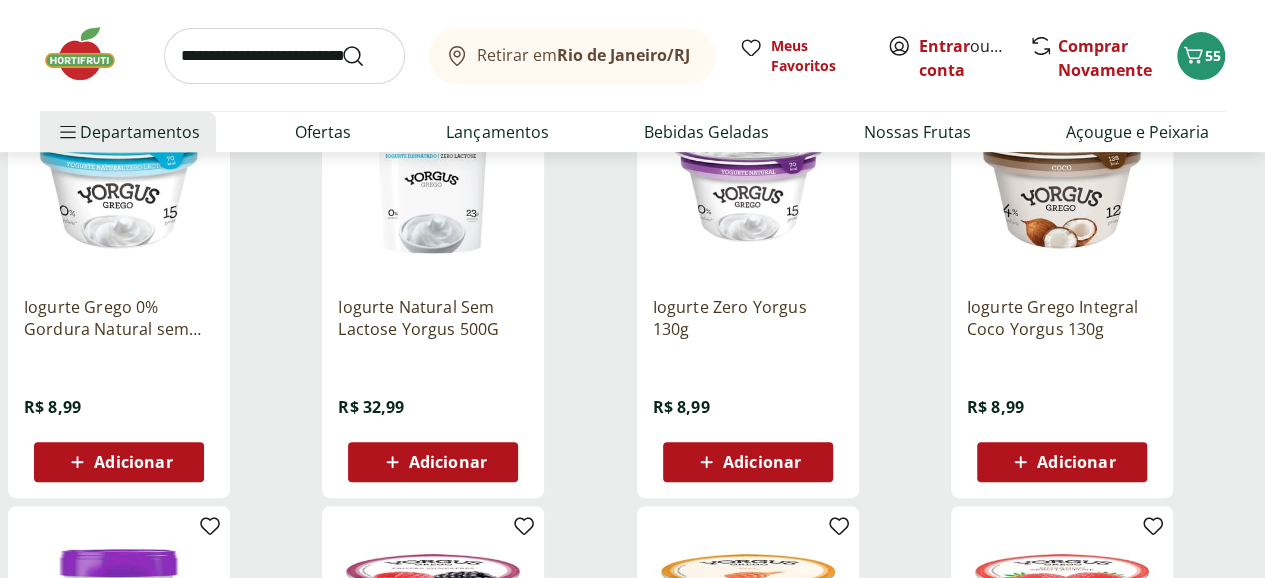 click on "Adicionar" at bounding box center [1076, 462] 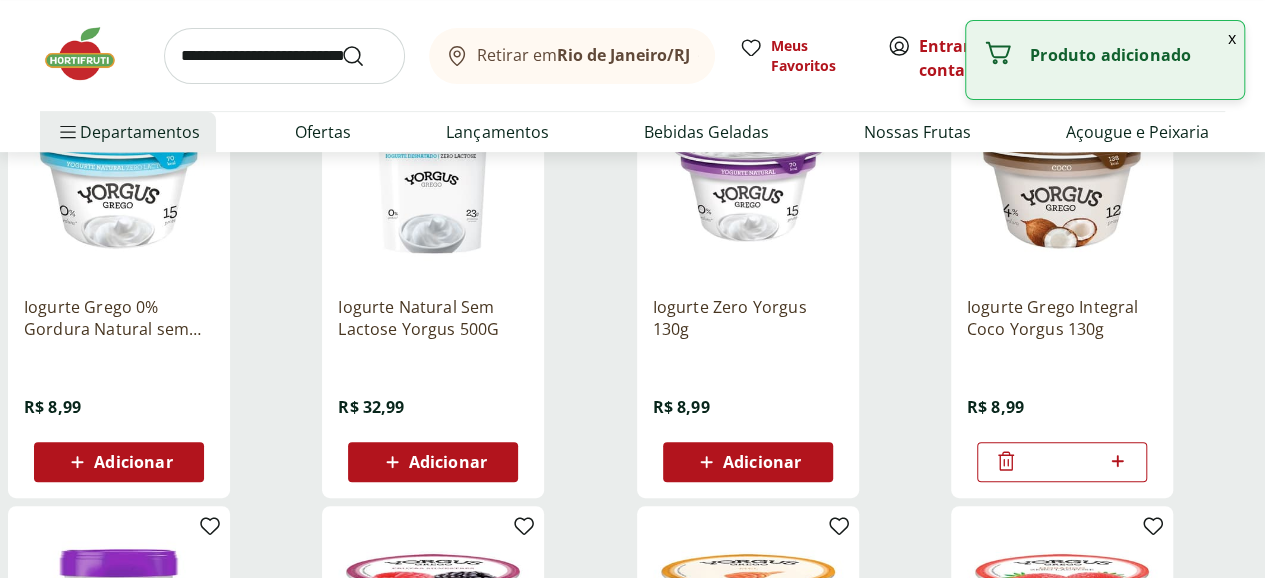 click 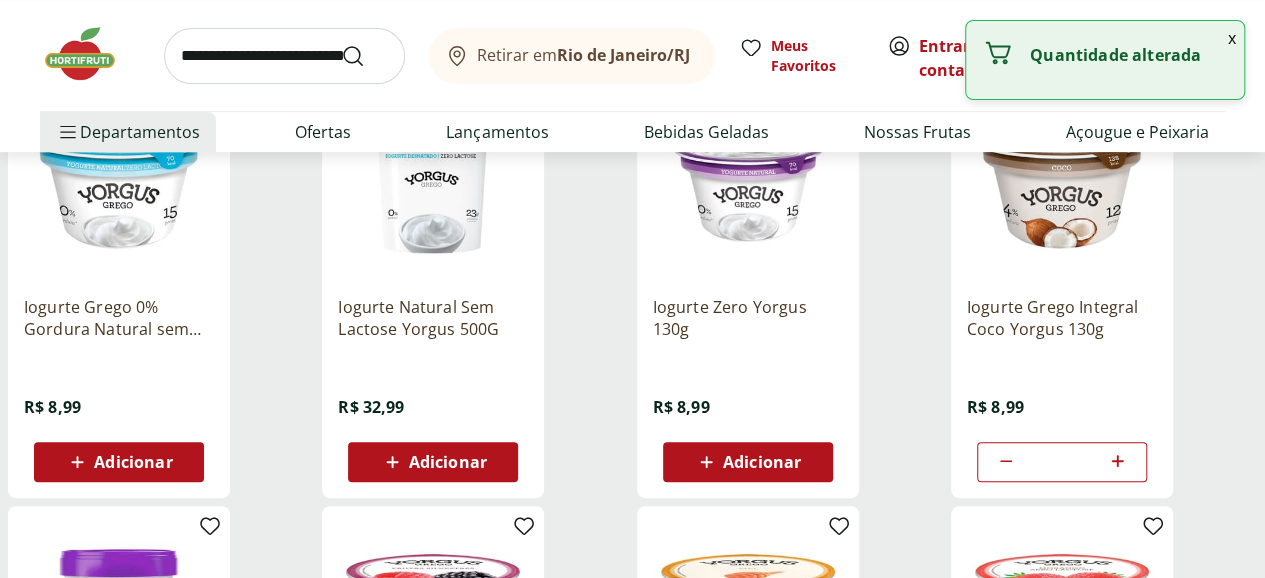 click 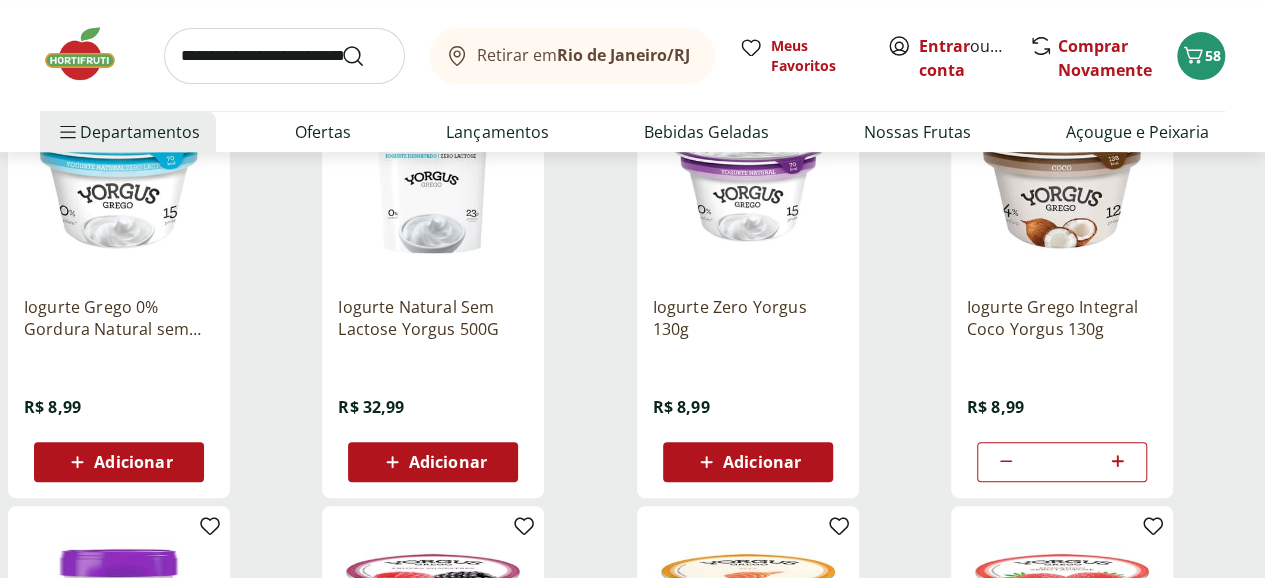 click 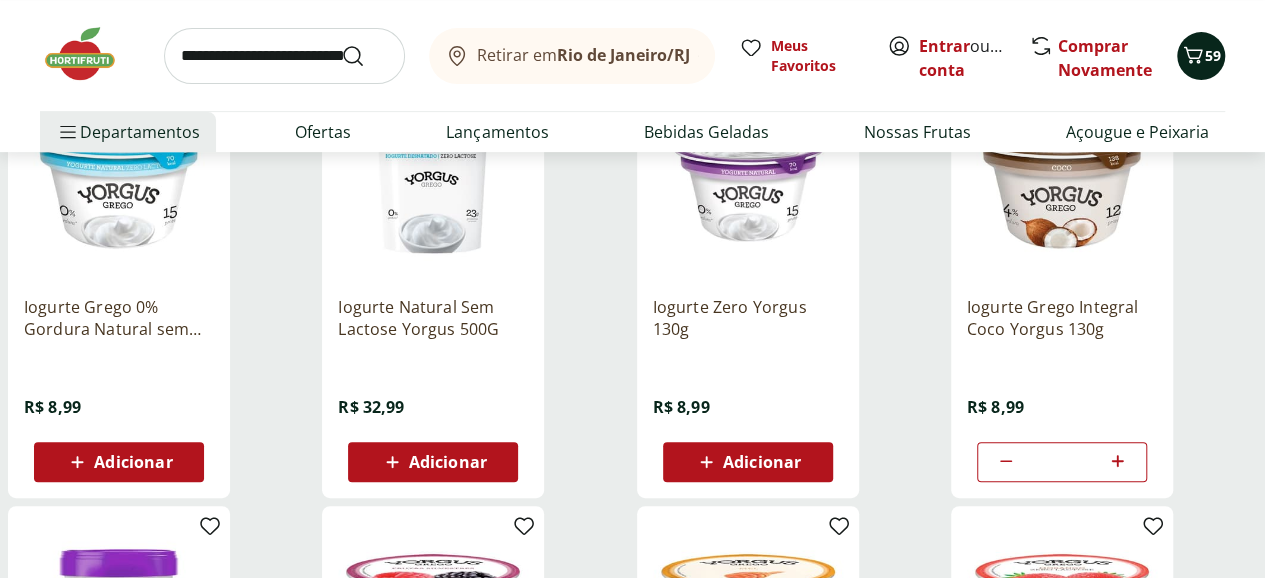 click on "59" at bounding box center (1213, 55) 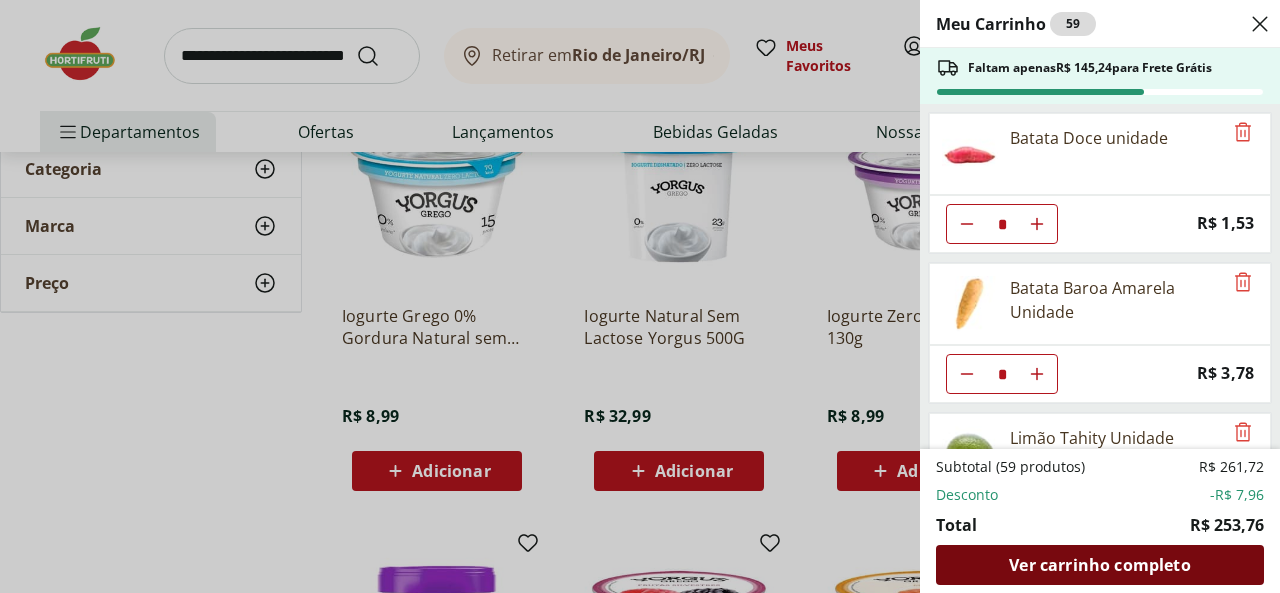click on "Ver carrinho completo" at bounding box center [1099, 565] 